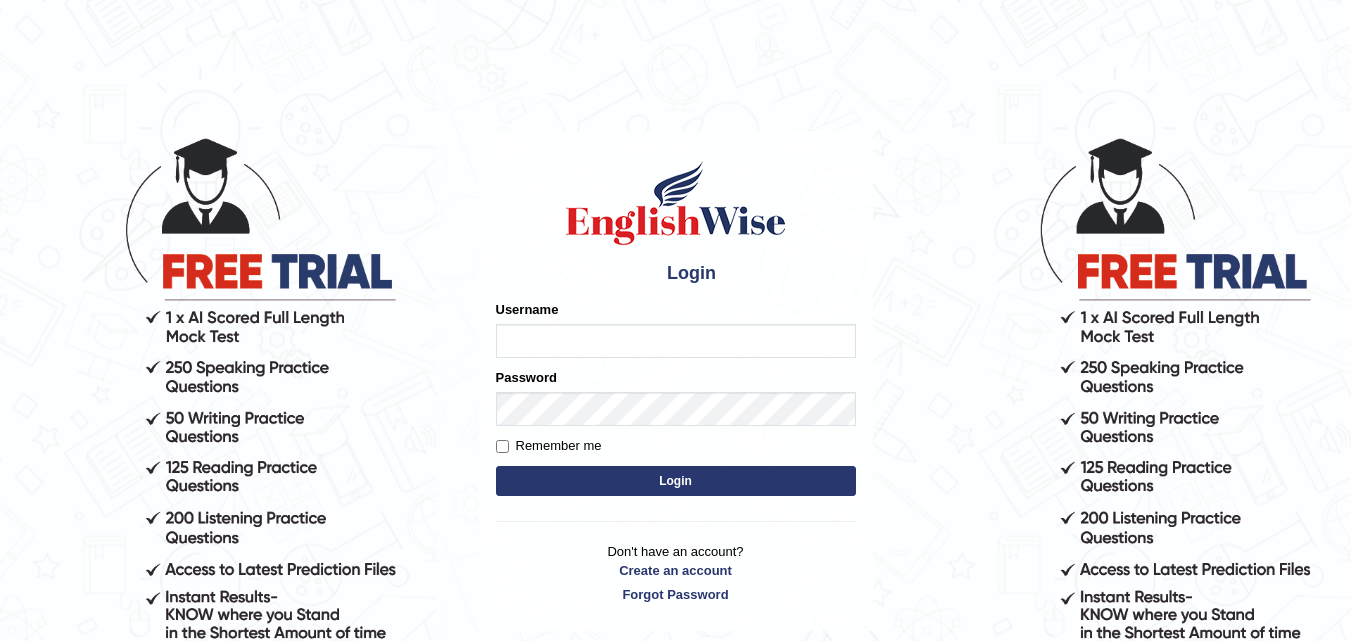 type on "TessyTaison" 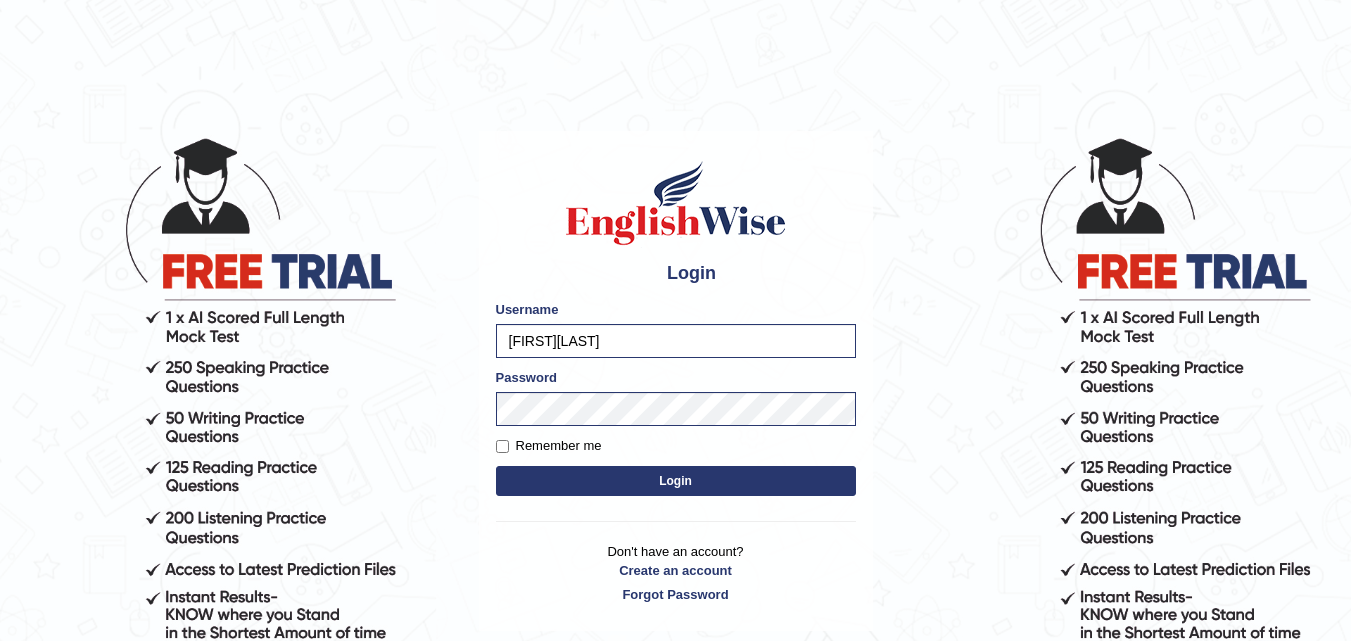 scroll, scrollTop: 0, scrollLeft: 0, axis: both 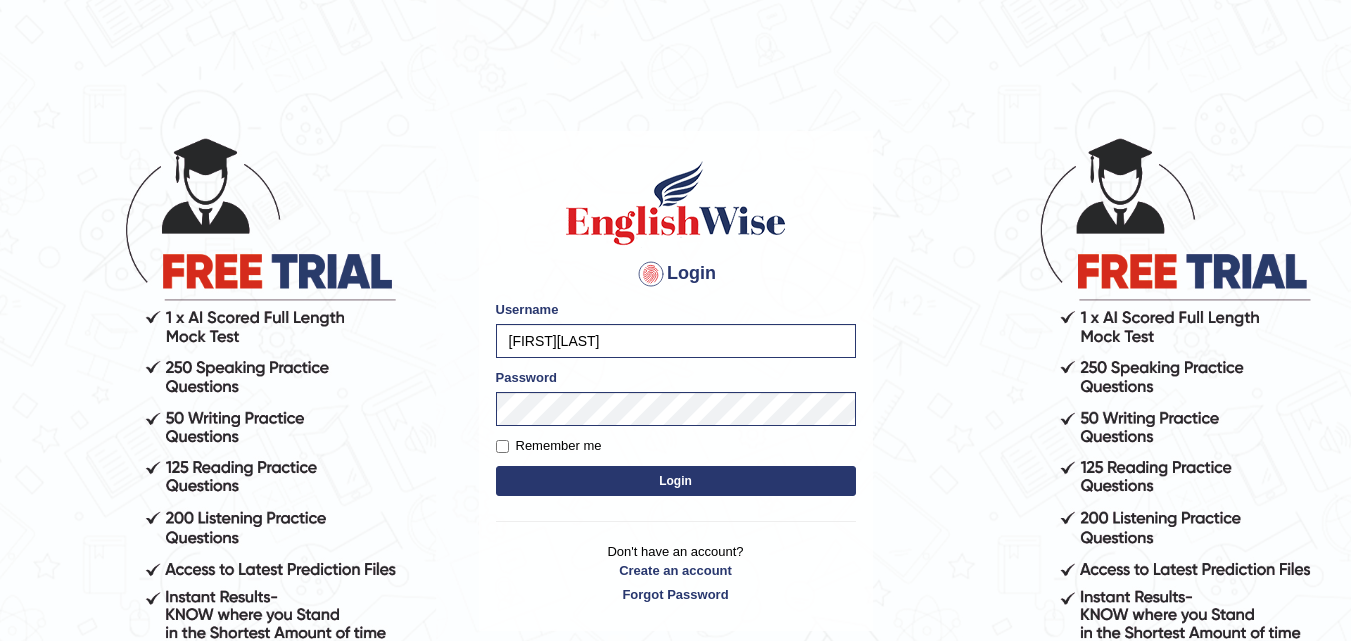 click on "Login" at bounding box center (676, 481) 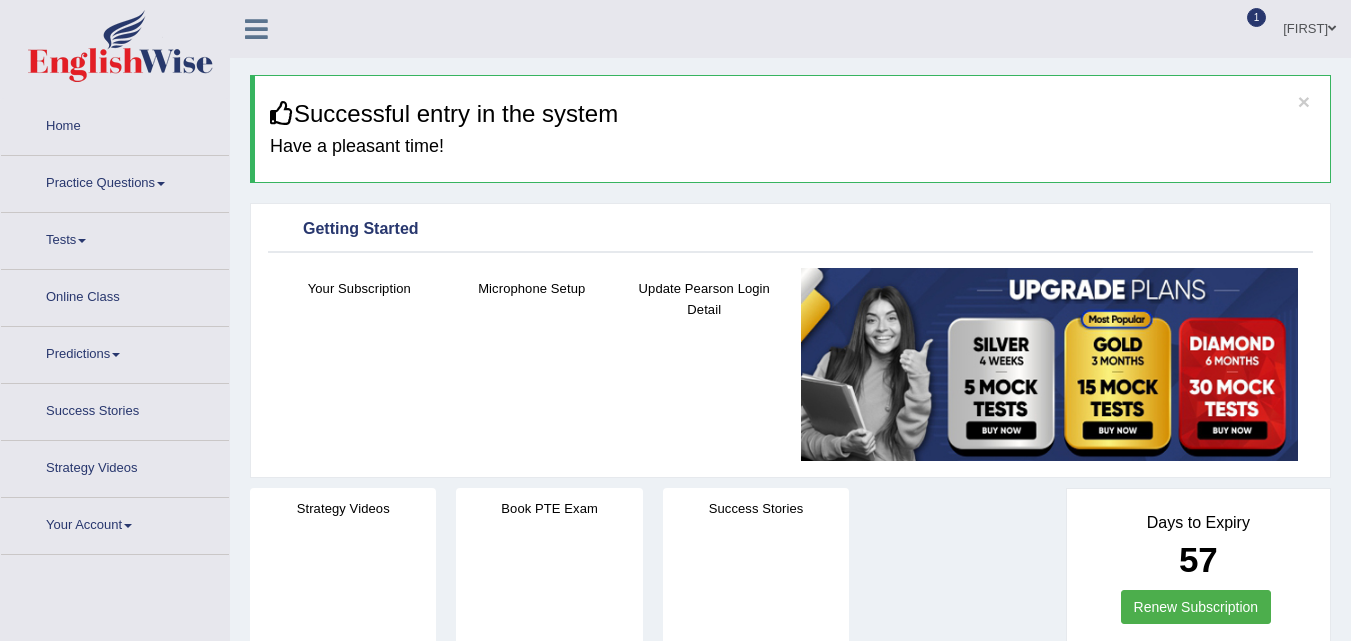 scroll, scrollTop: 0, scrollLeft: 0, axis: both 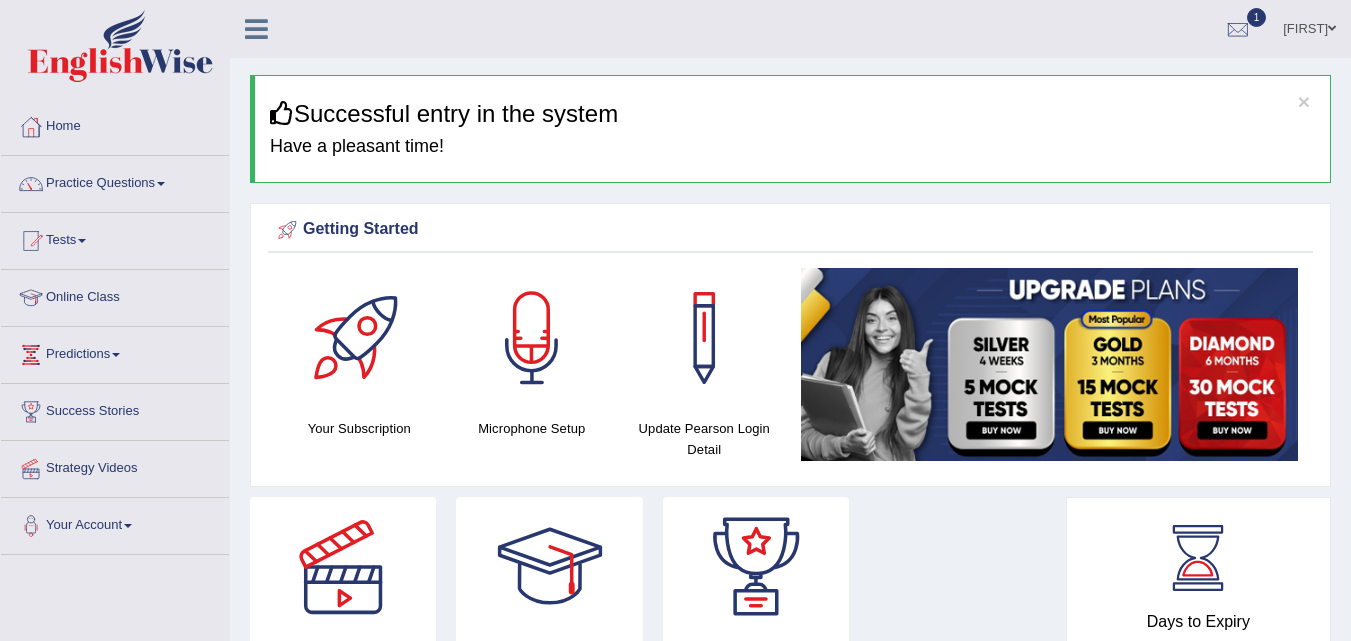 click on "Practice Questions" at bounding box center (115, 181) 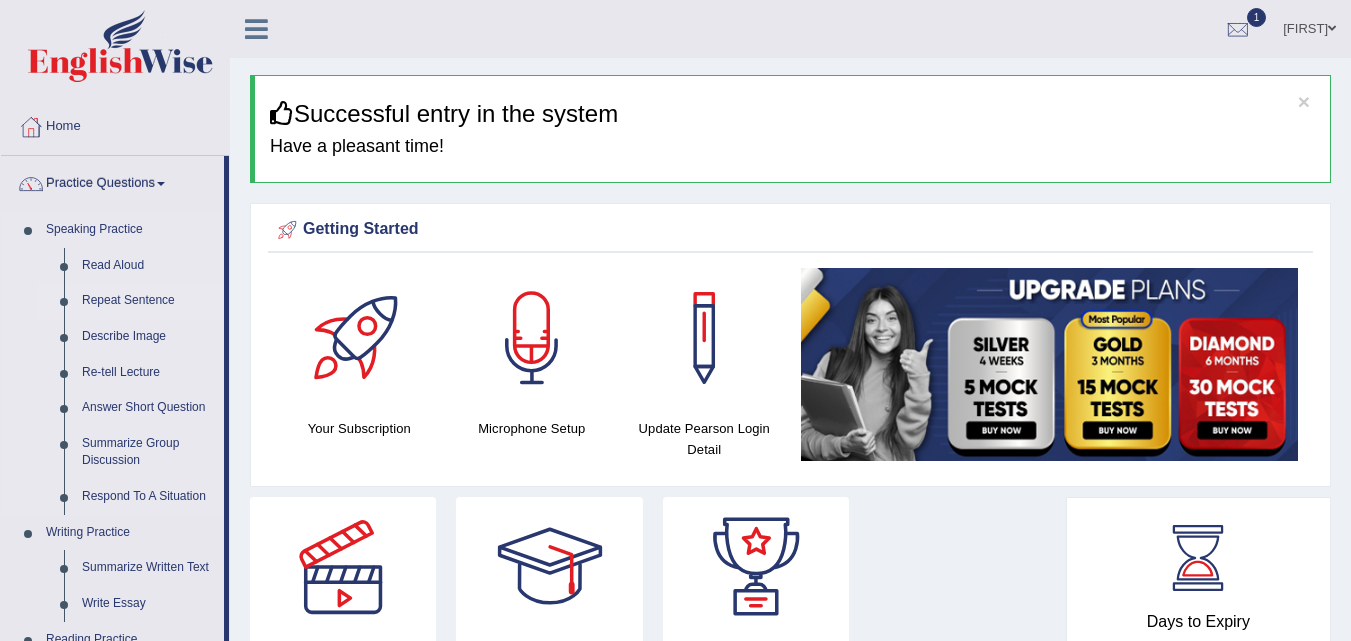 click on "Repeat Sentence" at bounding box center [148, 301] 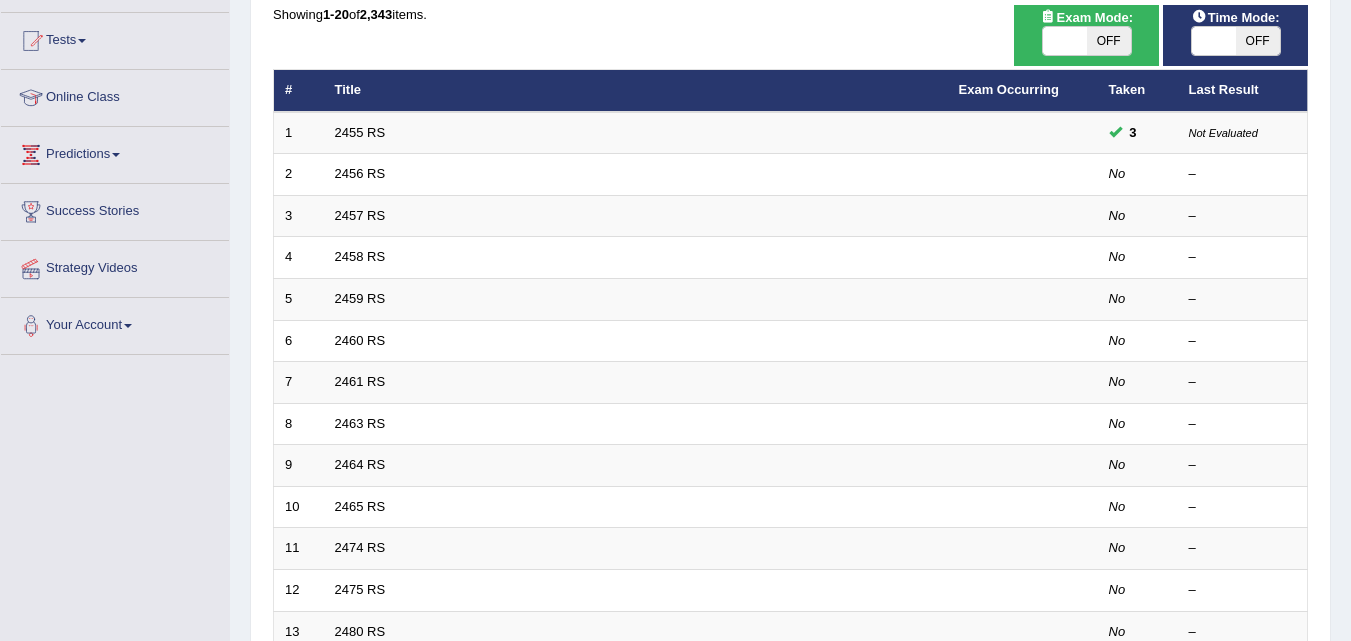 scroll, scrollTop: 325, scrollLeft: 0, axis: vertical 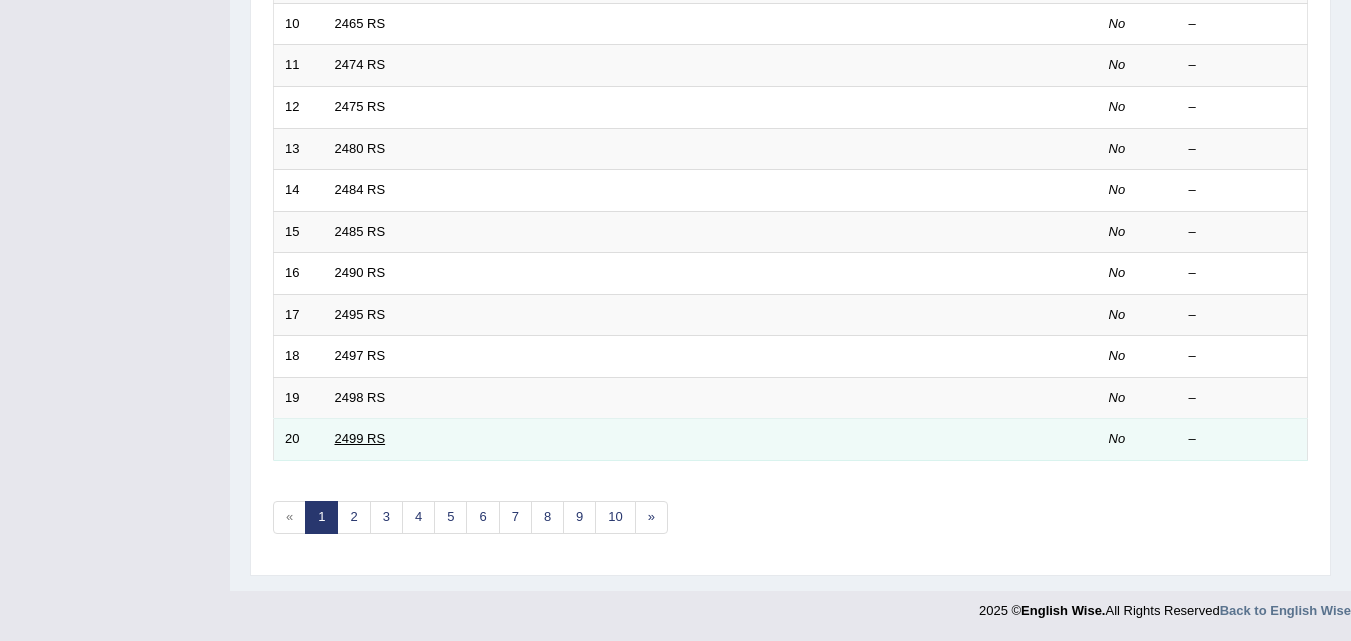 click on "2499 RS" at bounding box center [360, 438] 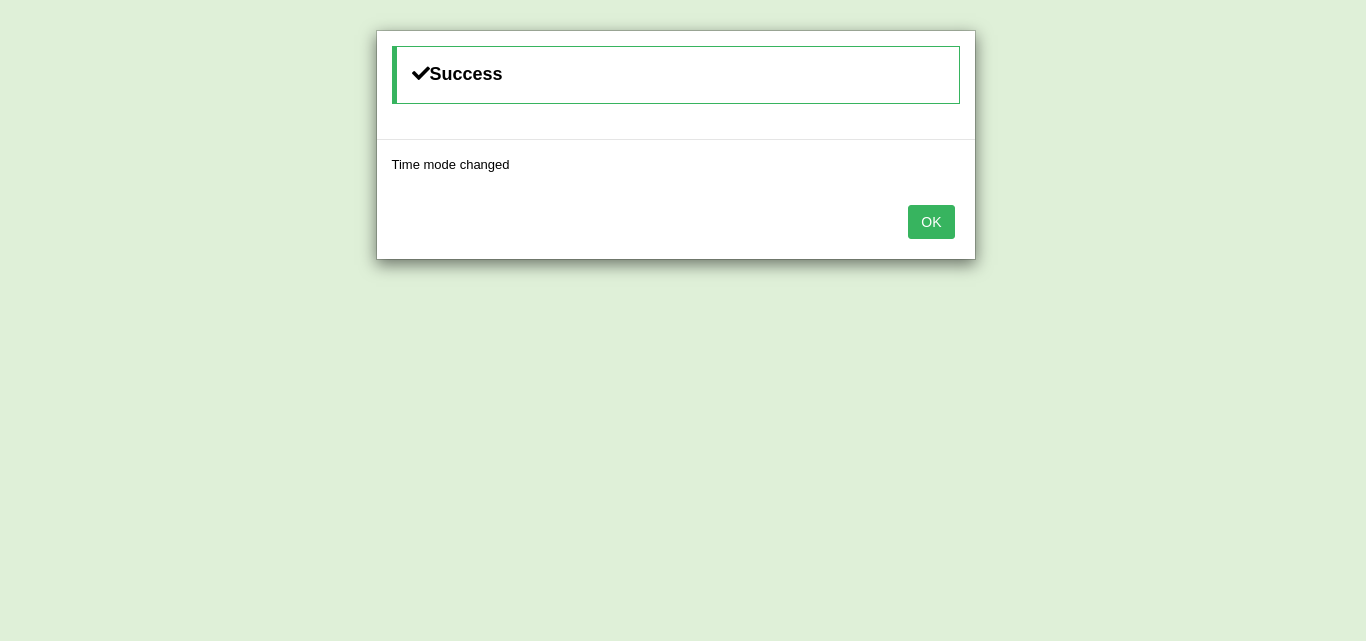 scroll, scrollTop: 0, scrollLeft: 0, axis: both 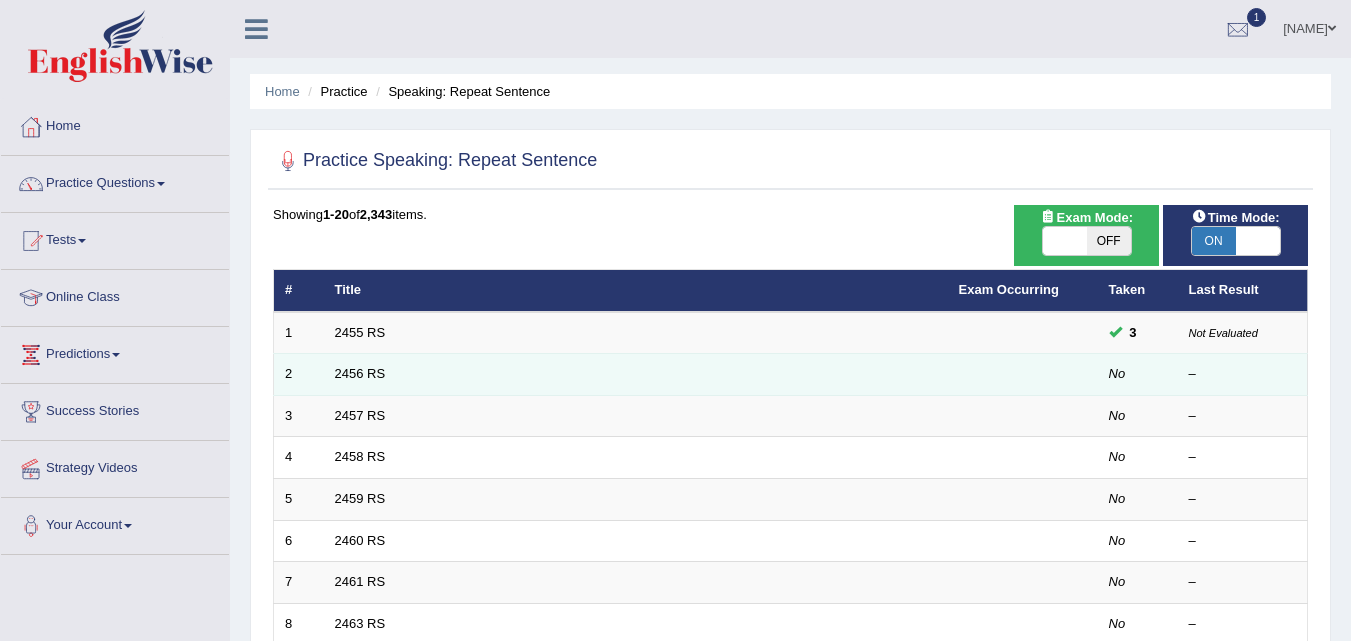 click at bounding box center (1023, 375) 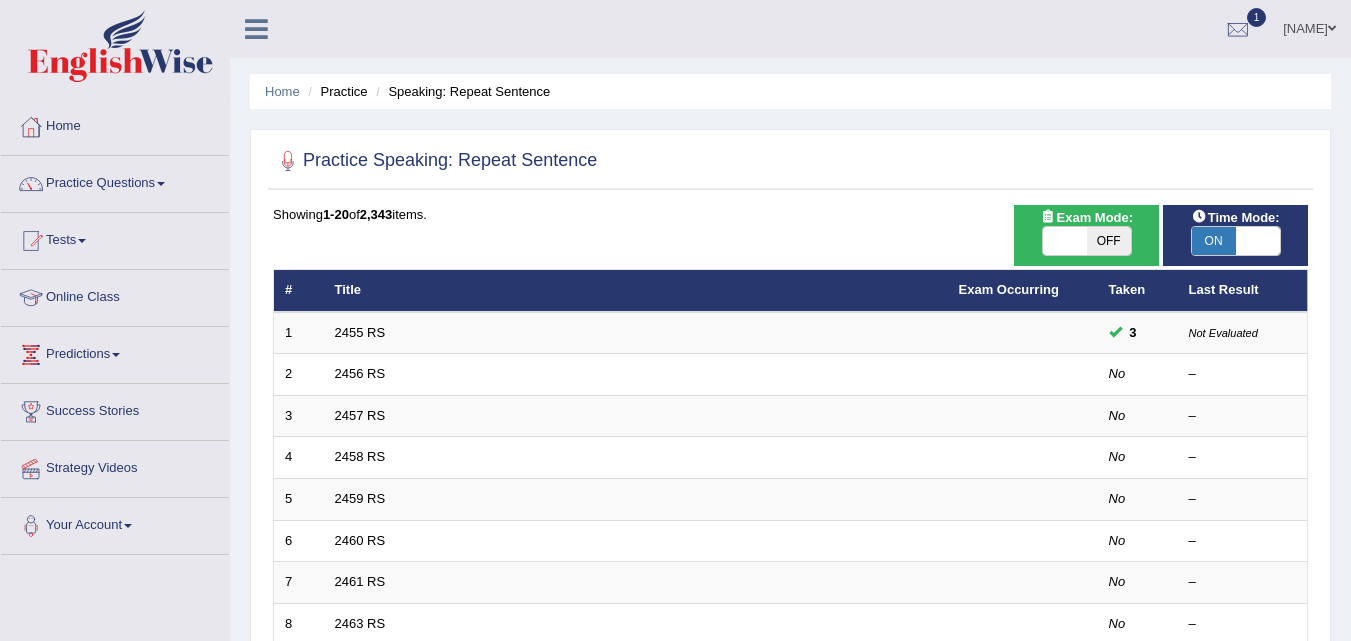 click at bounding box center [1065, 241] 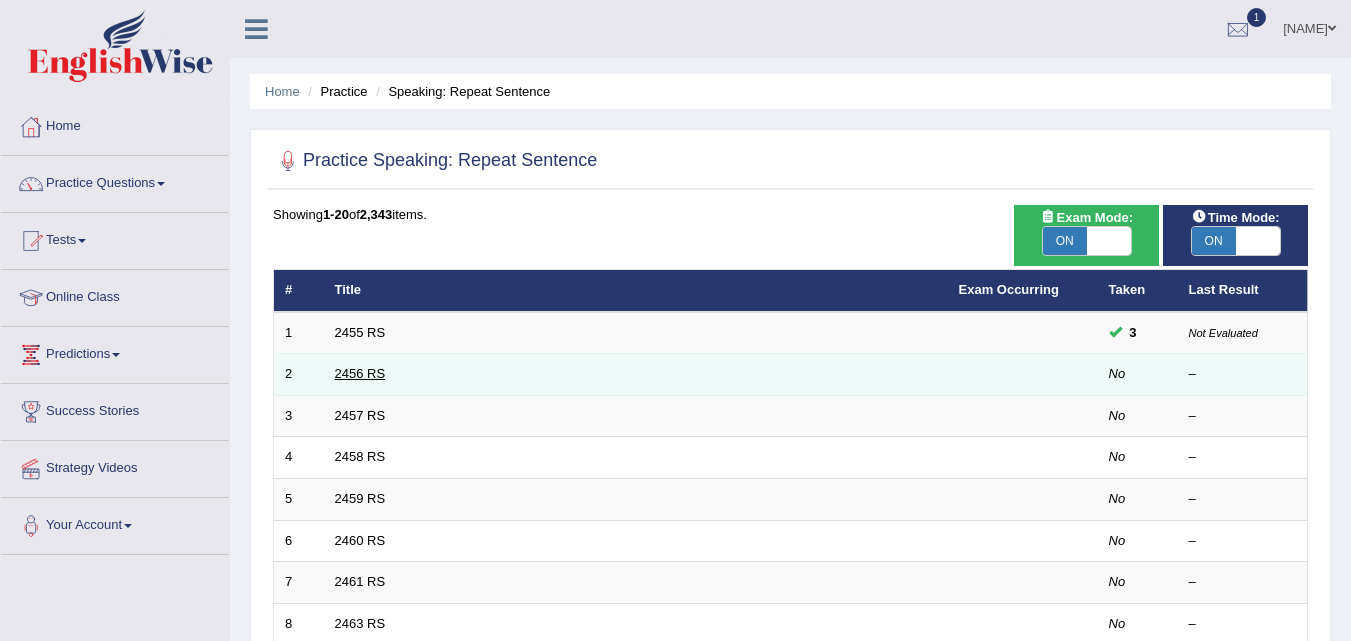 click on "2456 RS" at bounding box center [360, 373] 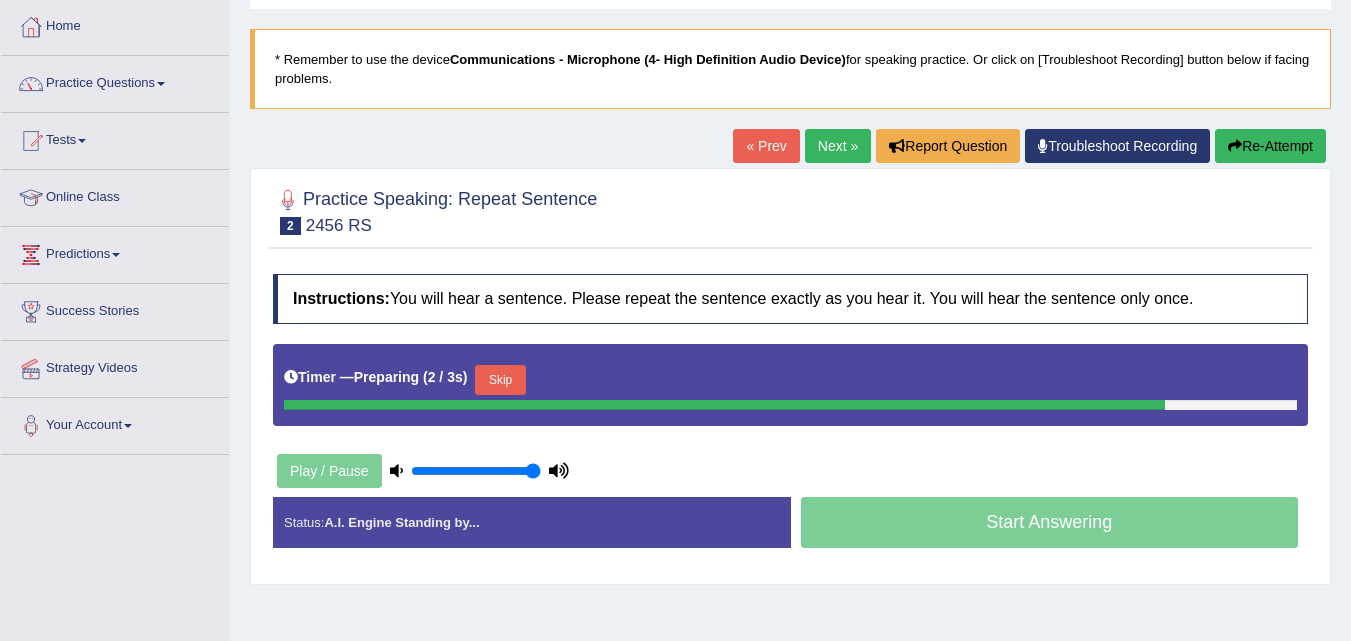 scroll, scrollTop: 100, scrollLeft: 0, axis: vertical 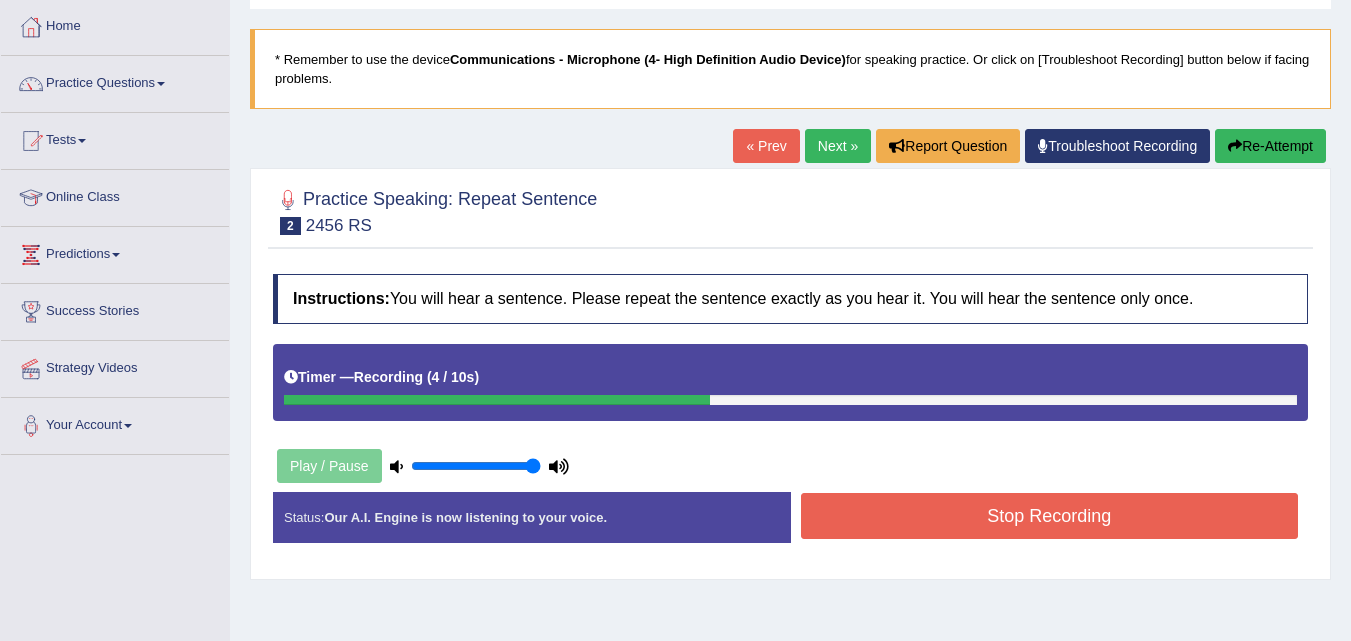click on "Re-Attempt" at bounding box center (1270, 146) 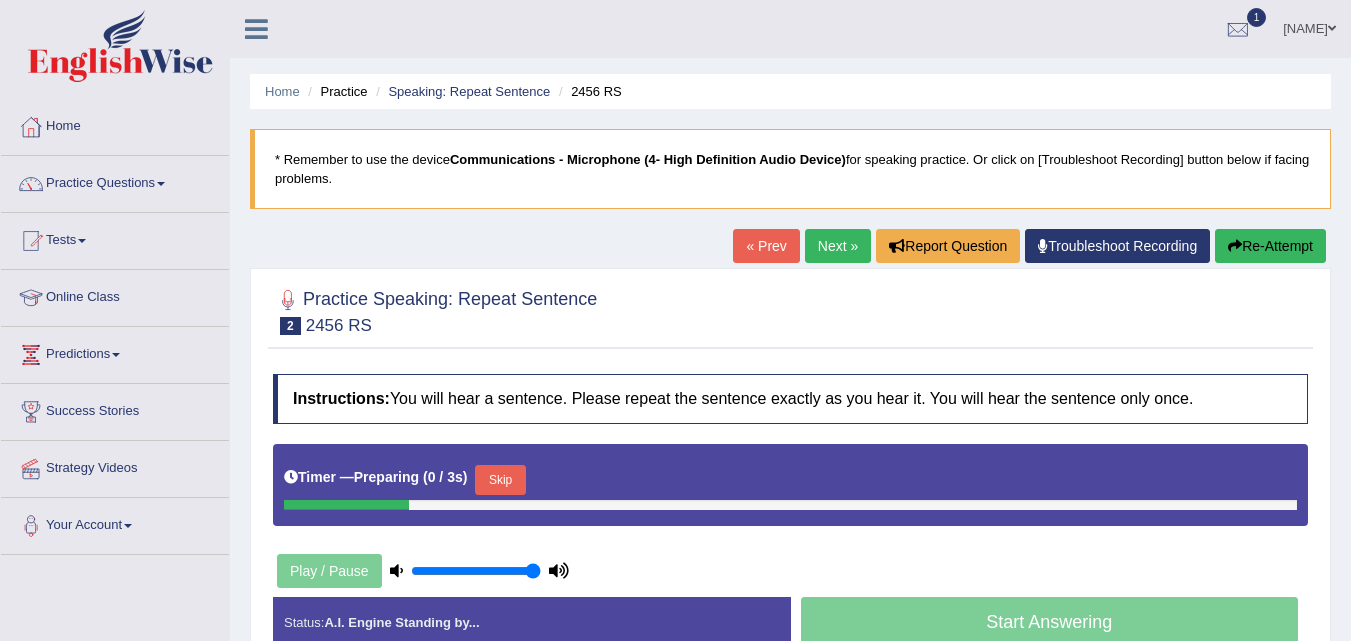 scroll, scrollTop: 100, scrollLeft: 0, axis: vertical 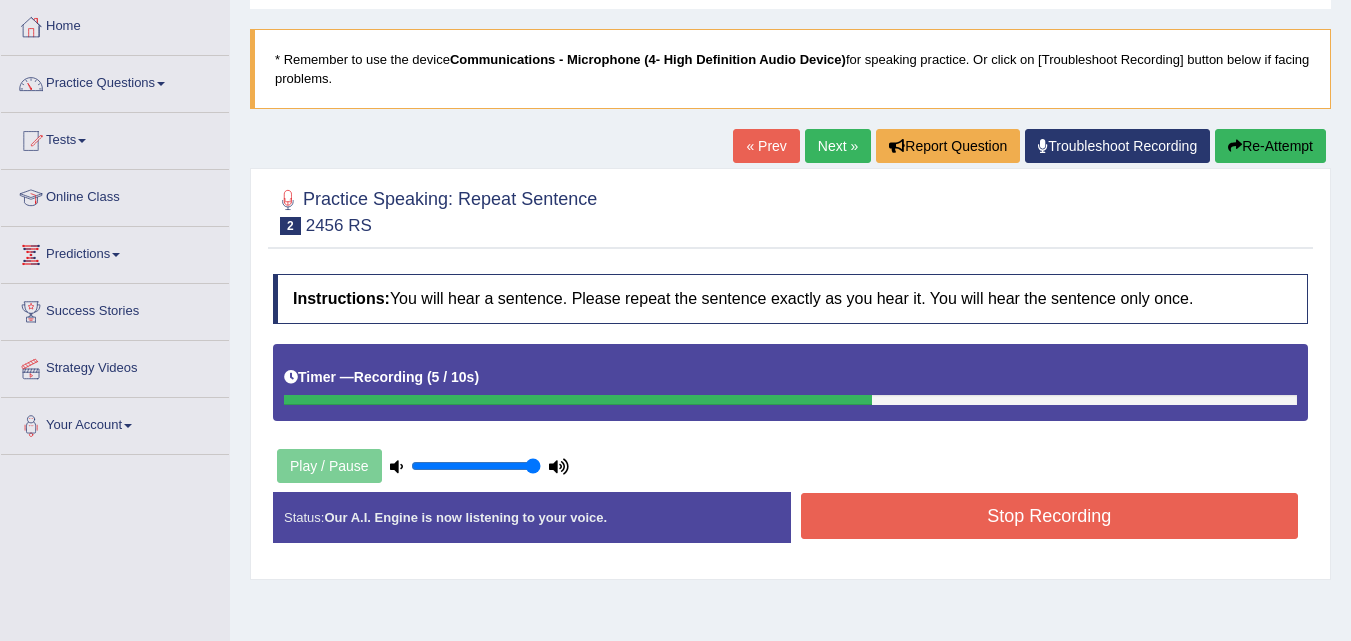 click on "Stop Recording" at bounding box center (1050, 516) 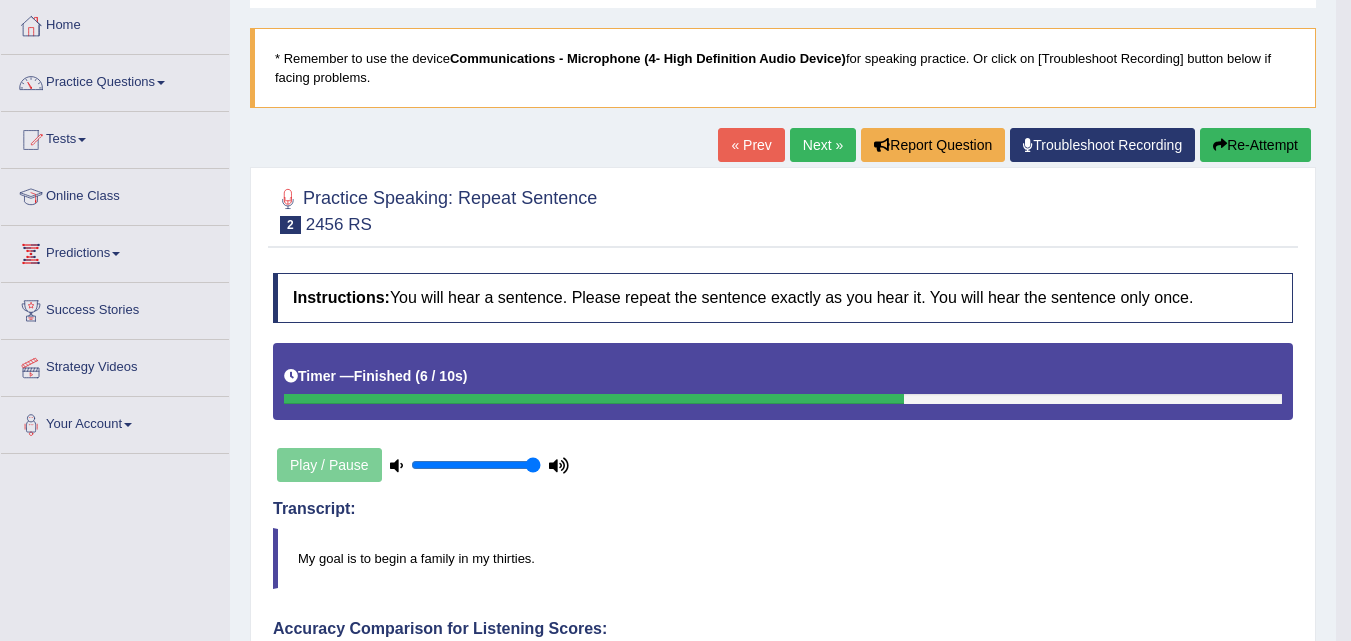 scroll, scrollTop: 100, scrollLeft: 0, axis: vertical 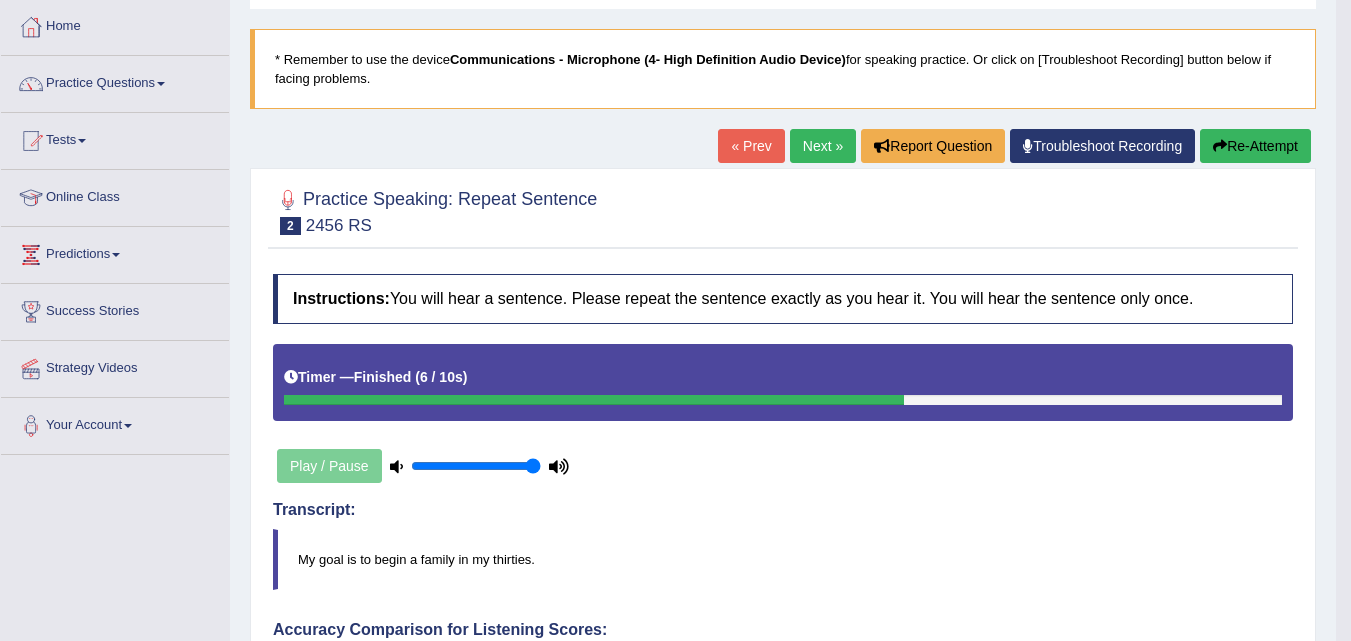 click on "Re-Attempt" at bounding box center [1255, 146] 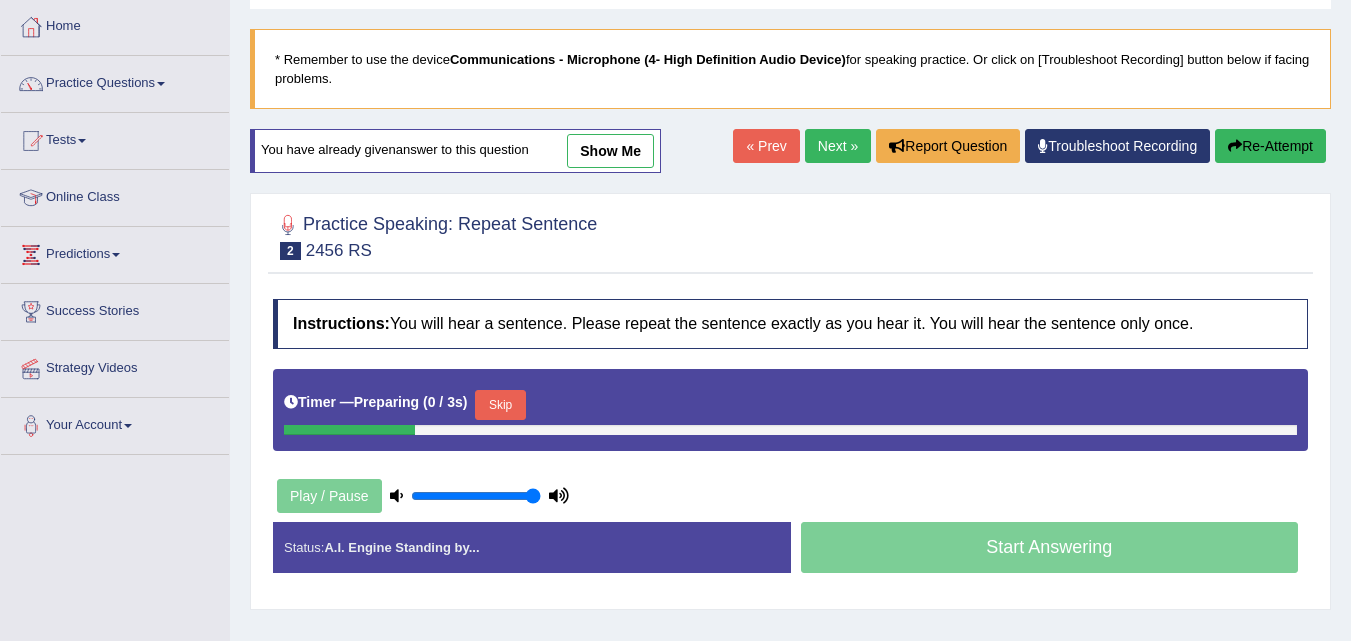 scroll, scrollTop: 0, scrollLeft: 0, axis: both 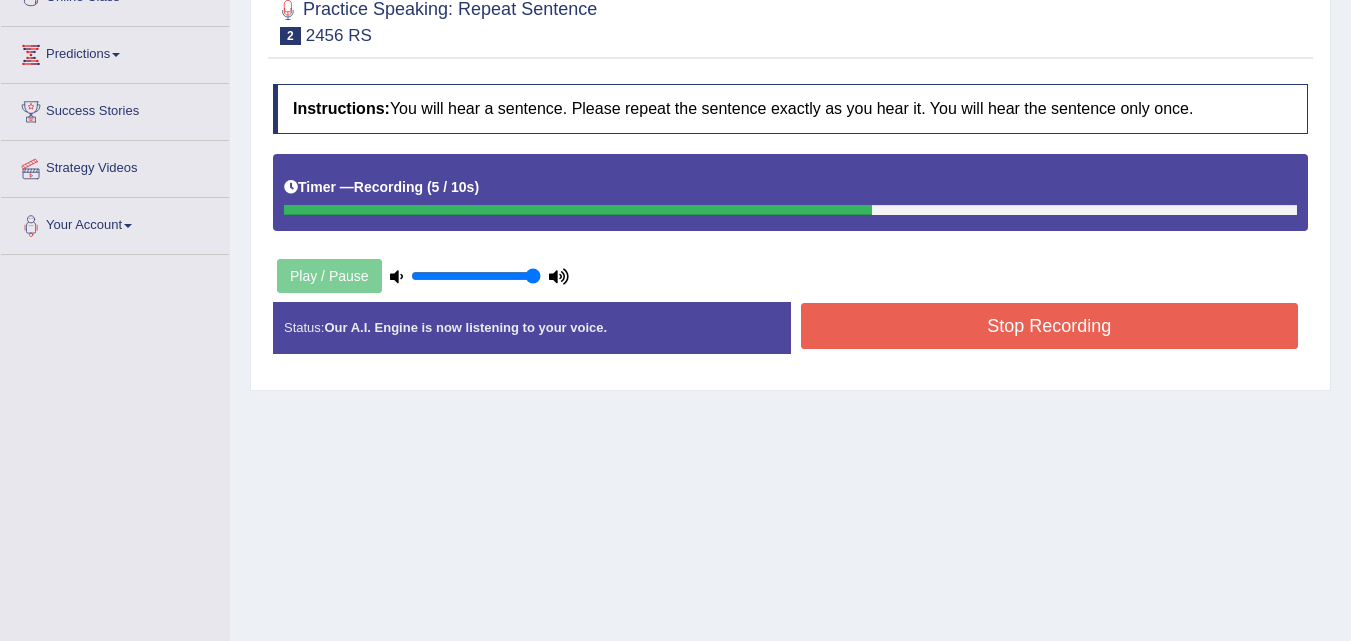 click on "Stop Recording" at bounding box center (1050, 326) 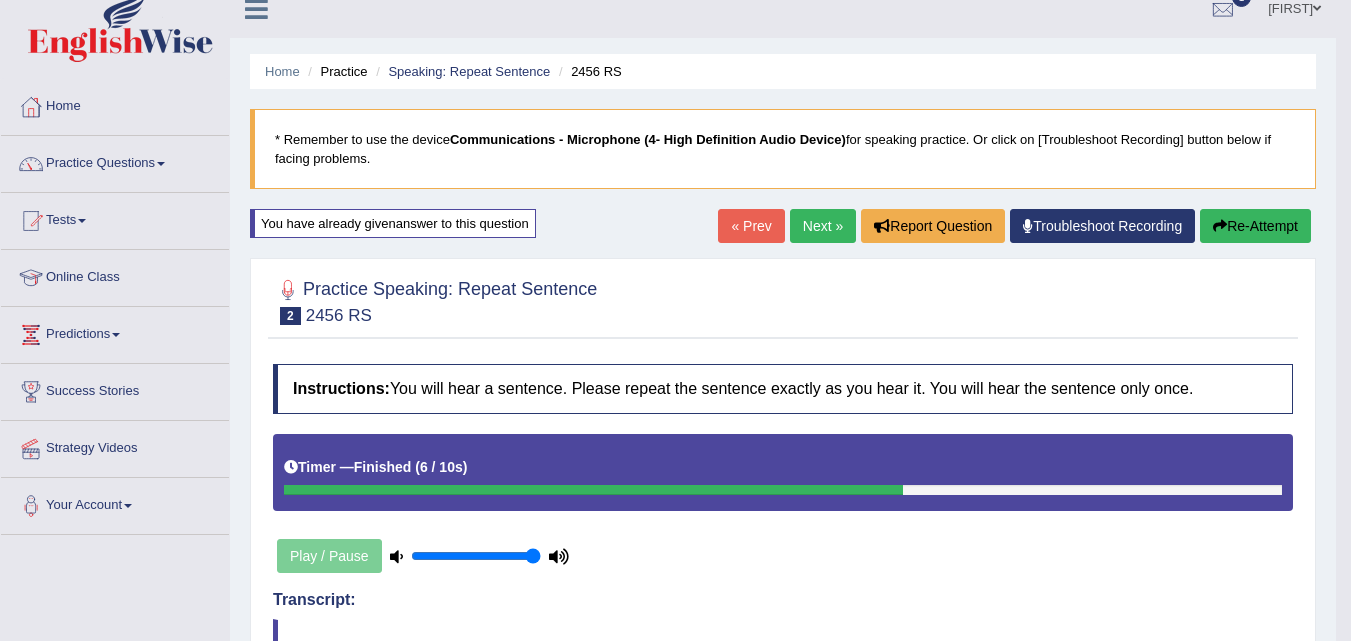 scroll, scrollTop: 0, scrollLeft: 0, axis: both 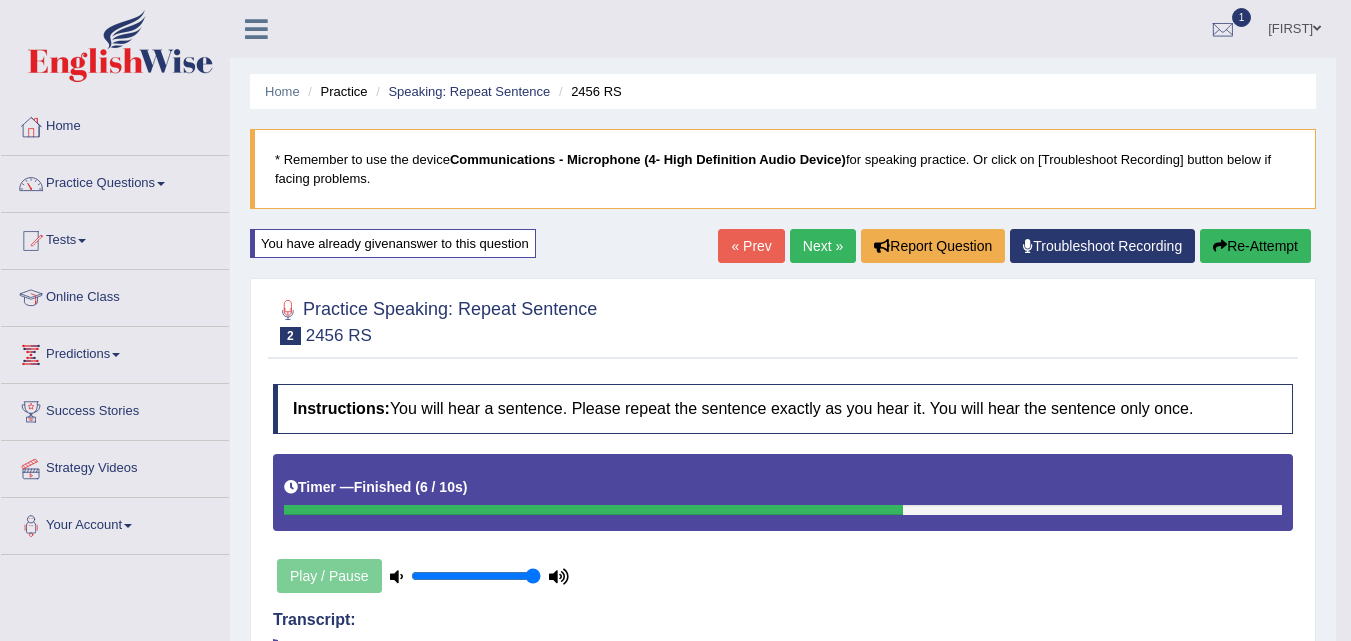 click on "Re-Attempt" at bounding box center [1255, 246] 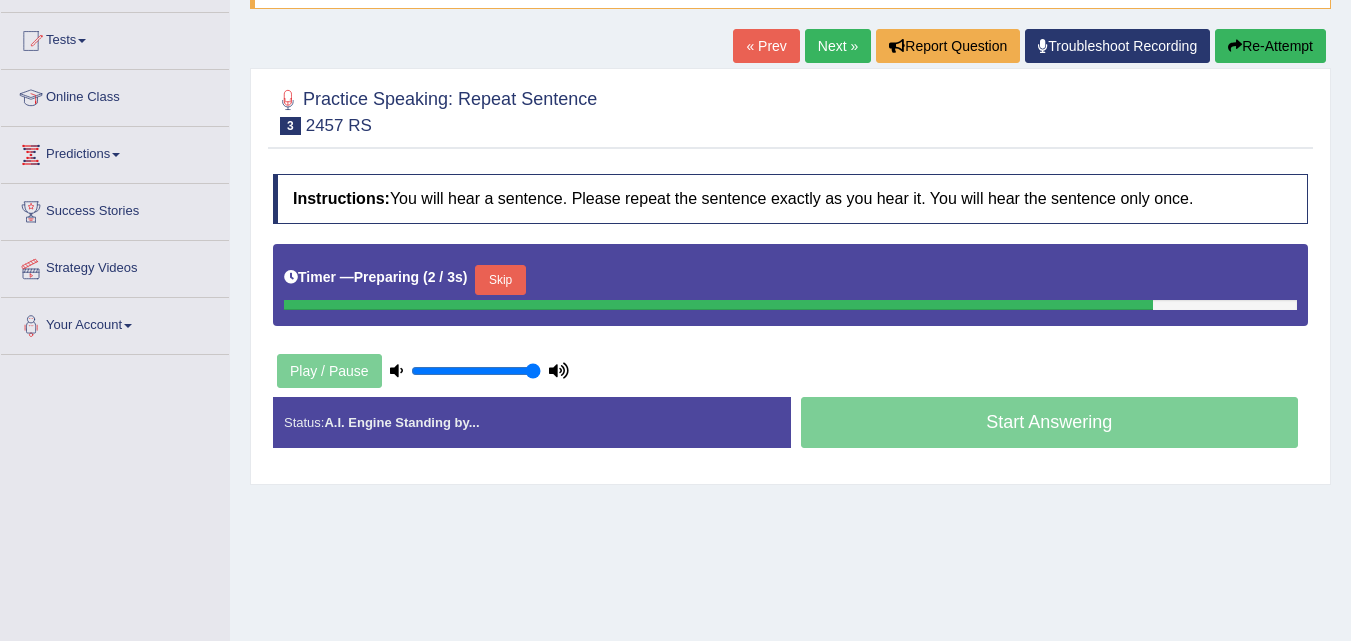 scroll, scrollTop: 200, scrollLeft: 0, axis: vertical 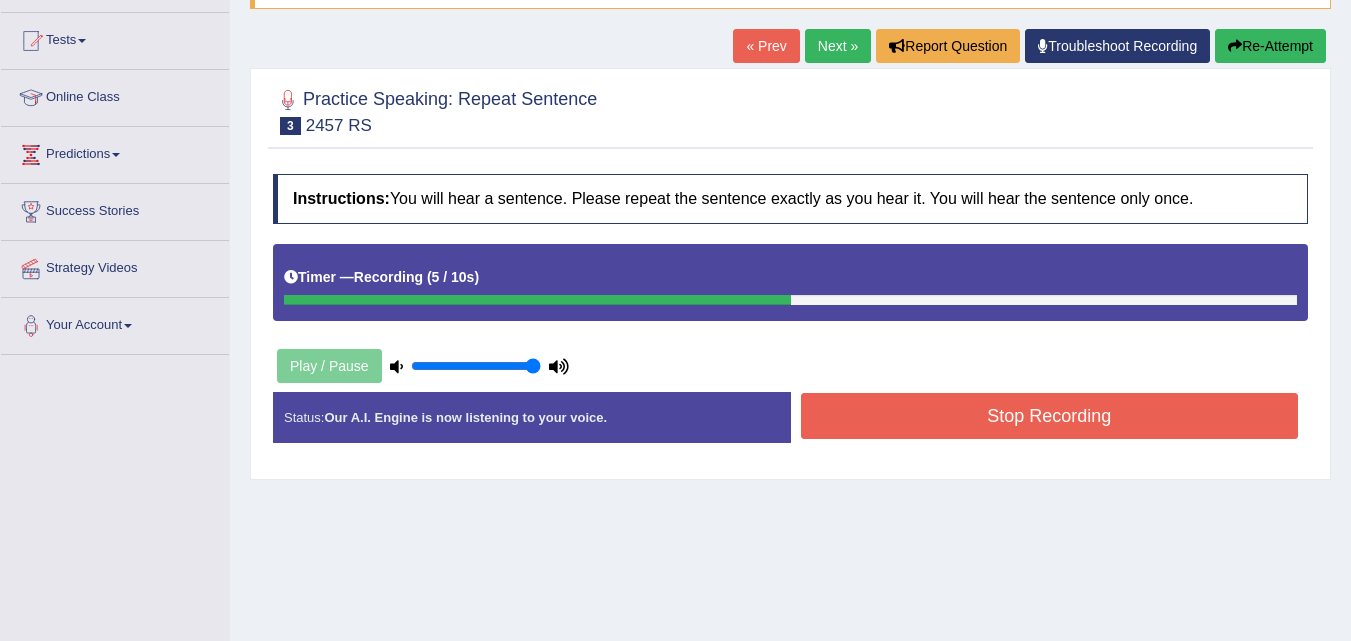 click on "Stop Recording" at bounding box center [1050, 416] 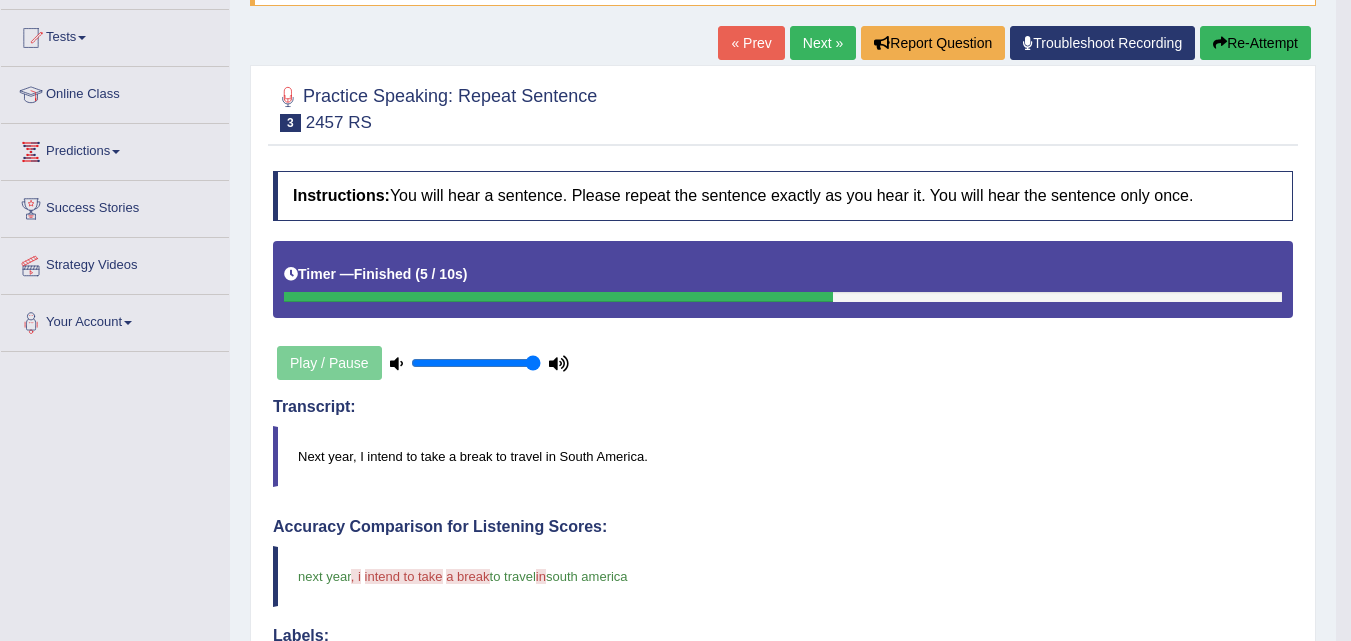 scroll, scrollTop: 200, scrollLeft: 0, axis: vertical 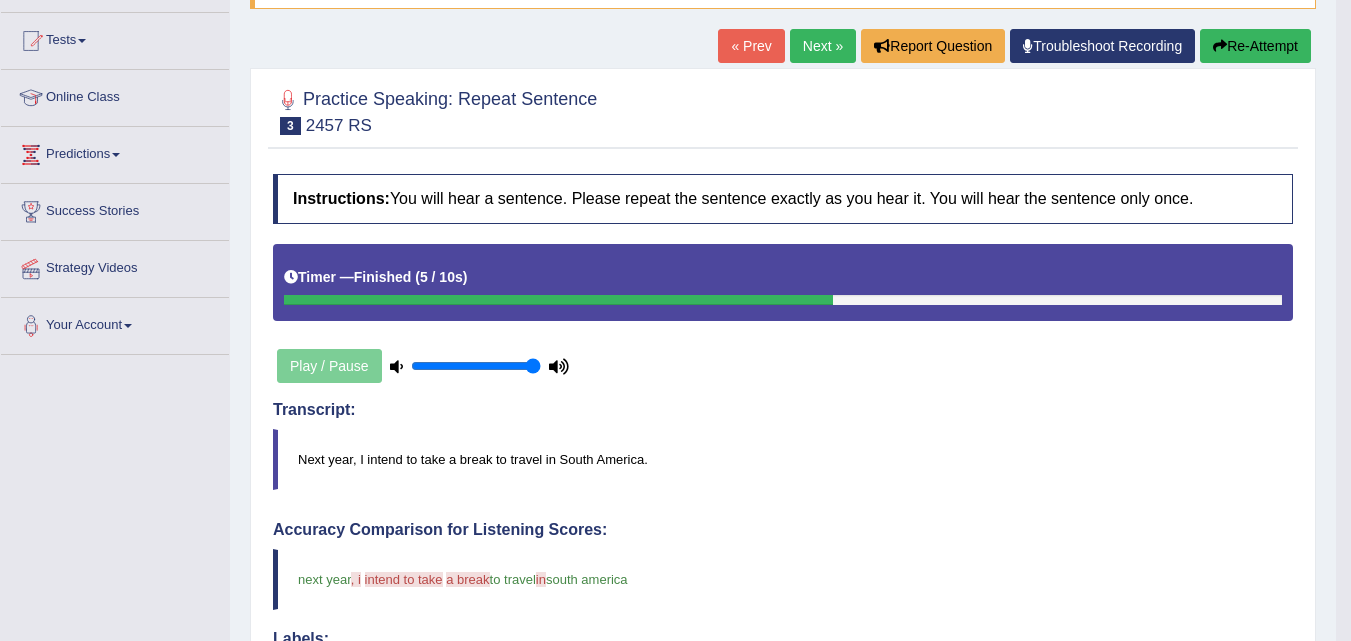 click on "Re-Attempt" at bounding box center (1255, 46) 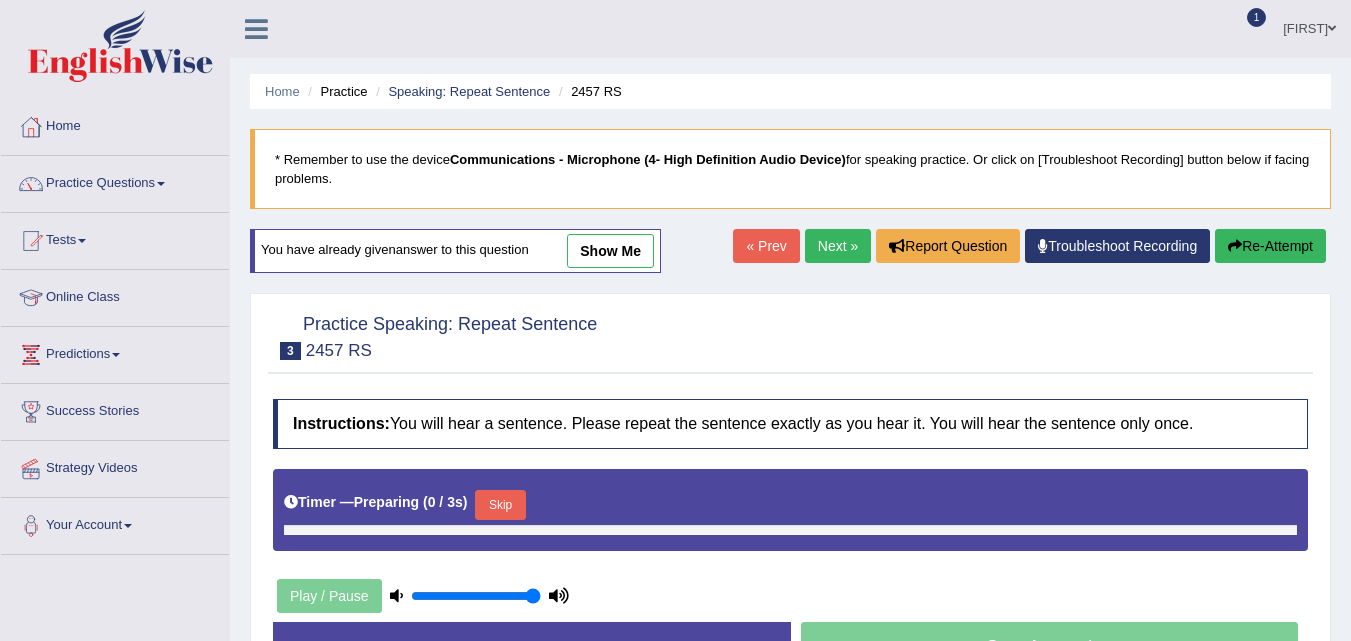 scroll, scrollTop: 200, scrollLeft: 0, axis: vertical 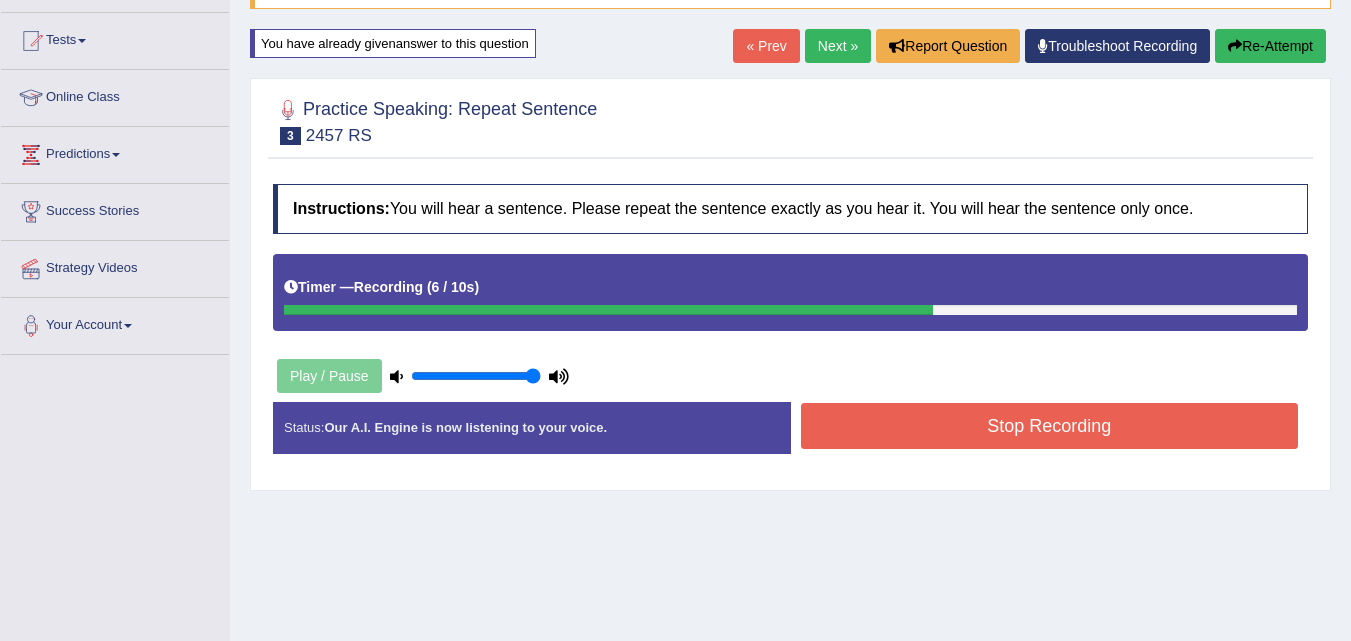 click on "Stop Recording" at bounding box center (1050, 426) 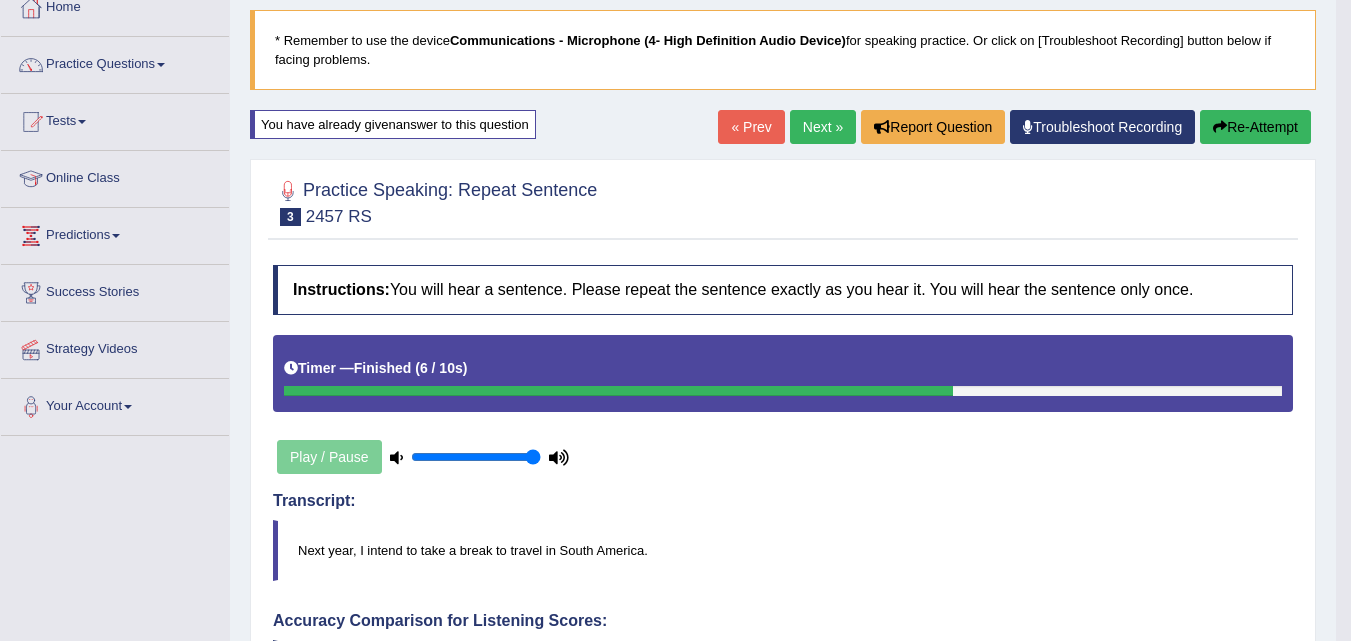 scroll, scrollTop: 100, scrollLeft: 0, axis: vertical 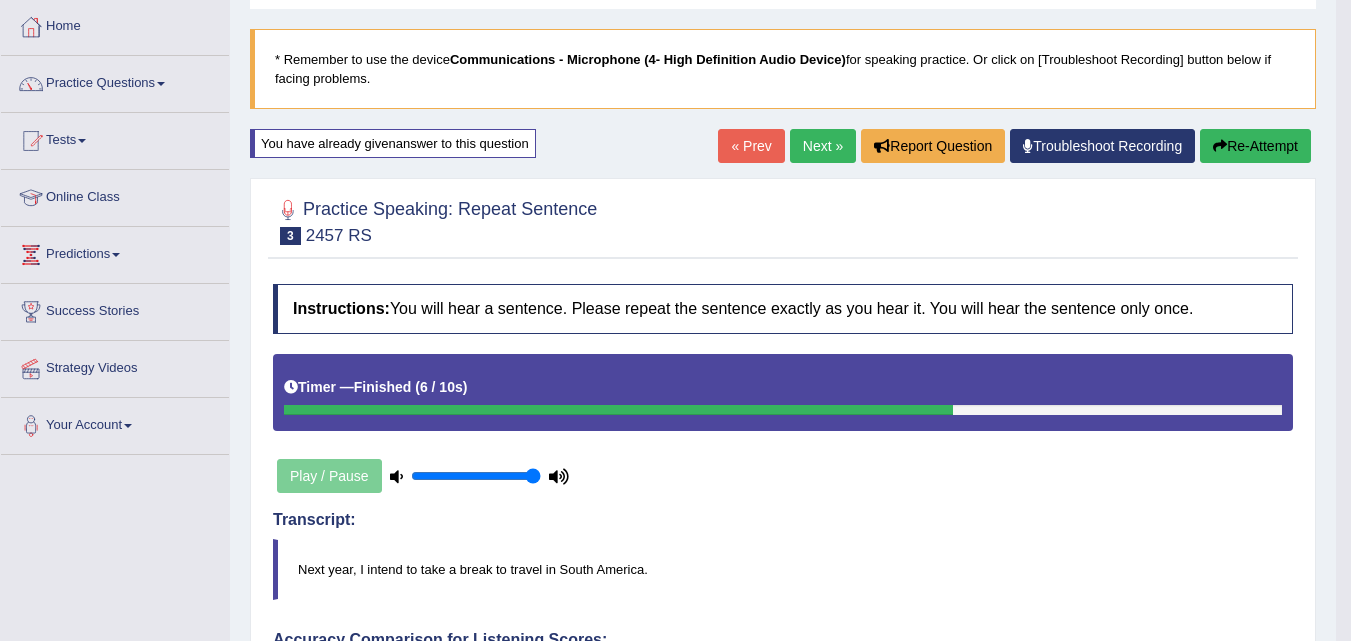 click on "Re-Attempt" at bounding box center (1255, 146) 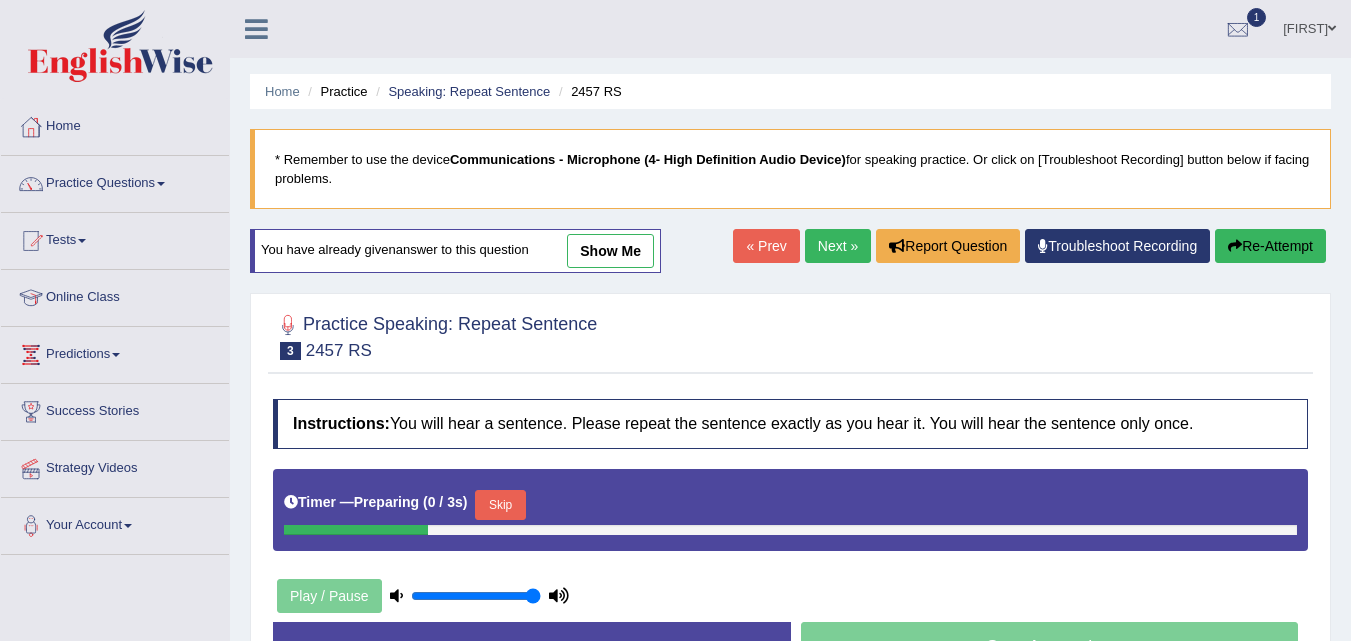 scroll, scrollTop: 100, scrollLeft: 0, axis: vertical 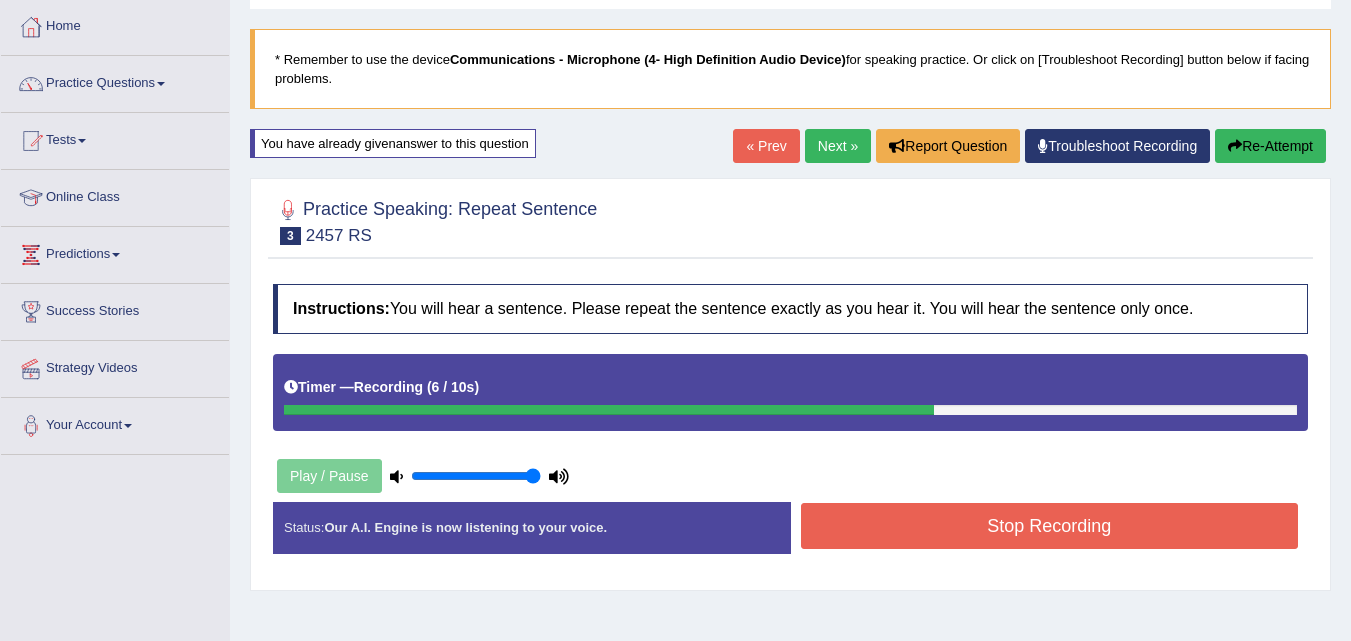 click on "Stop Recording" at bounding box center [1050, 526] 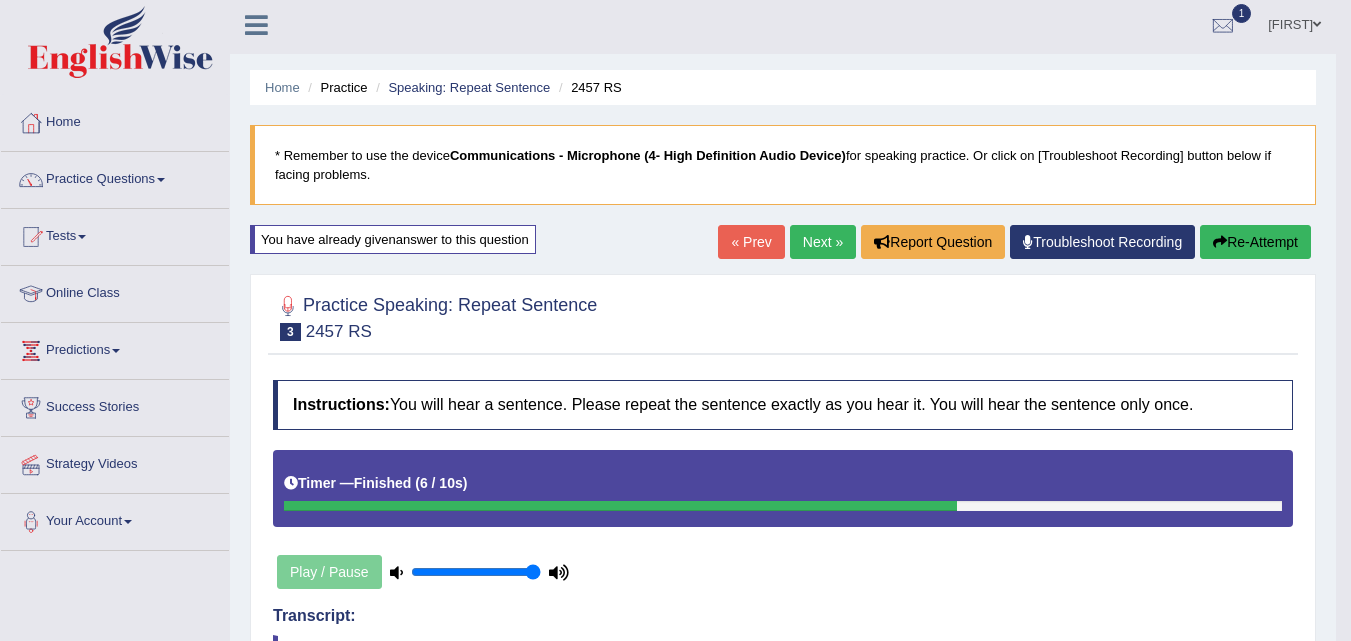 scroll, scrollTop: 0, scrollLeft: 0, axis: both 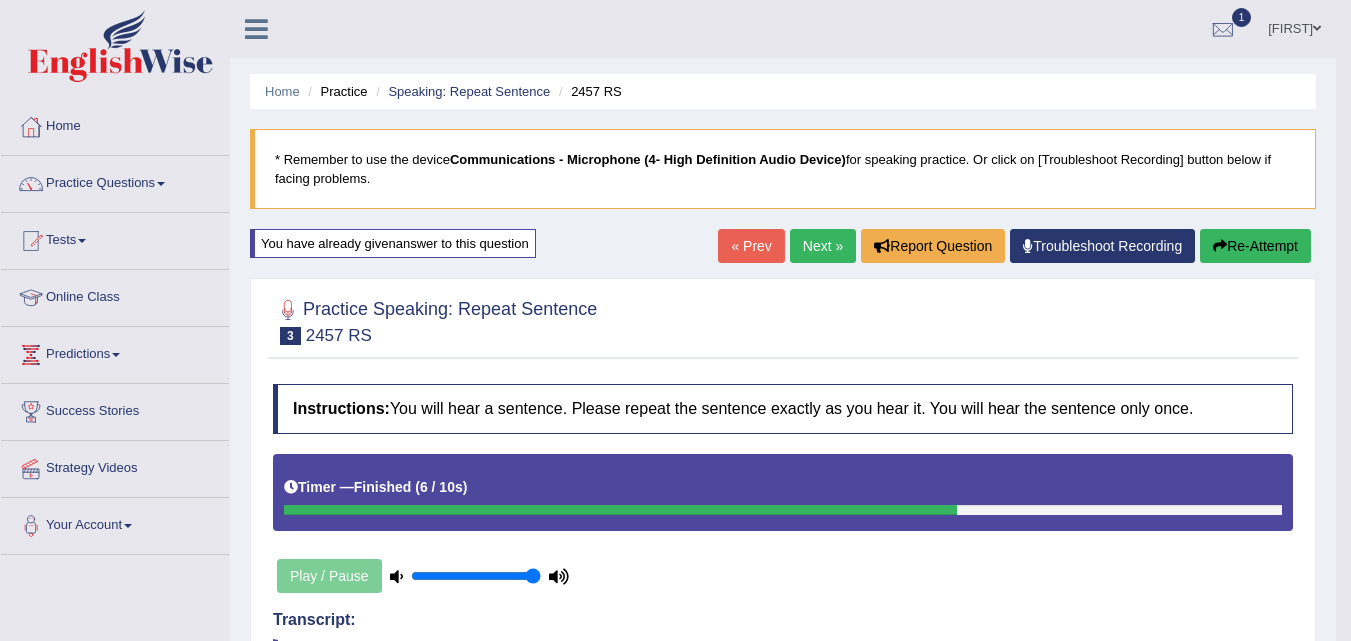 click on "Next »" at bounding box center [823, 246] 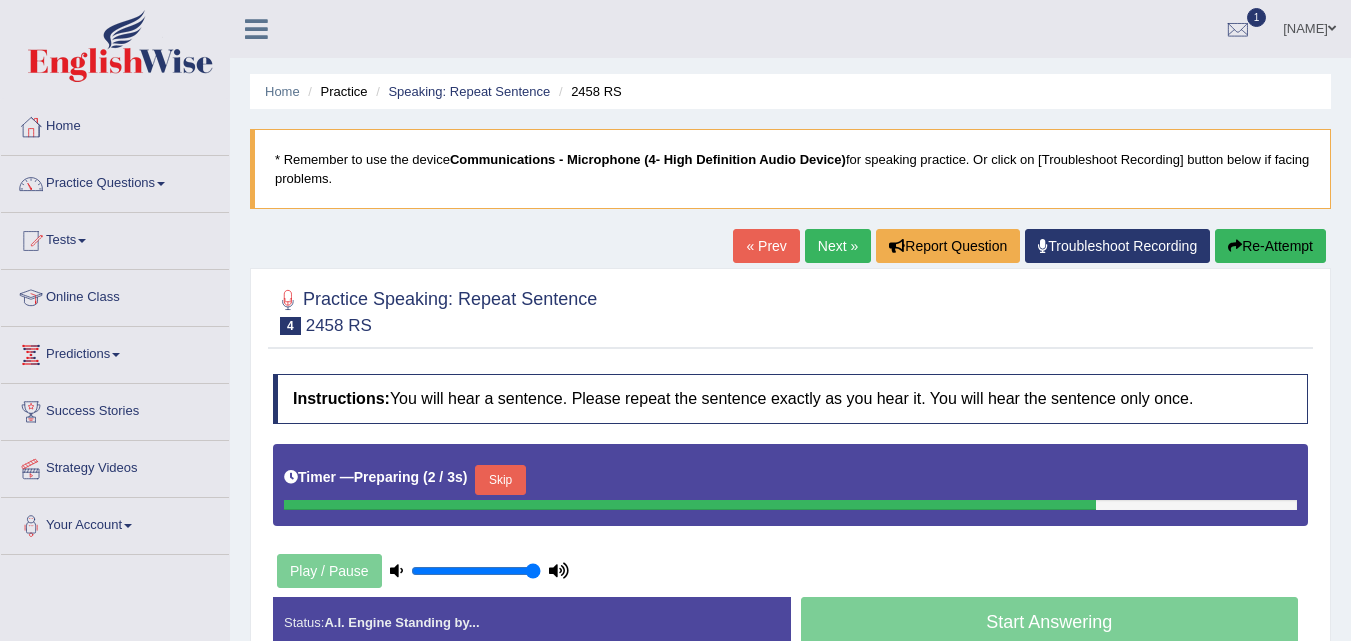 scroll, scrollTop: 0, scrollLeft: 0, axis: both 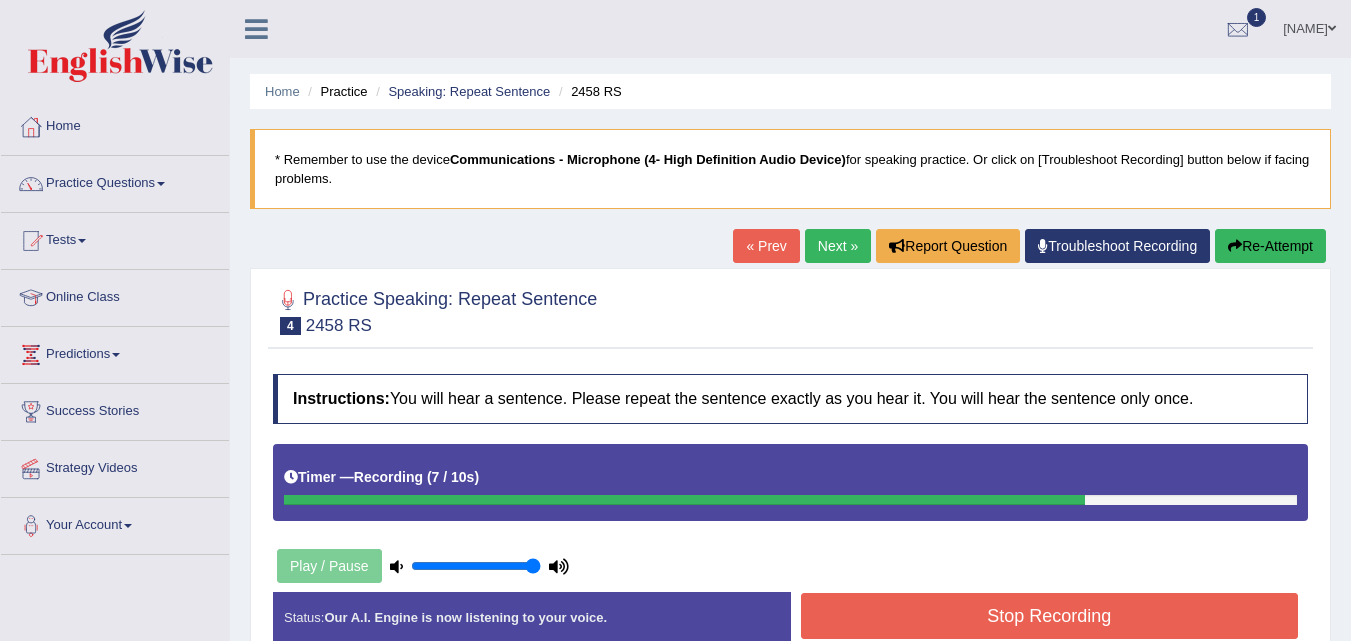 click on "Stop Recording" at bounding box center (1050, 616) 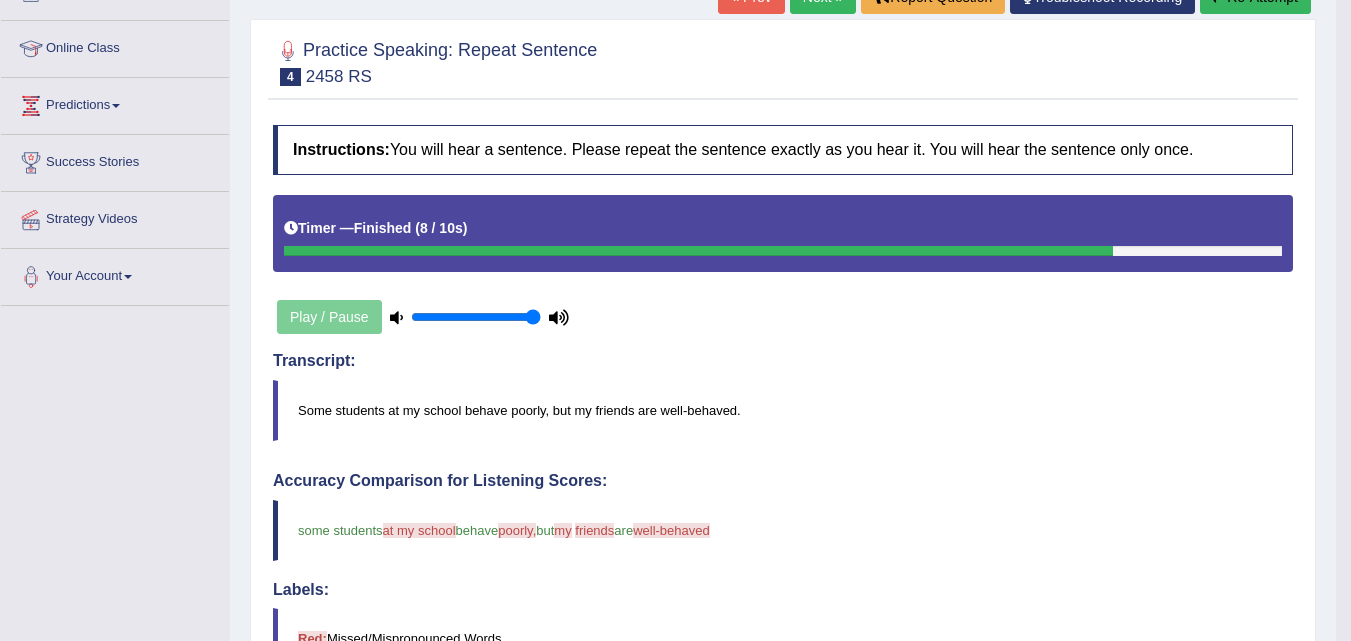 scroll, scrollTop: 200, scrollLeft: 0, axis: vertical 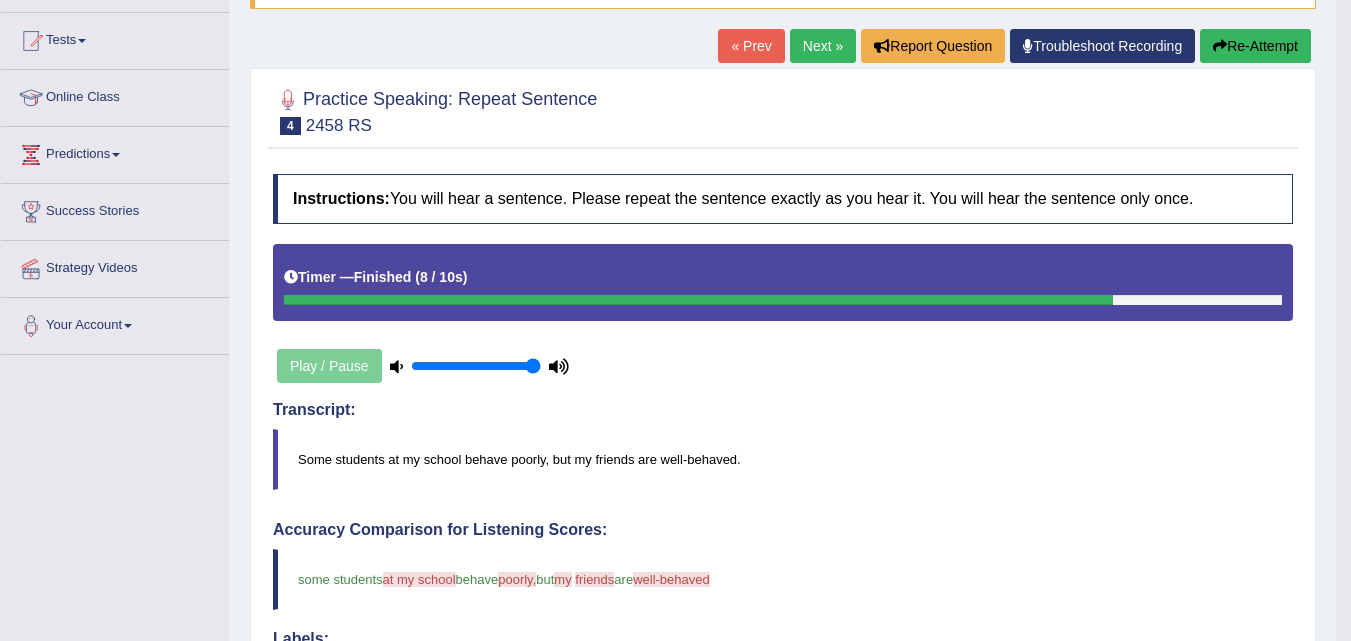 click at bounding box center (1220, 46) 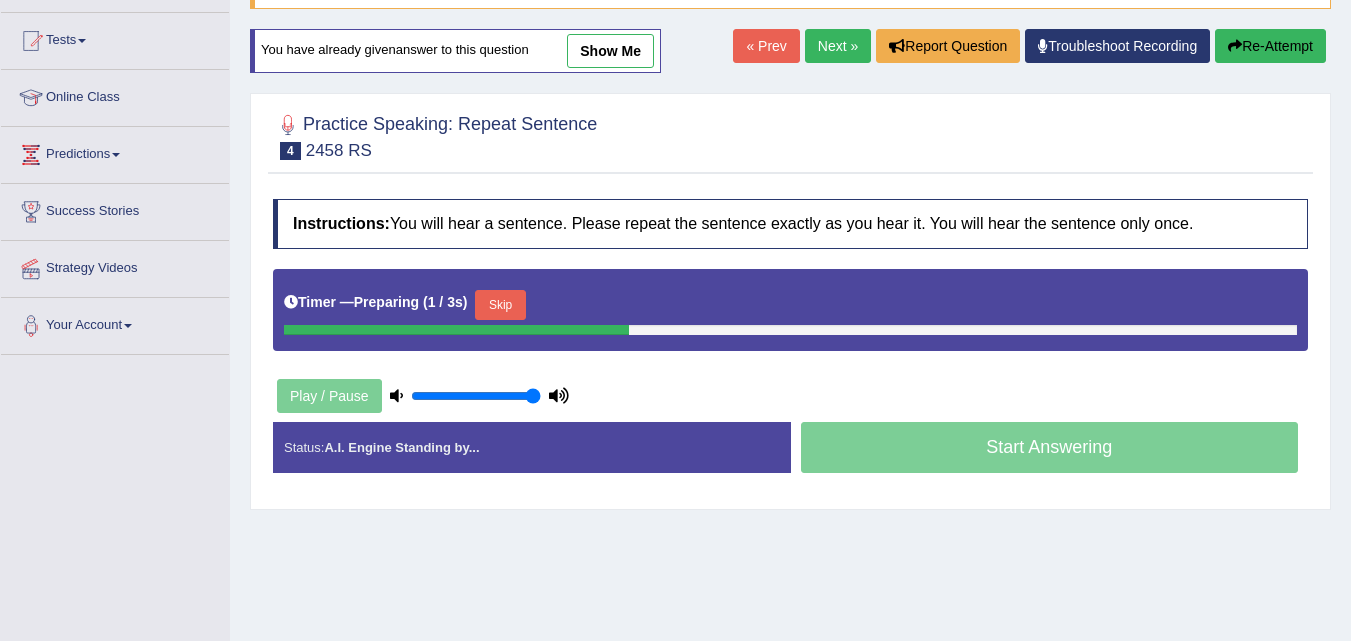 scroll, scrollTop: 0, scrollLeft: 0, axis: both 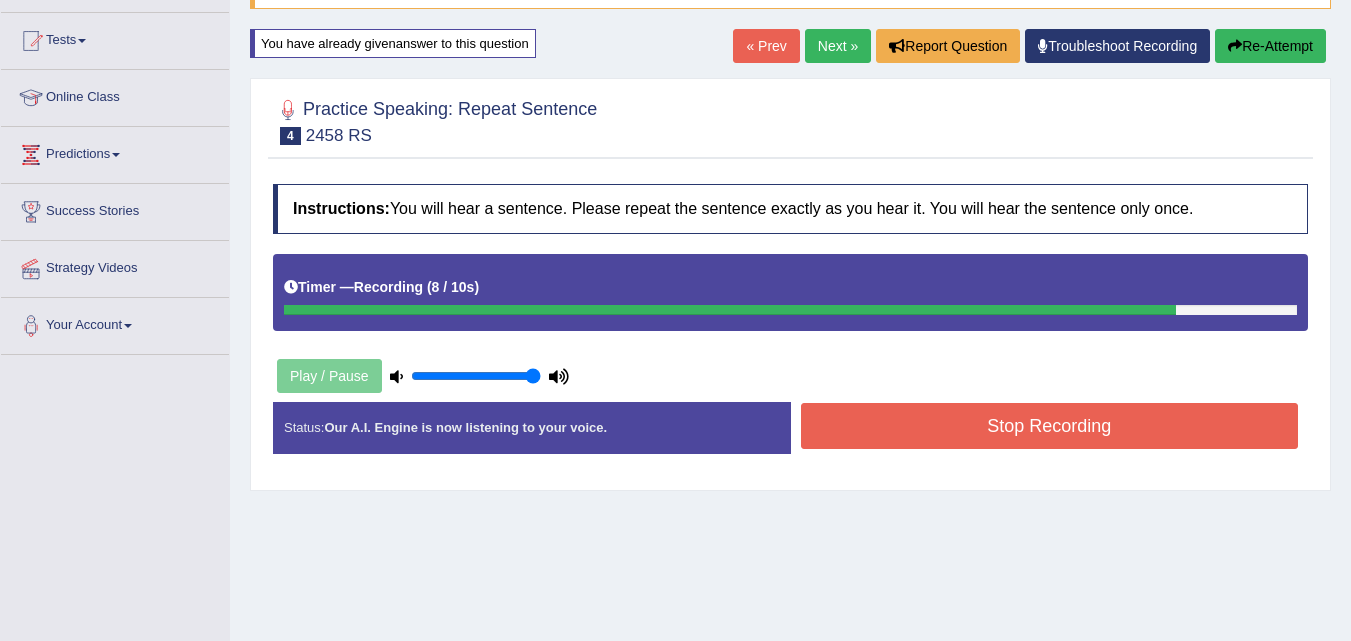 click on "Stop Recording" at bounding box center (1050, 426) 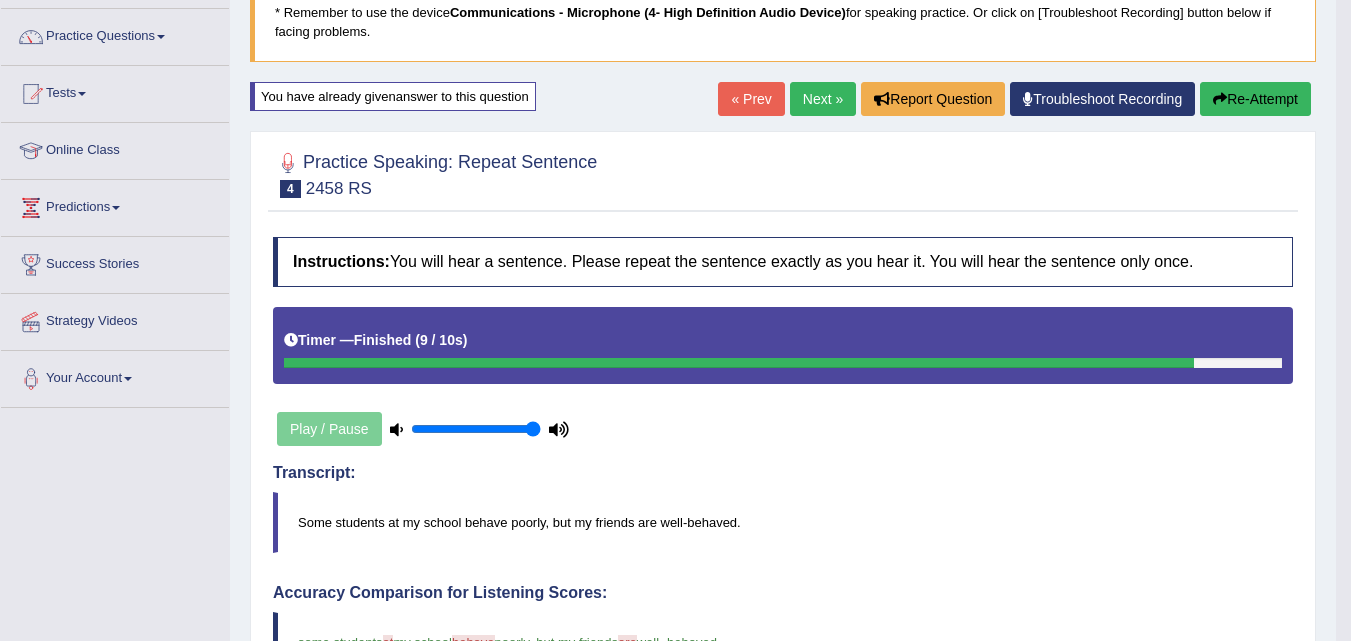 scroll, scrollTop: 0, scrollLeft: 0, axis: both 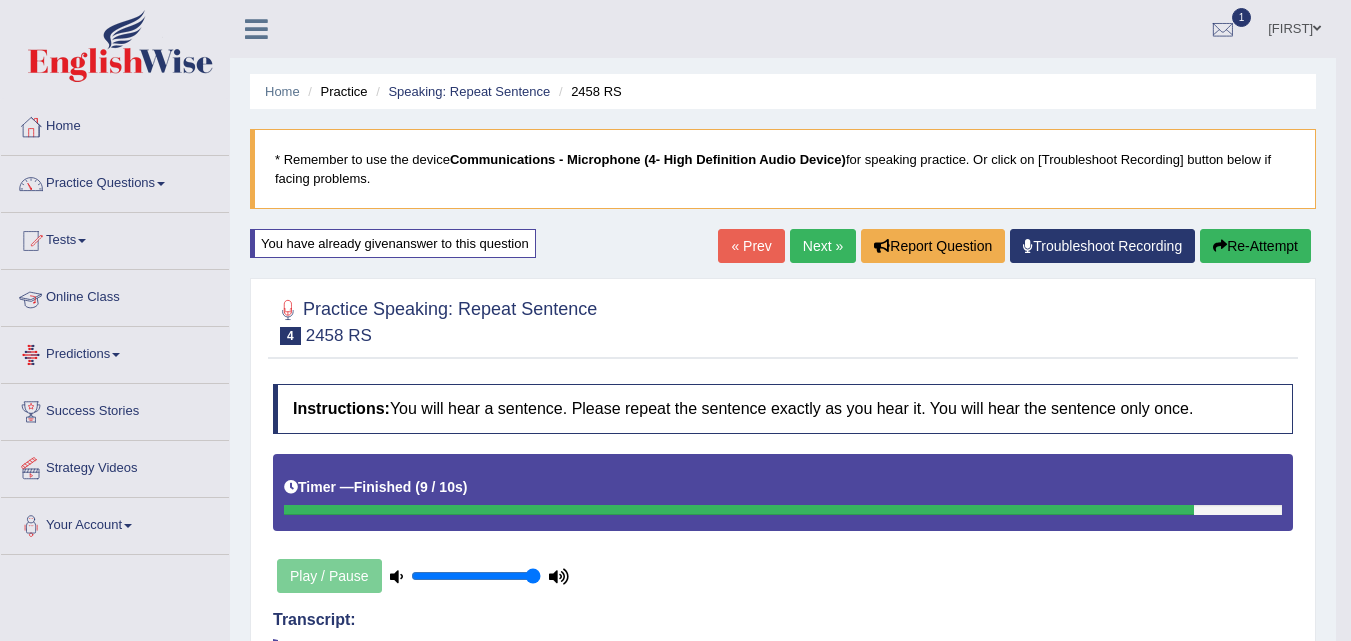click on "Predictions" at bounding box center (115, 352) 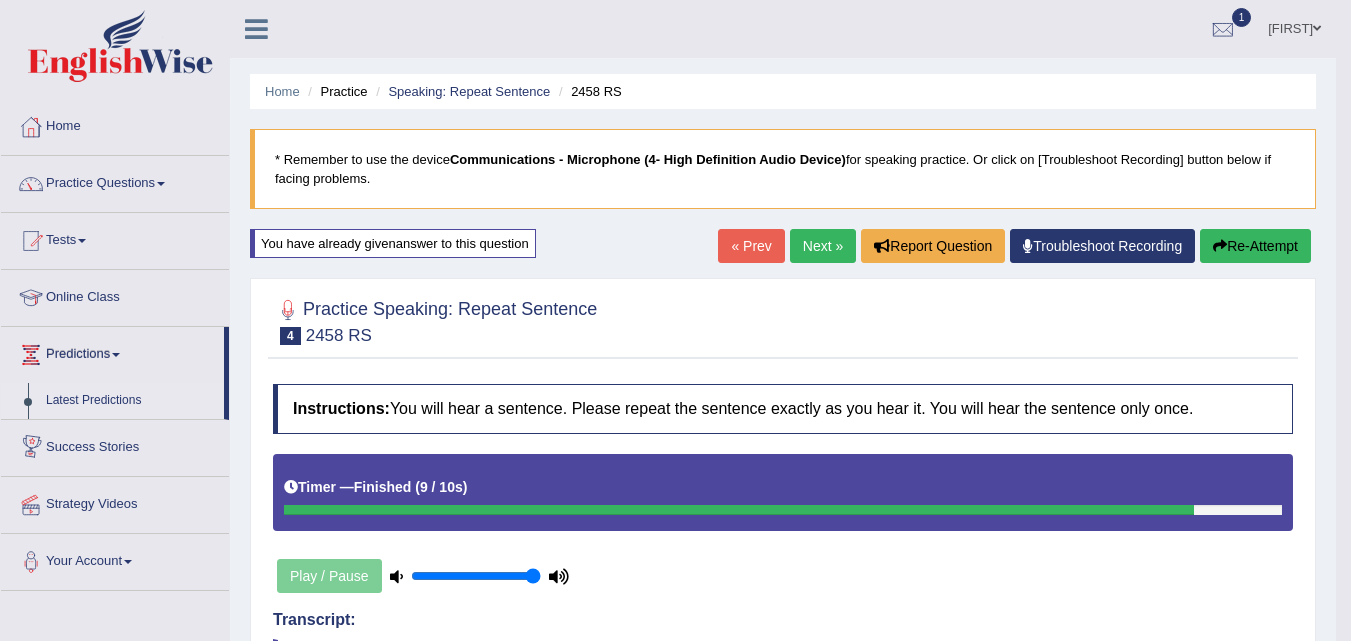 click on "Latest Predictions" at bounding box center [130, 401] 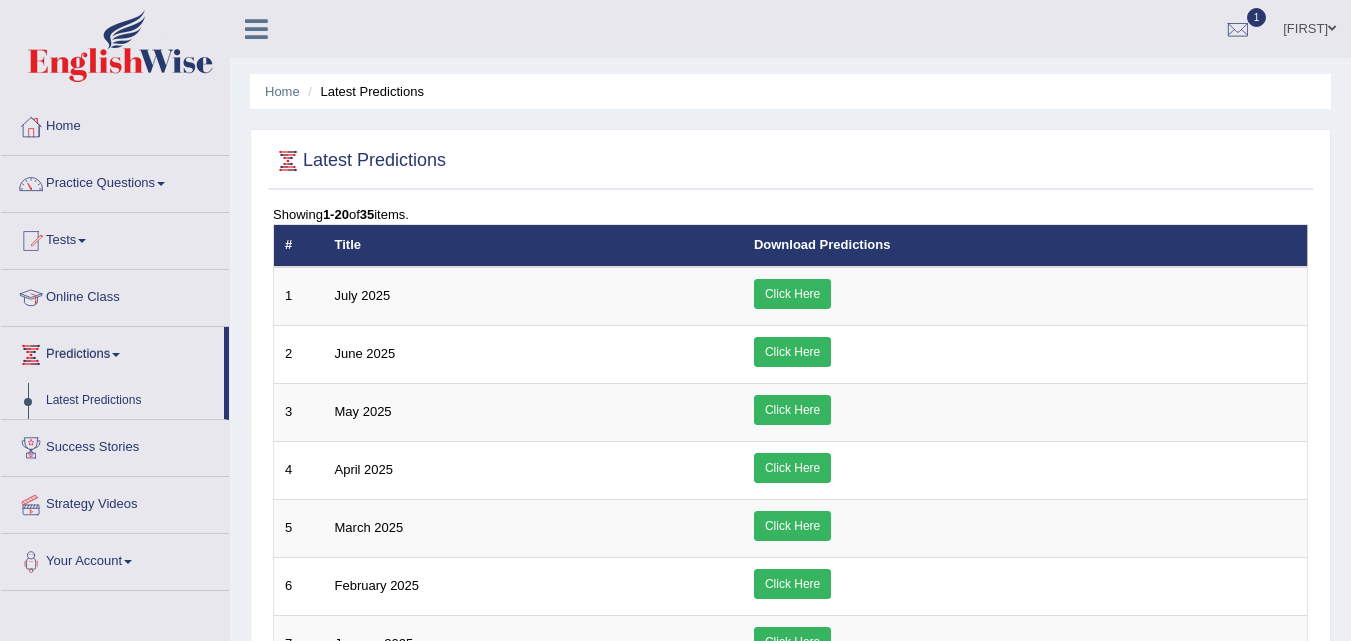 scroll, scrollTop: 400, scrollLeft: 0, axis: vertical 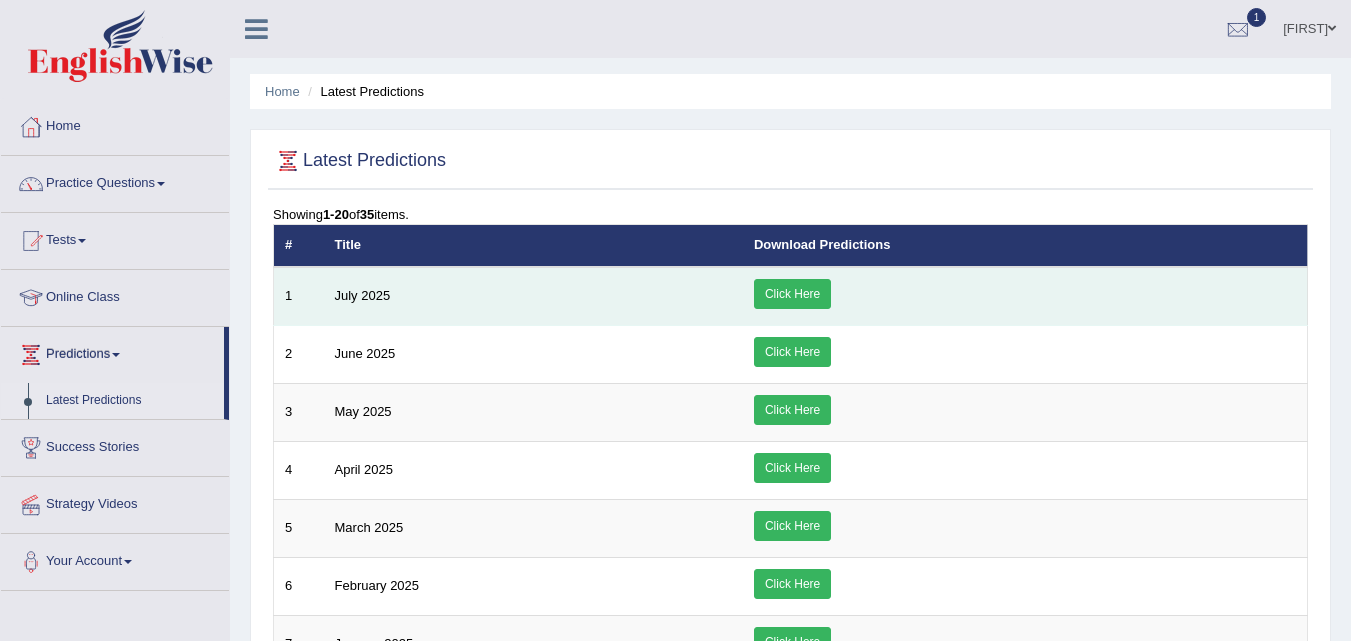 click on "Click Here" at bounding box center [792, 294] 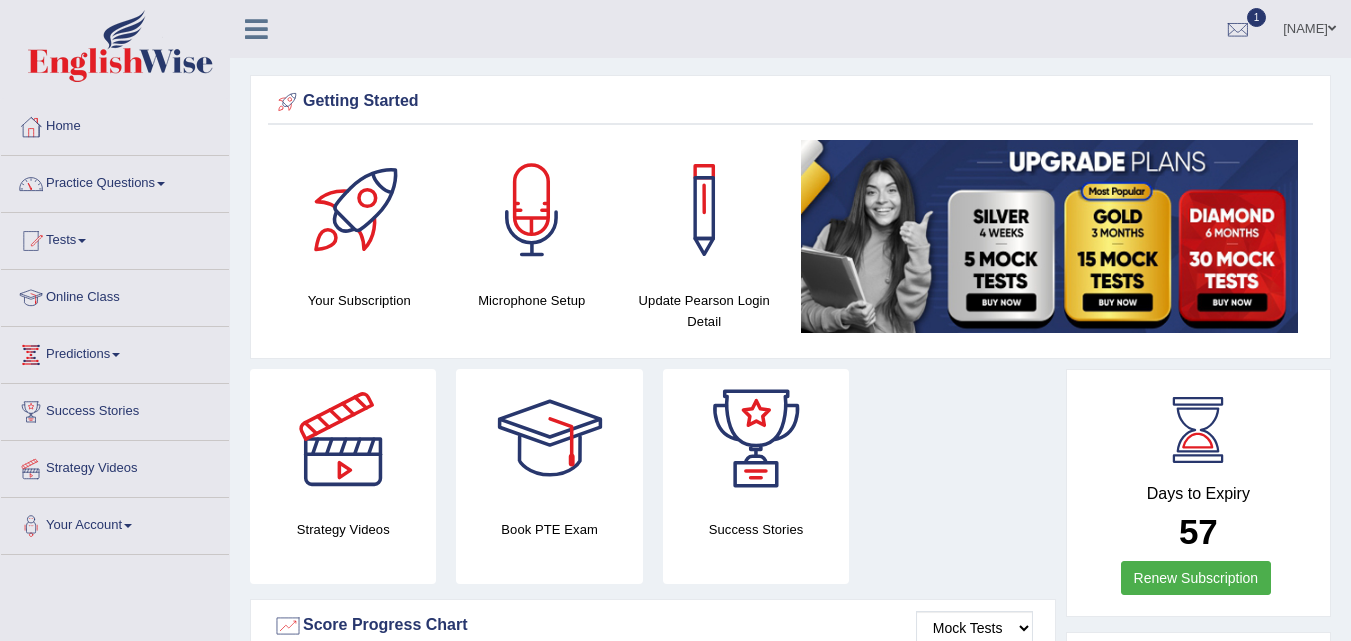 scroll, scrollTop: 0, scrollLeft: 0, axis: both 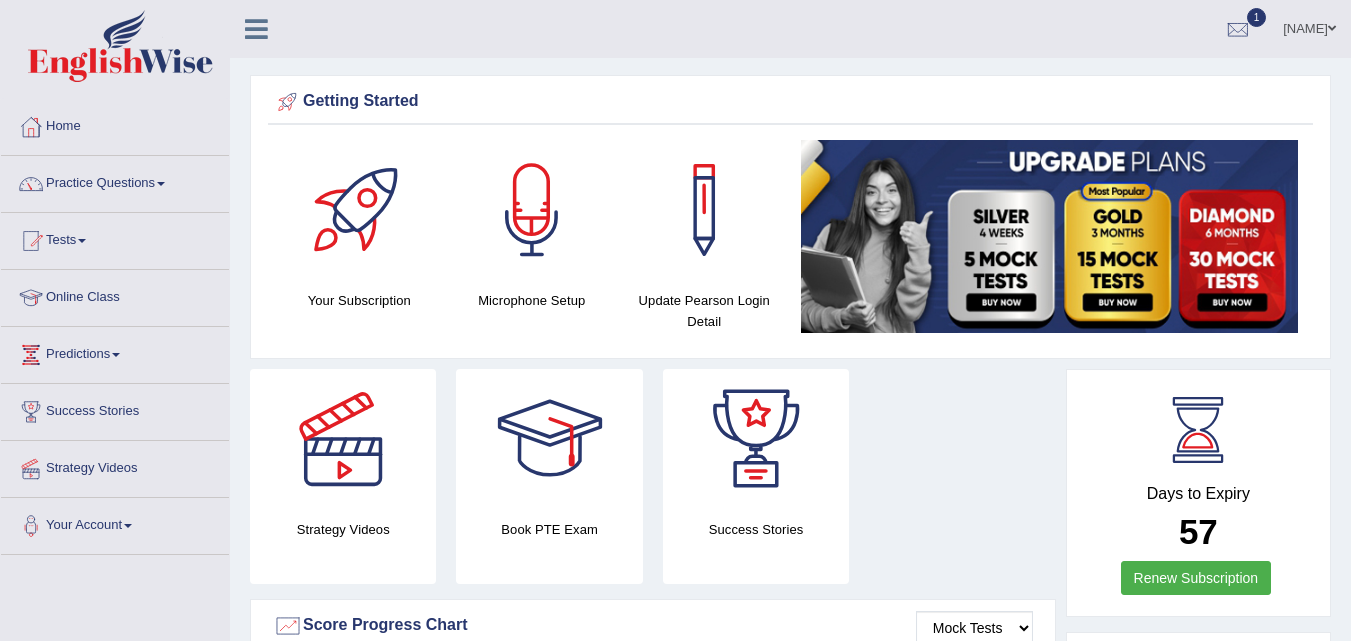 click on "Practice Questions" at bounding box center [115, 181] 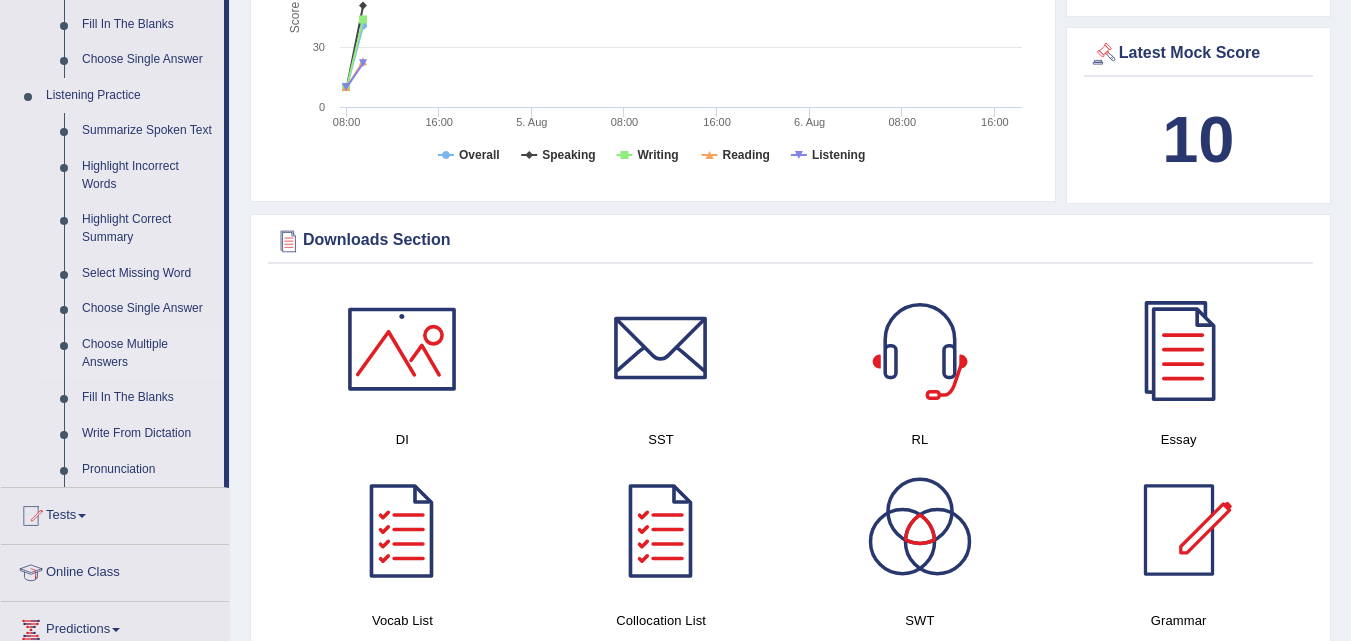 scroll, scrollTop: 800, scrollLeft: 0, axis: vertical 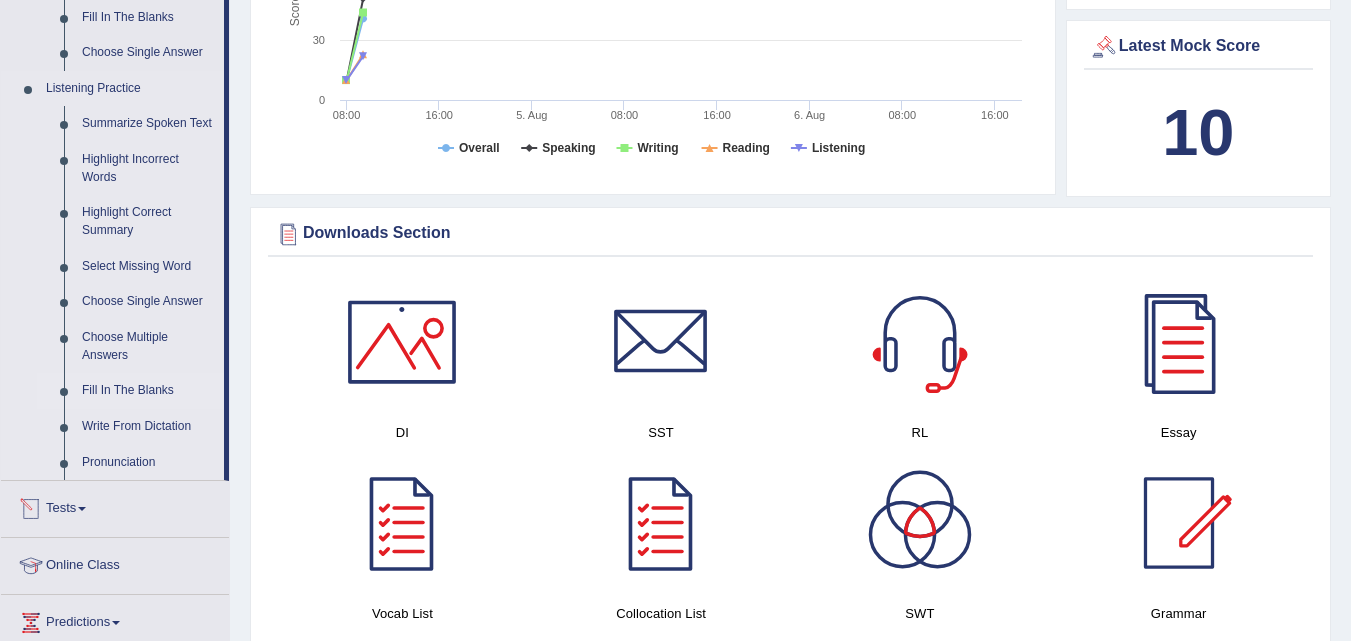 click on "Fill In The Blanks" at bounding box center [148, 391] 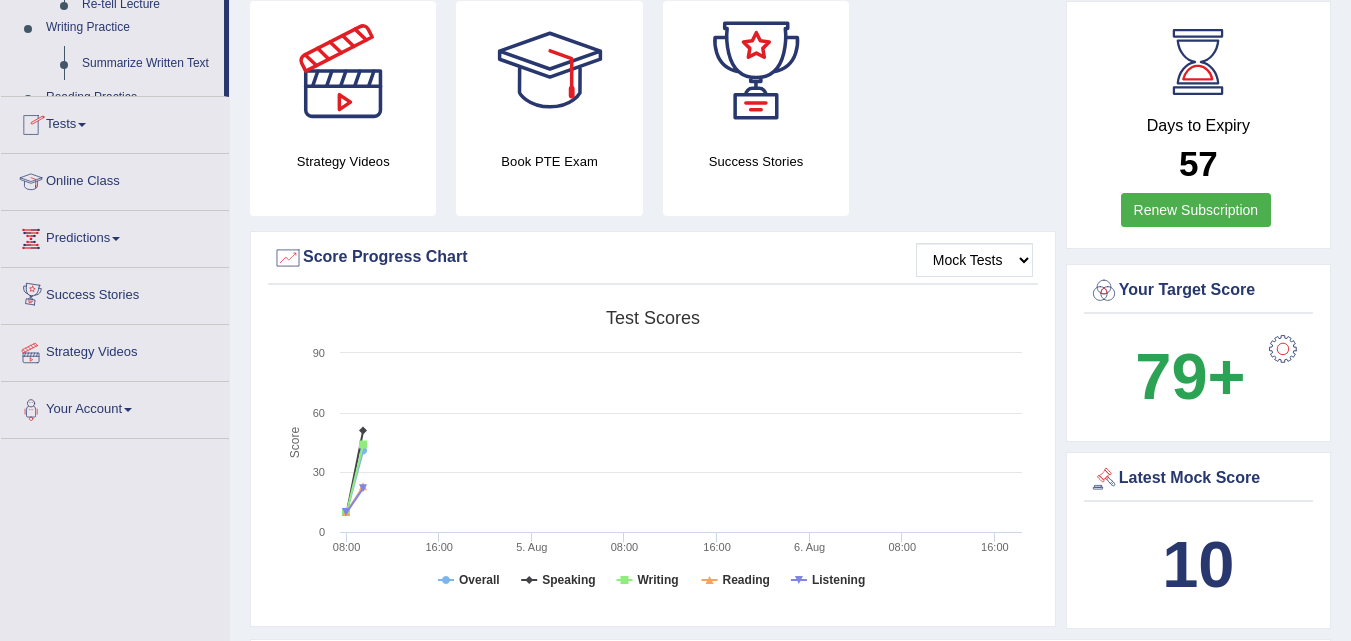 scroll, scrollTop: 710, scrollLeft: 0, axis: vertical 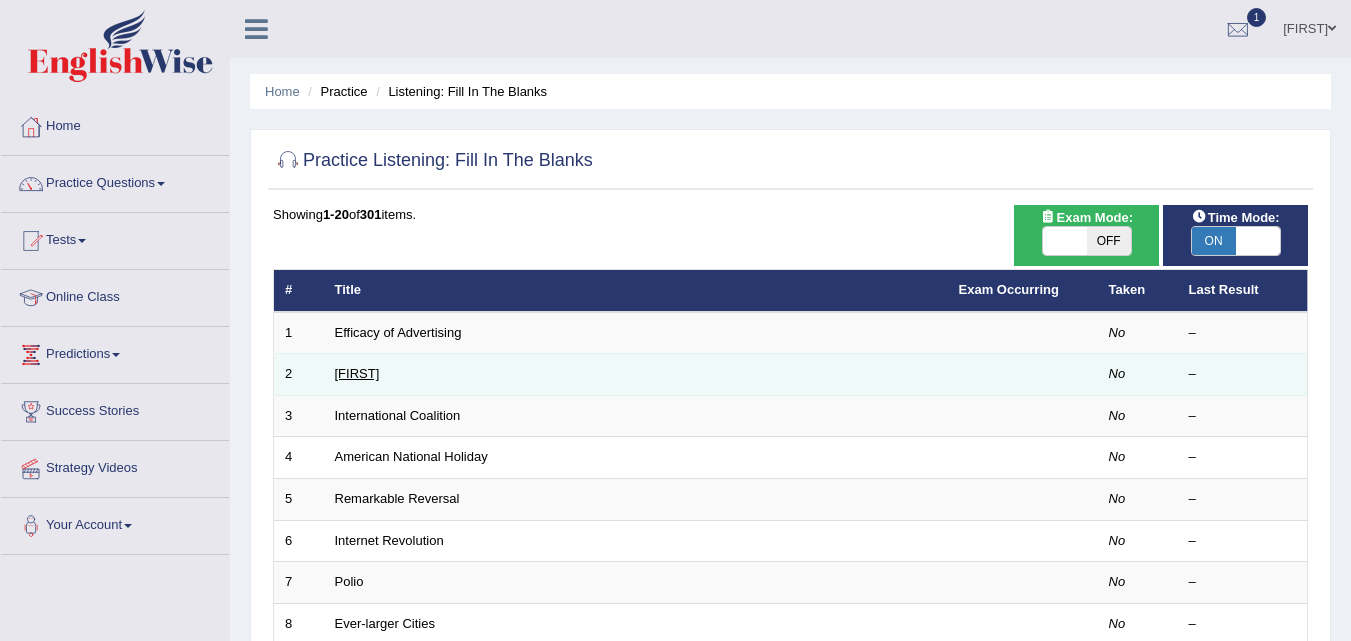 click on "[FIRST]" at bounding box center (357, 373) 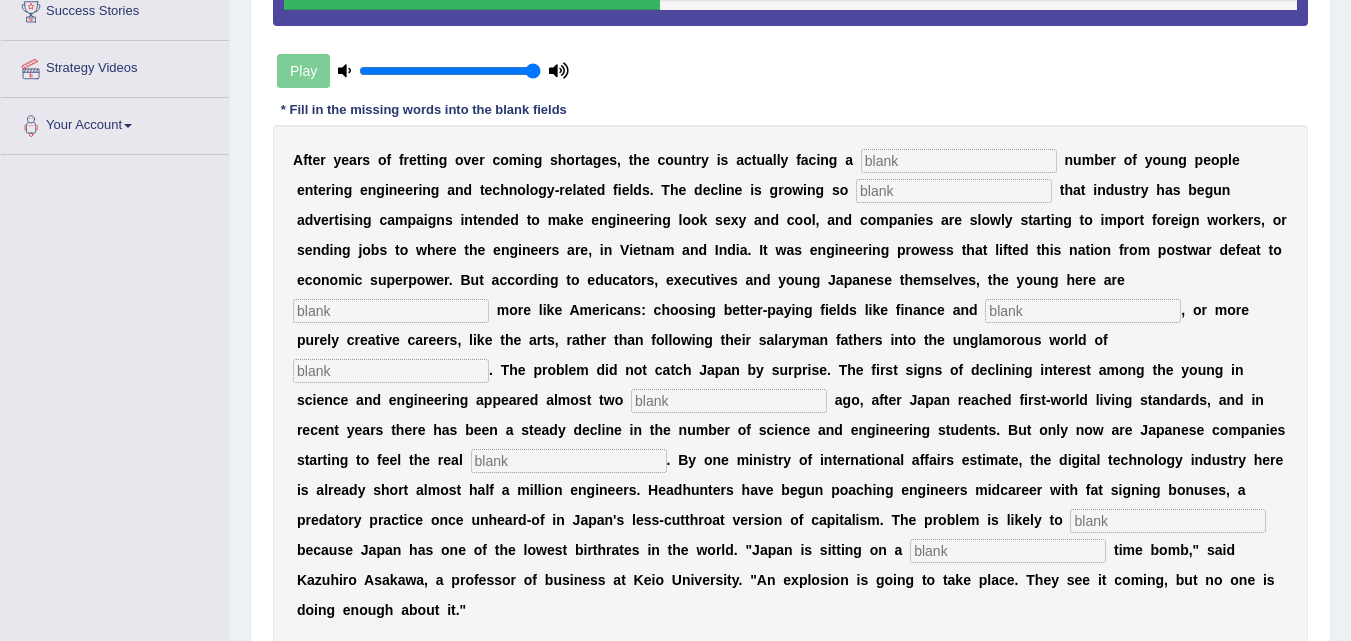 scroll, scrollTop: 400, scrollLeft: 0, axis: vertical 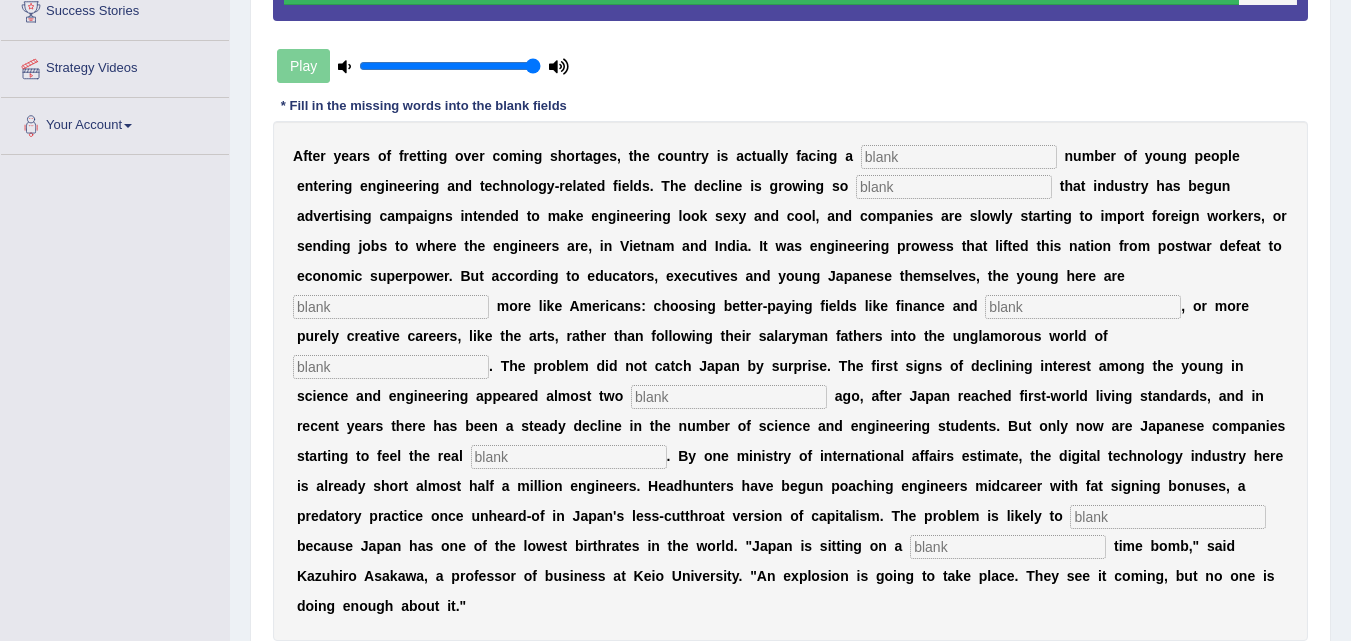 click at bounding box center (1008, 547) 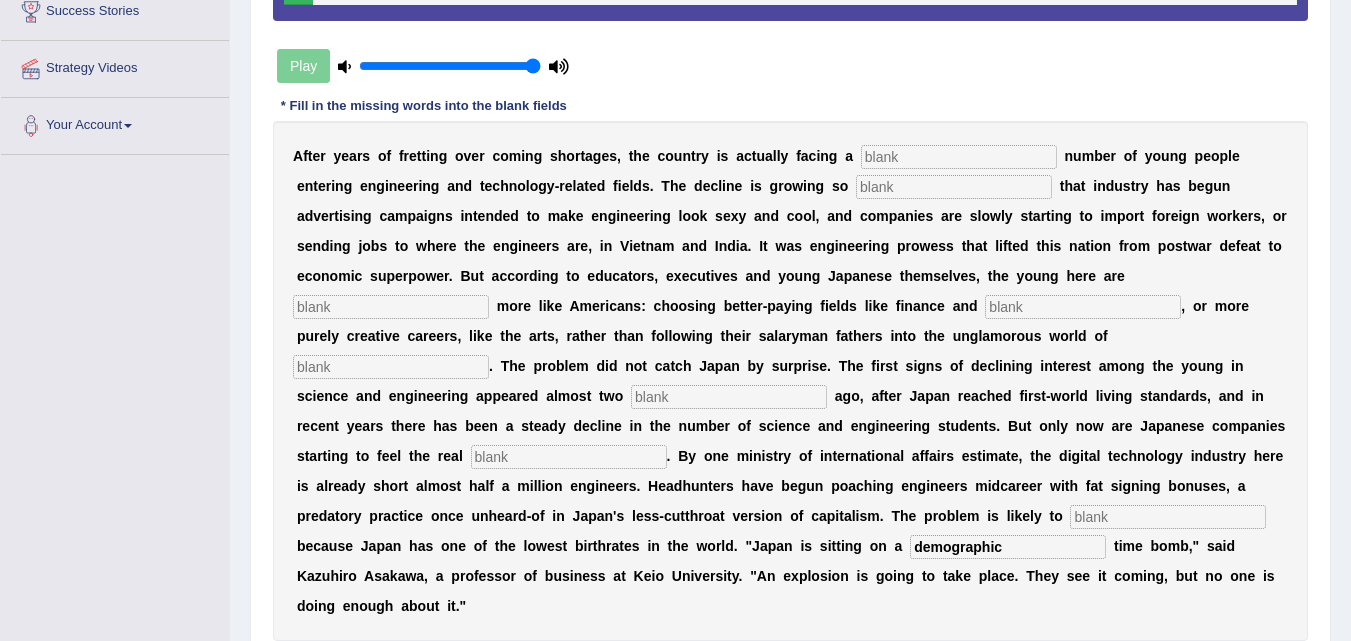 type on "demographic" 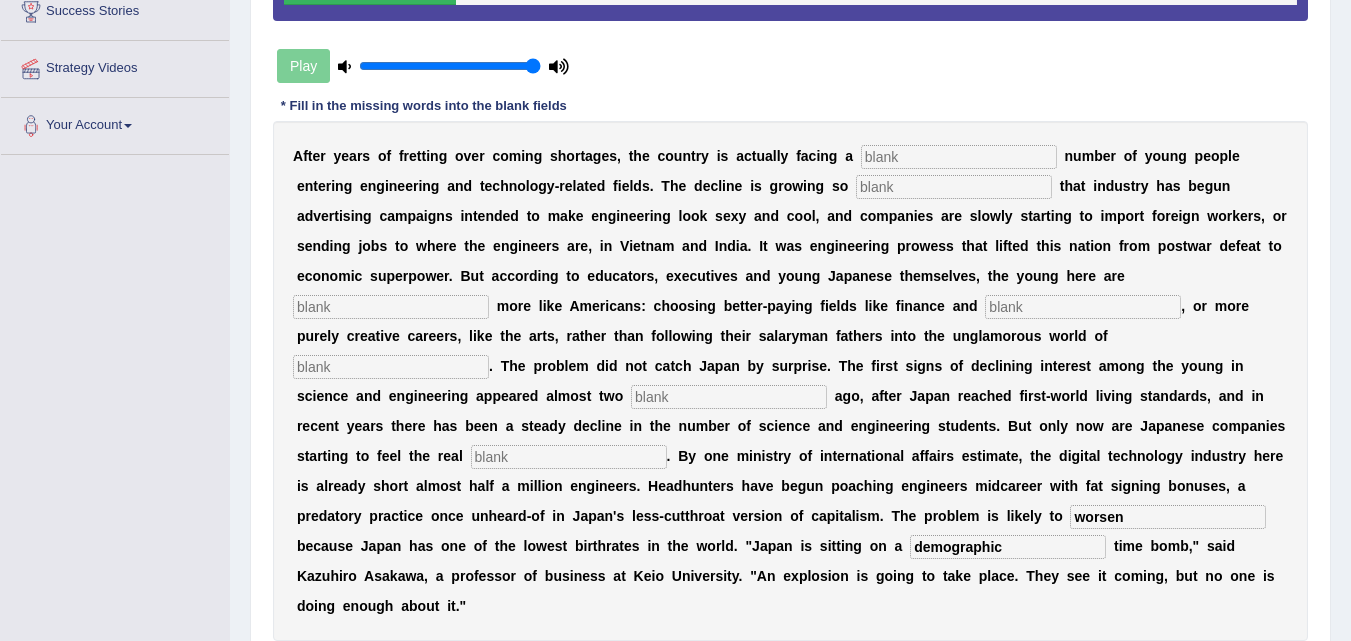 type on "worsen" 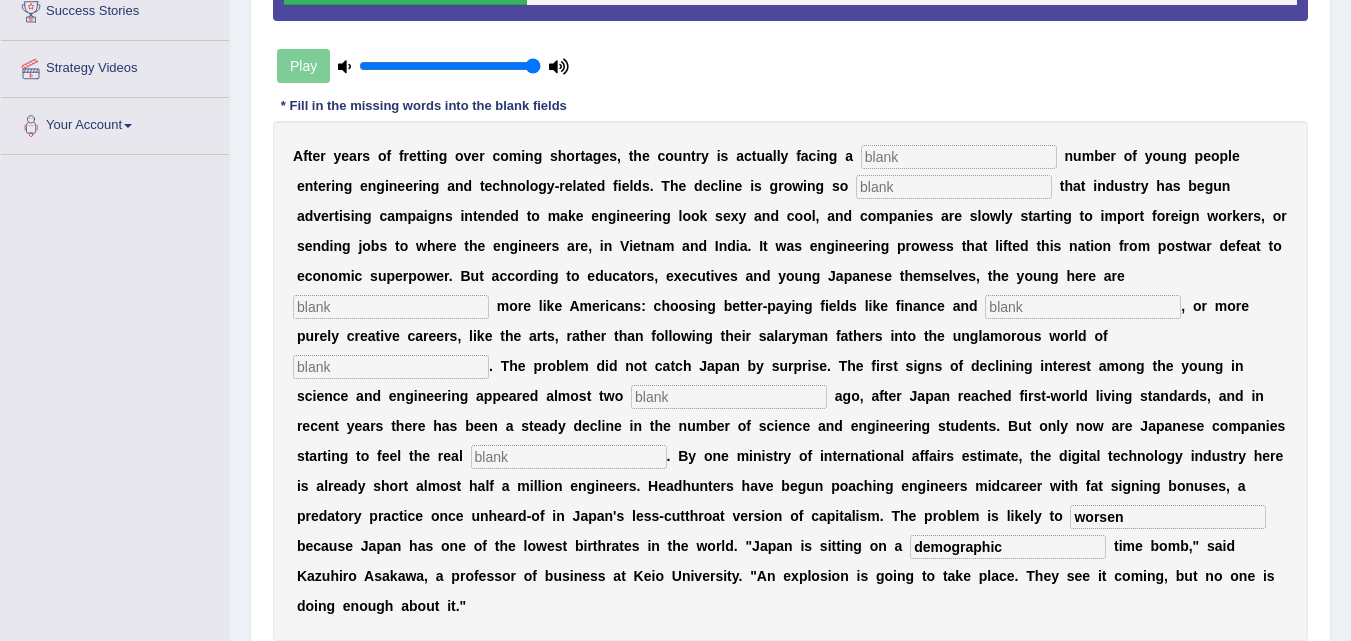 click at bounding box center [959, 157] 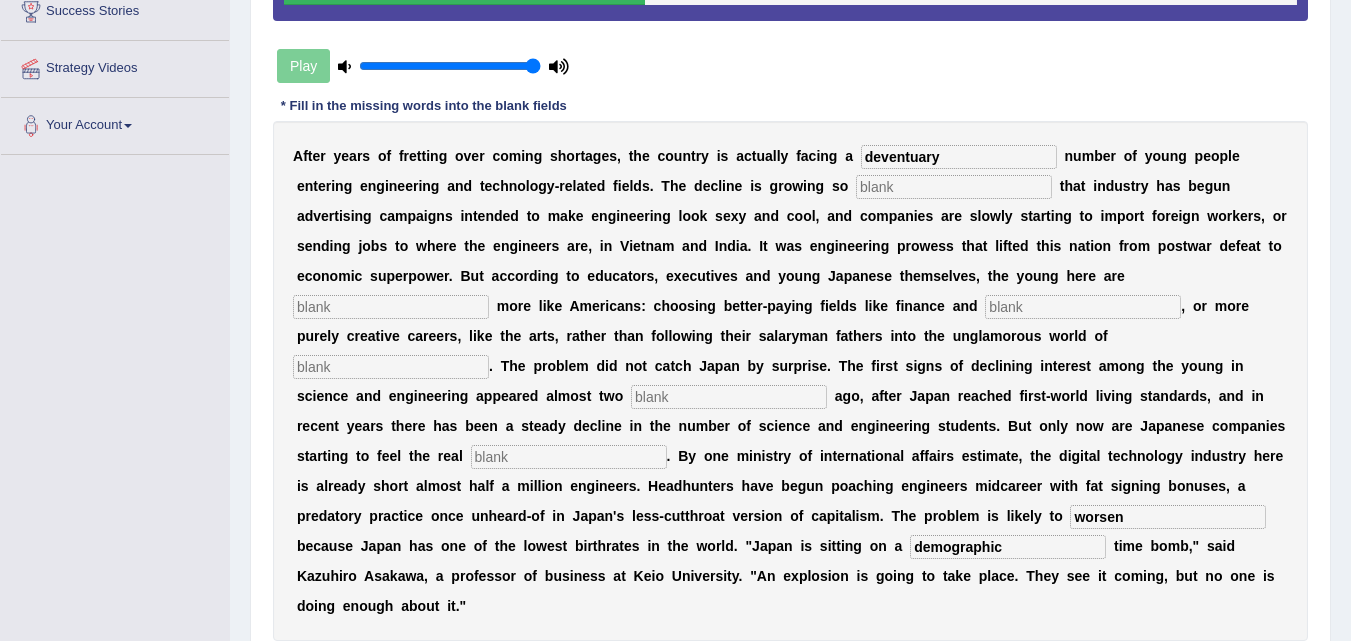 type on "deventuary" 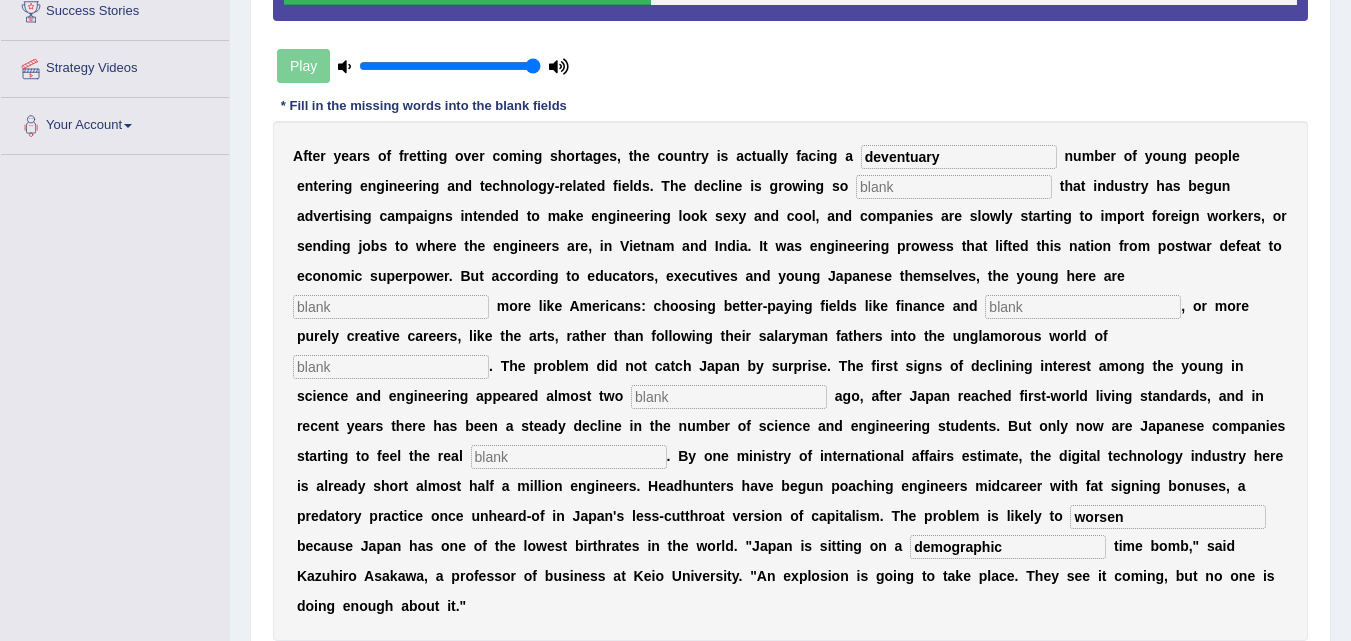 click at bounding box center [954, 187] 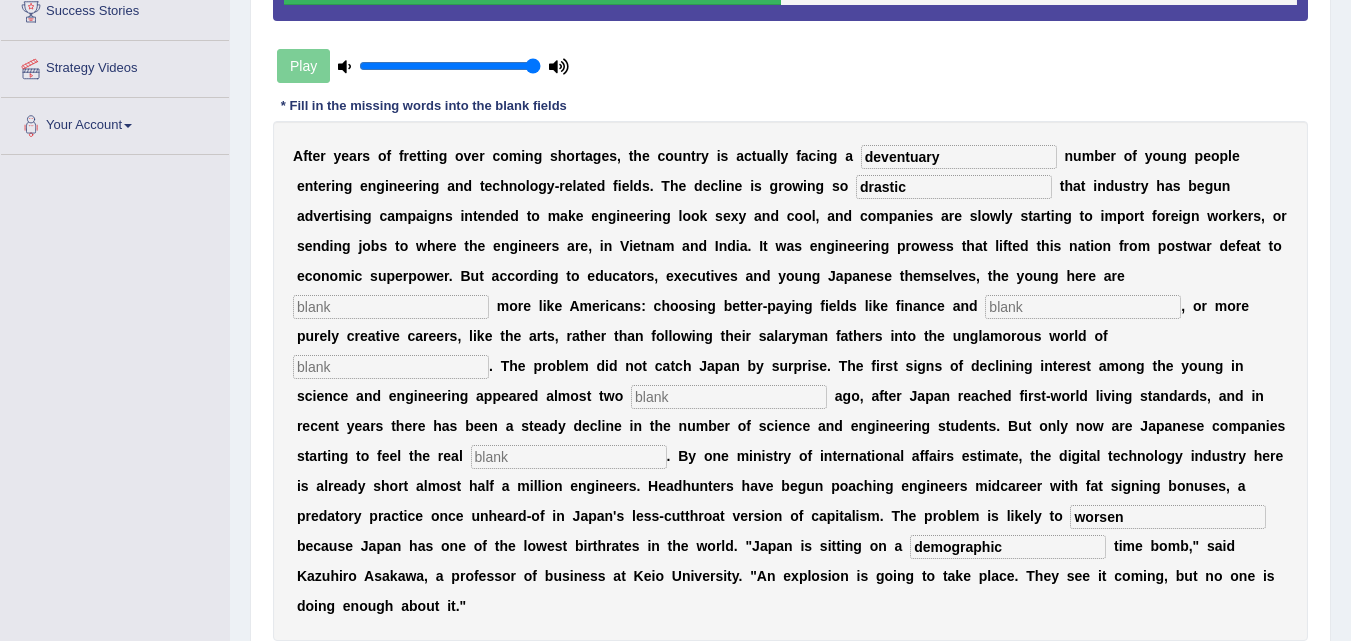 type on "drastic" 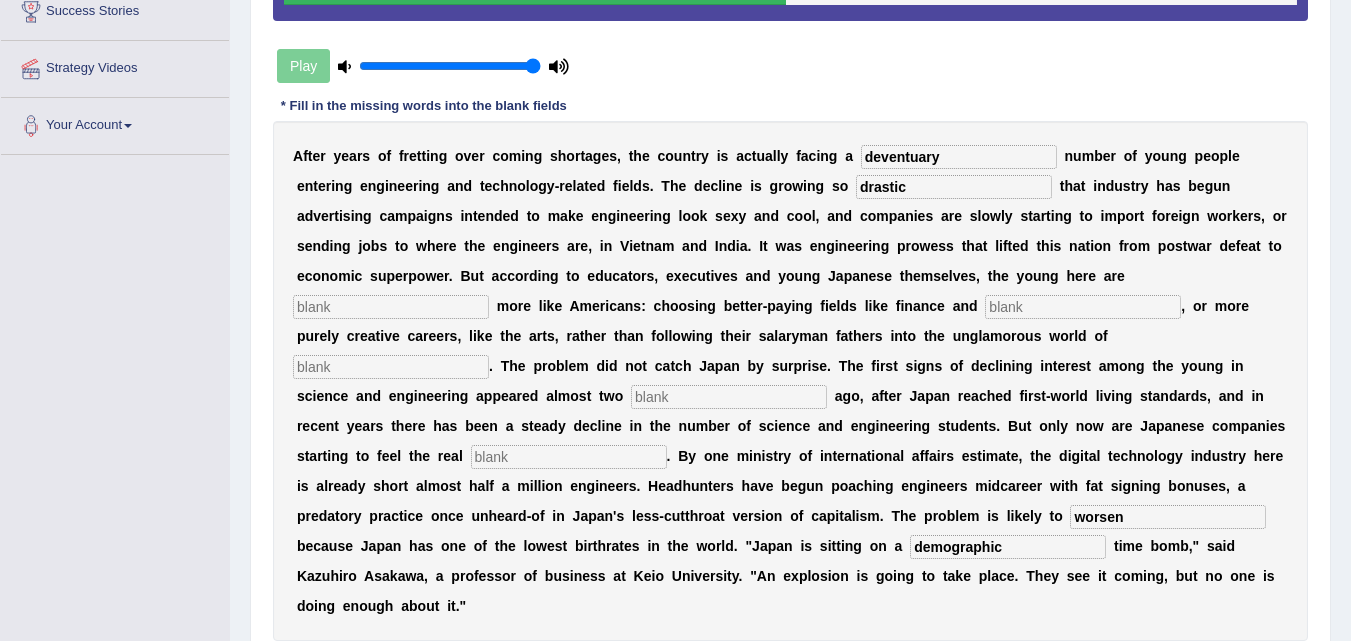click on "A f t e r    y e a r s    o f    f r e t t i n g    o v e r    c o m i n g    s h o r t a g e s ,    t h e    c o u n t r y    i s    a c t u a l l y    f a c i n g    a    deventuary    n u m b e r    o f    y o u n g    p e o p l e    e n t e r i n g    e n g i n e e r i n g    a n d    t e c h n o l o g y - r e l a t e d    f i e l d s .    T h e    d e c l i n e    i s    g r o w i n g    s o    drastic    t h a t    i n d u s t r y    h a s    b e g u n    a d v e r t i s i n g    c a m p a i g n s    i n t e n d e d    t o    m a k e    e n g i n e e r i n g    l o o k    s e x y    a n d    c o o l ,    a n d    c o m p a n i e s    a r e    s l o w l y    s t a r t i n g    t o    i m p o r t    f o r e i g n    w o r k e r s ,    o r    s e n d i n g    j o b s    t o    w h e r e    t h e    e n g i n e e r s    a r e ,    i n    V i e t n a m    a n d    I n d i a .    I t    w a s    e n g i n e e r i n g    p r o w e s s    t h a" at bounding box center [790, 381] 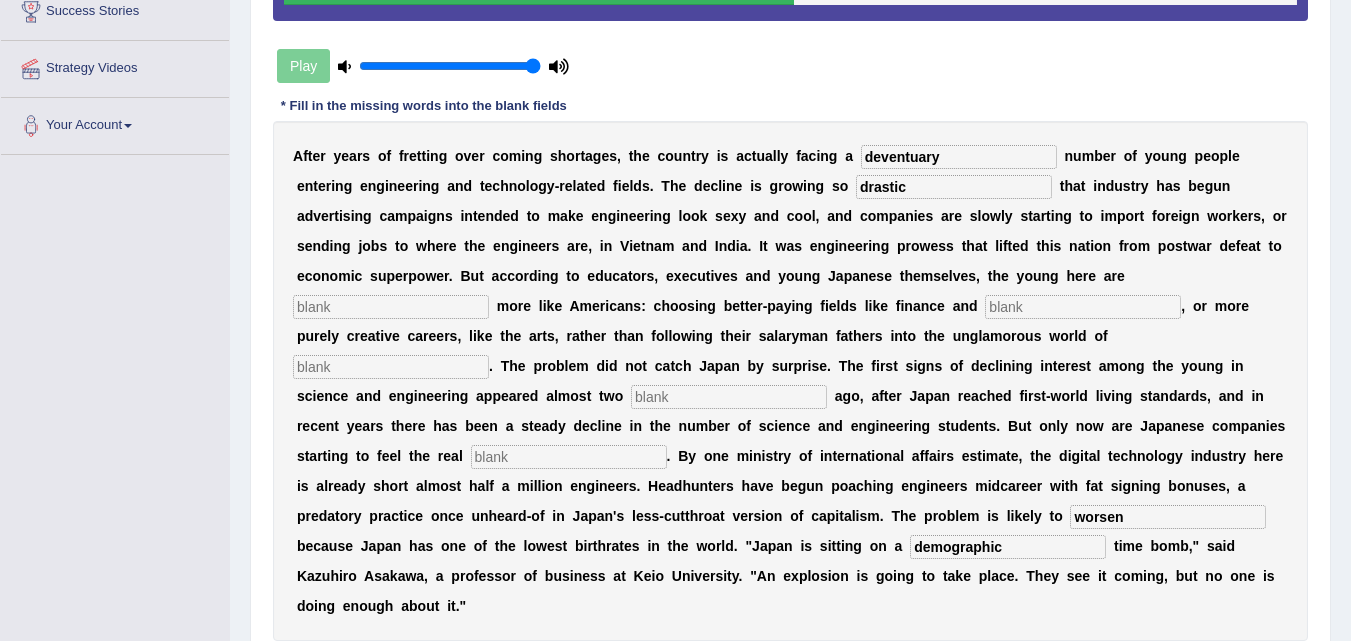 click at bounding box center (1083, 307) 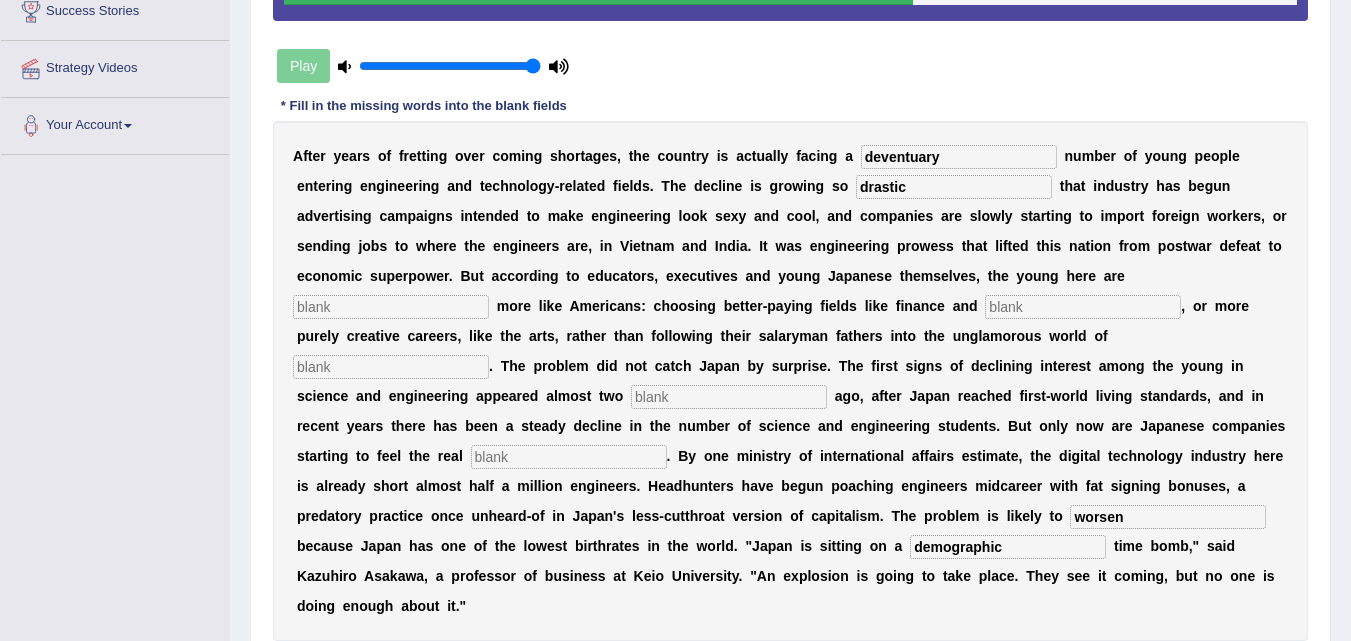 click at bounding box center (391, 307) 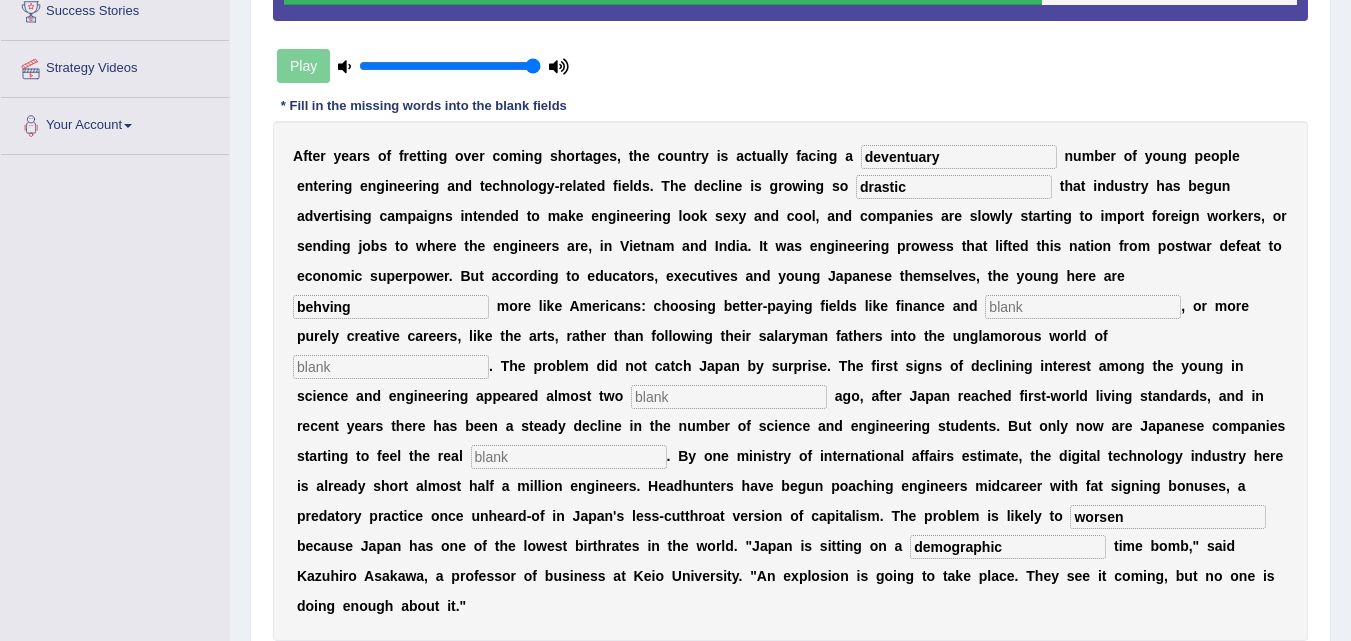 type on "behving" 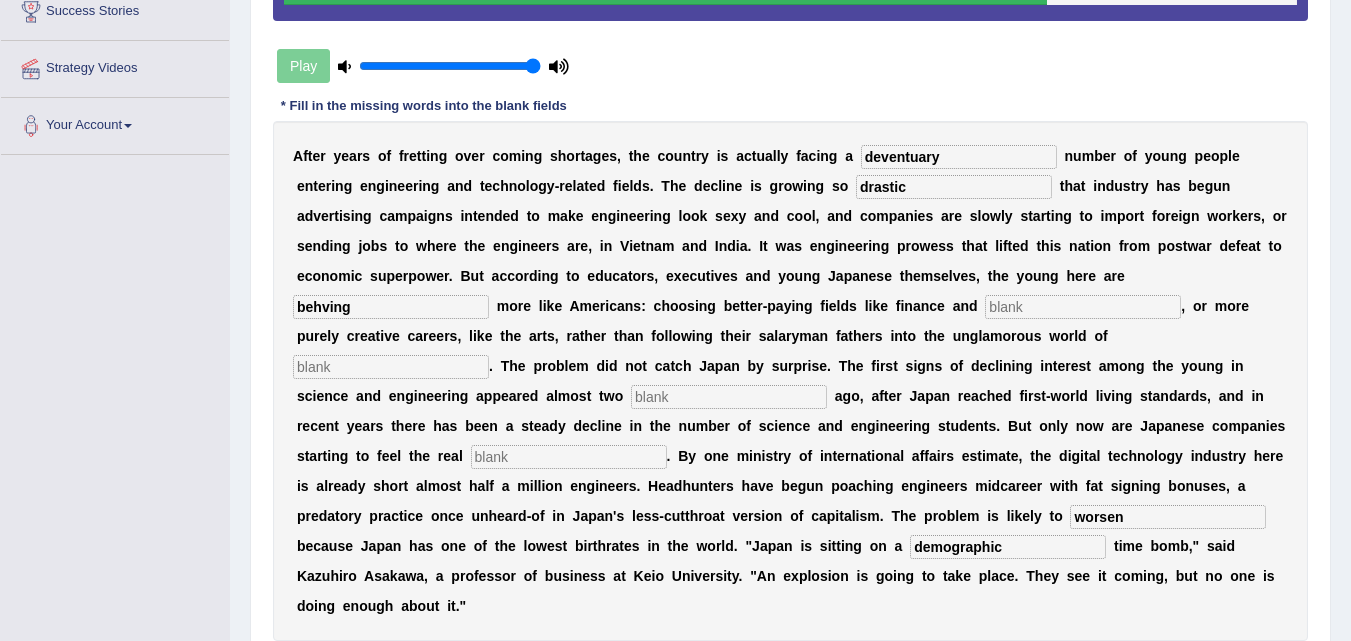 click at bounding box center (1083, 307) 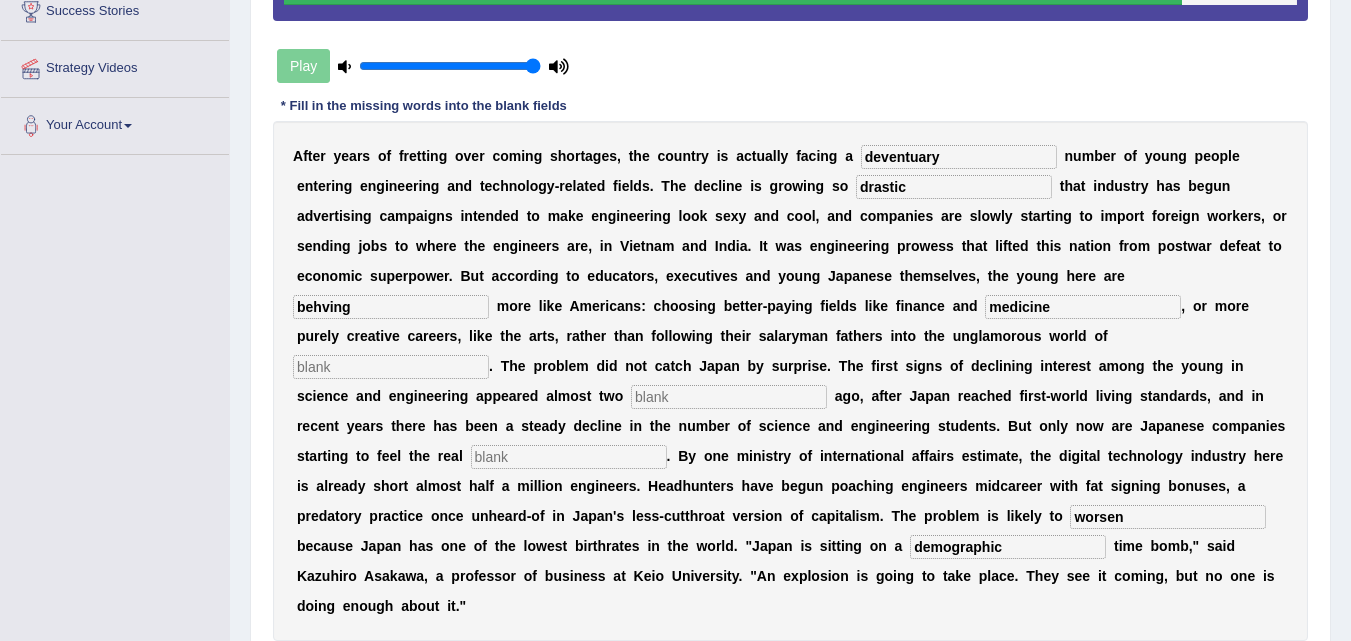 type on "medicine" 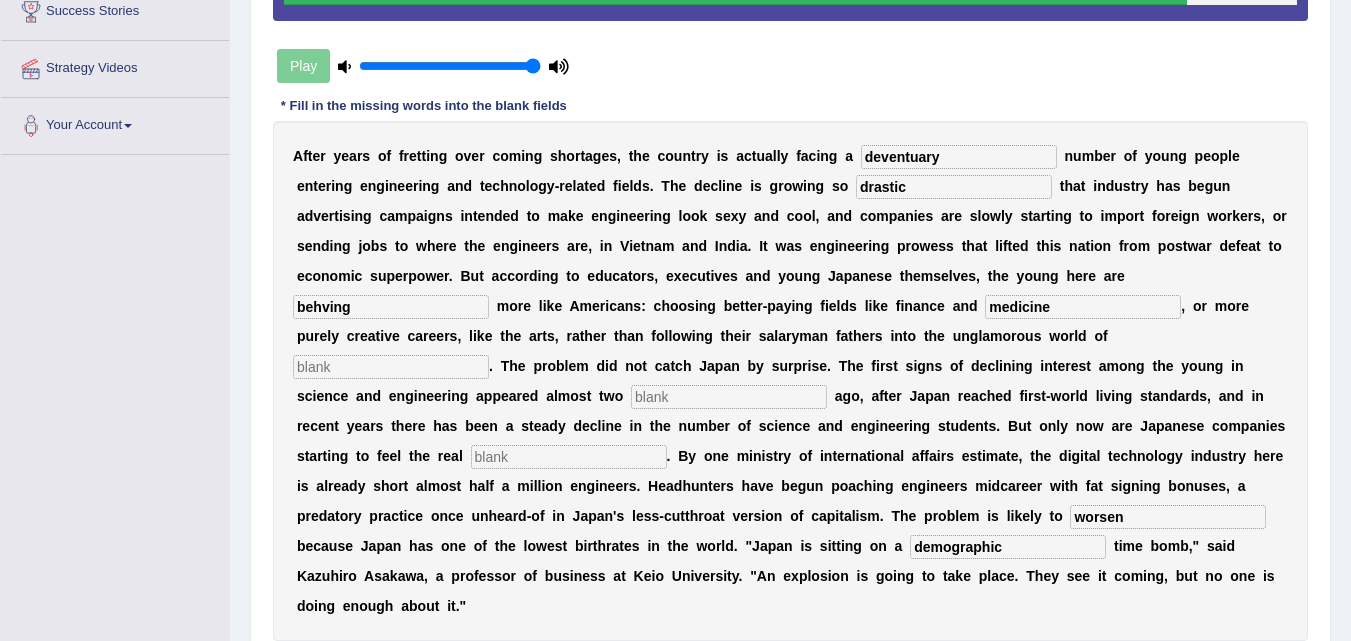 click at bounding box center (391, 367) 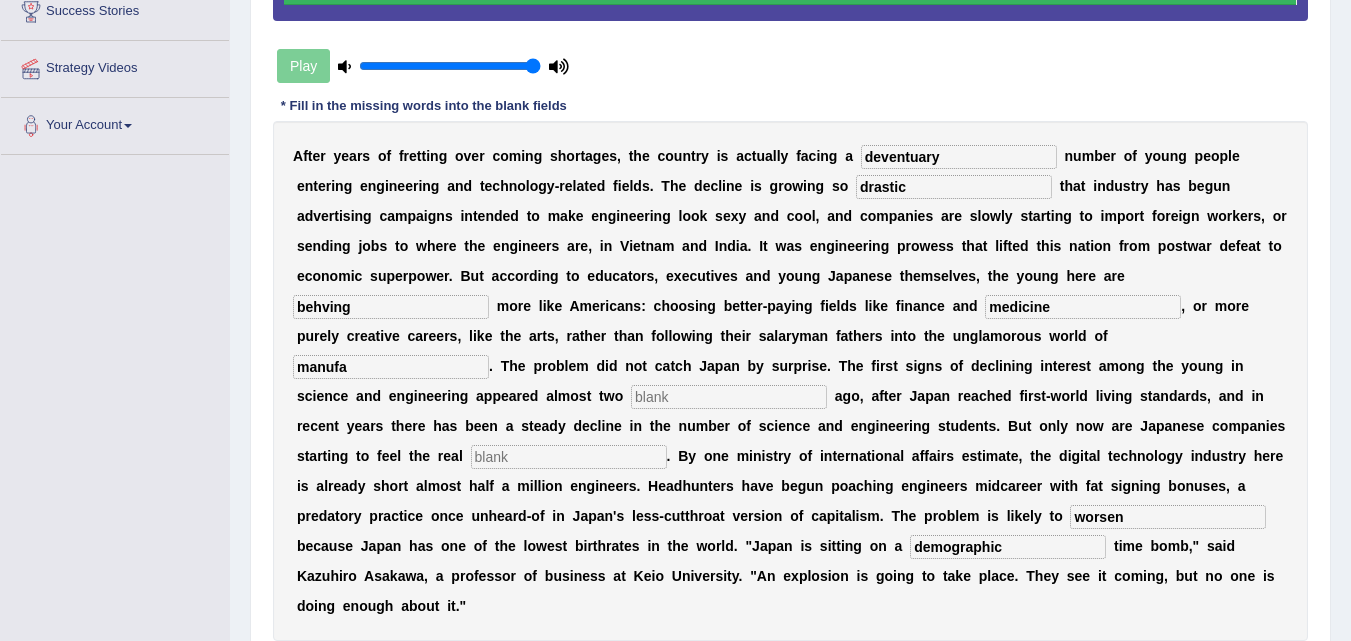 type on "manufa" 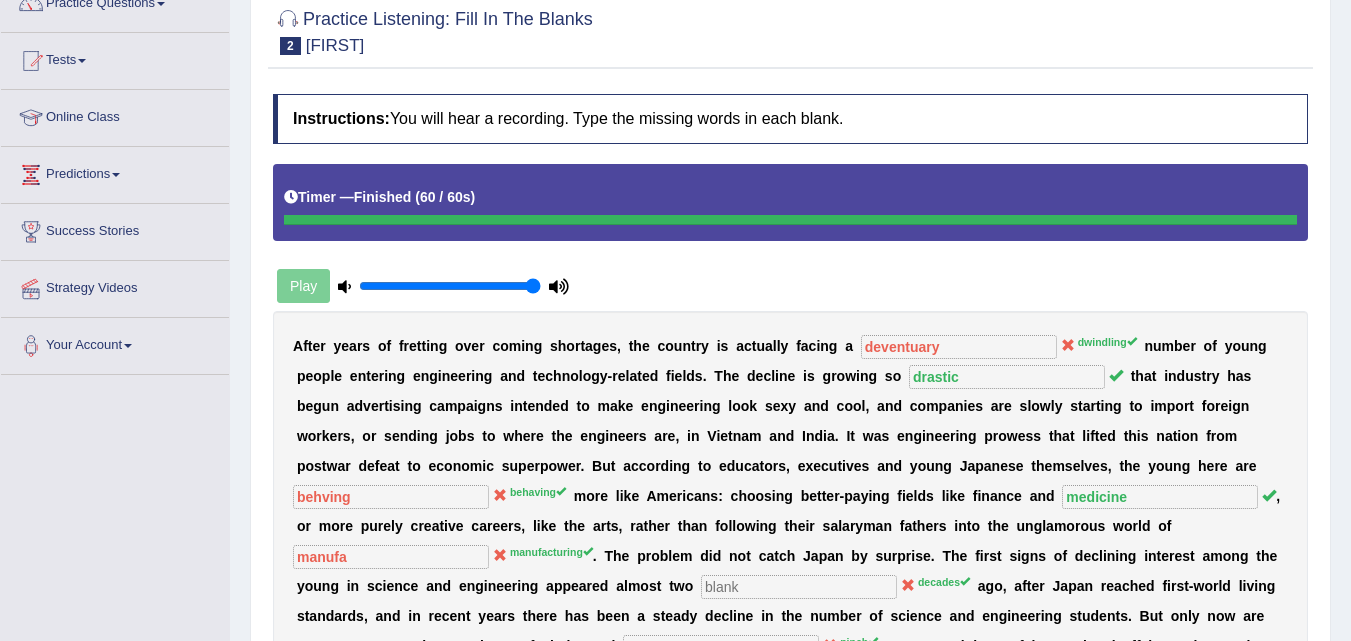 scroll, scrollTop: 149, scrollLeft: 0, axis: vertical 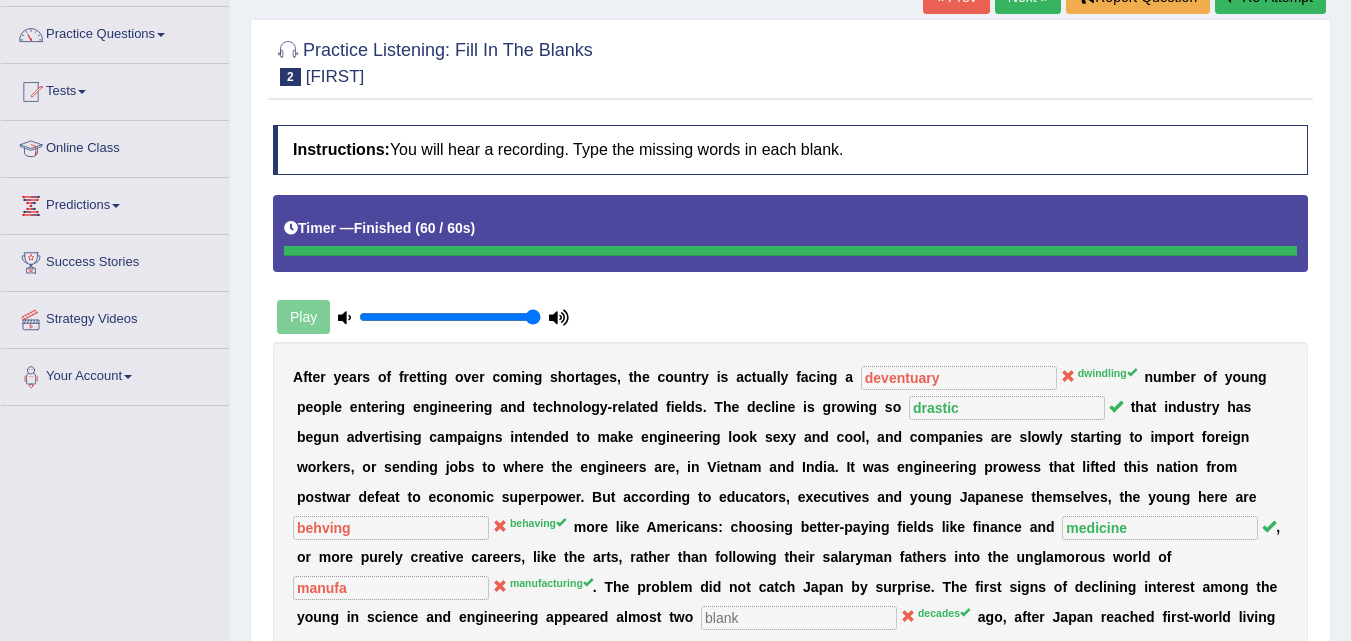 click on "dwindling" at bounding box center [1107, 373] 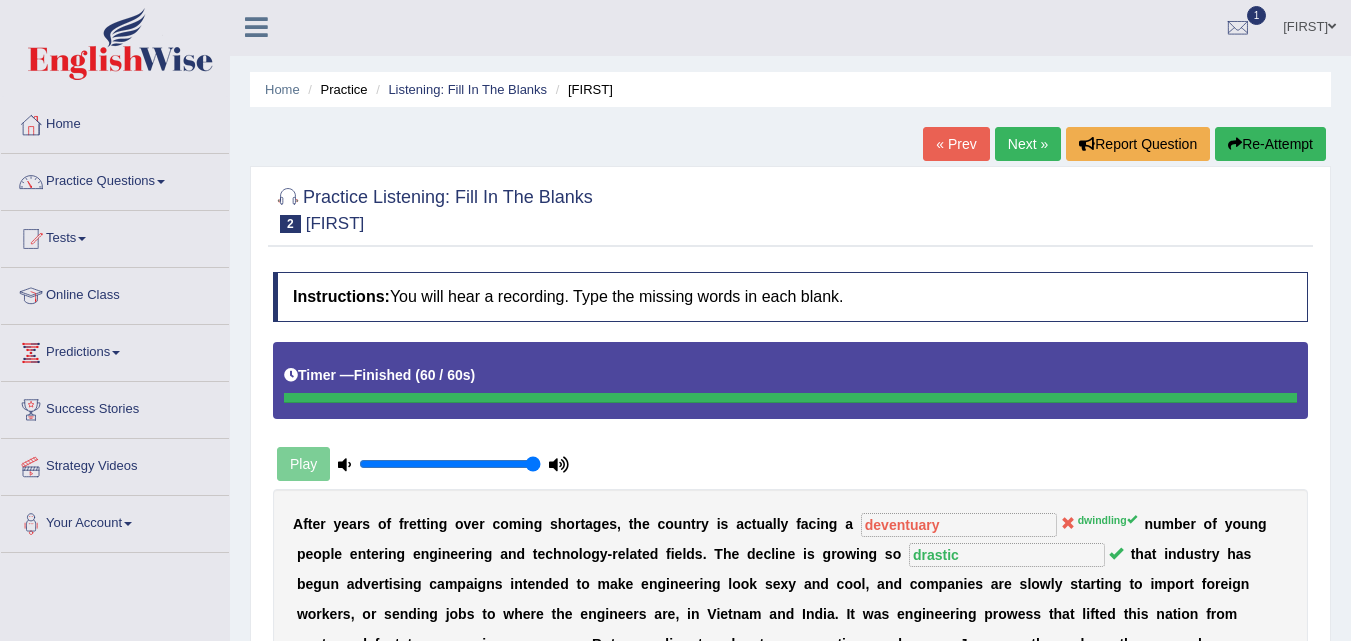 scroll, scrollTop: 0, scrollLeft: 0, axis: both 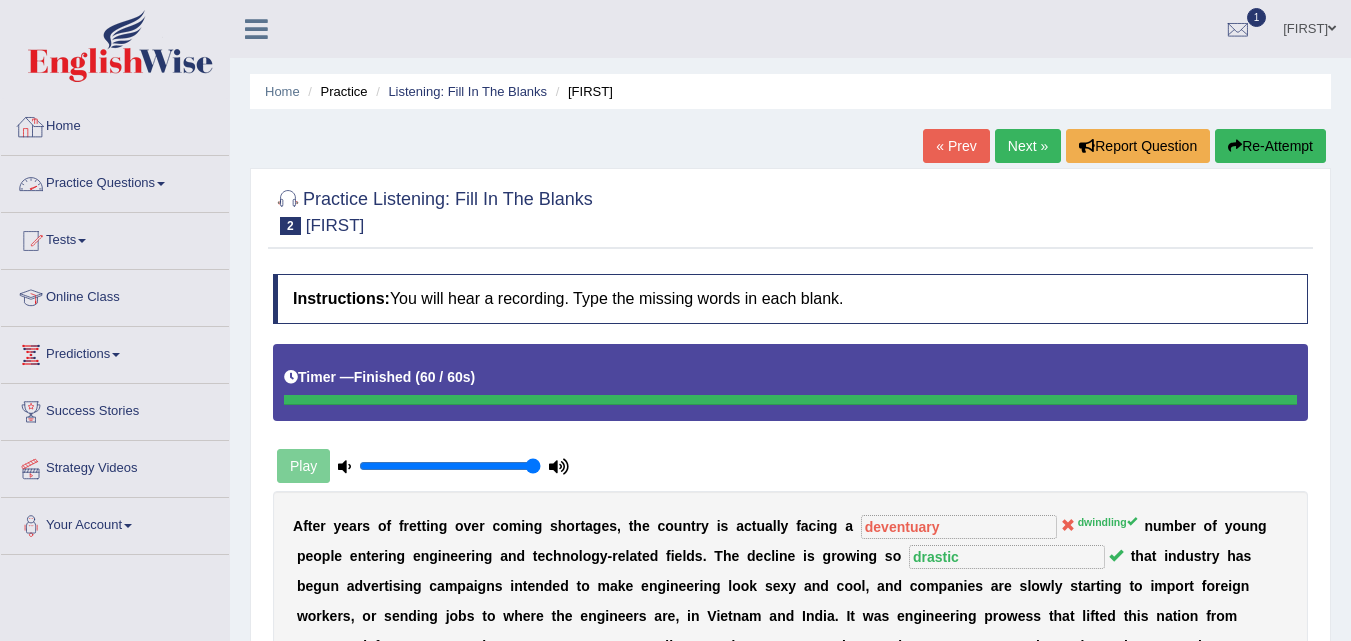 click on "Practice Questions" at bounding box center (115, 181) 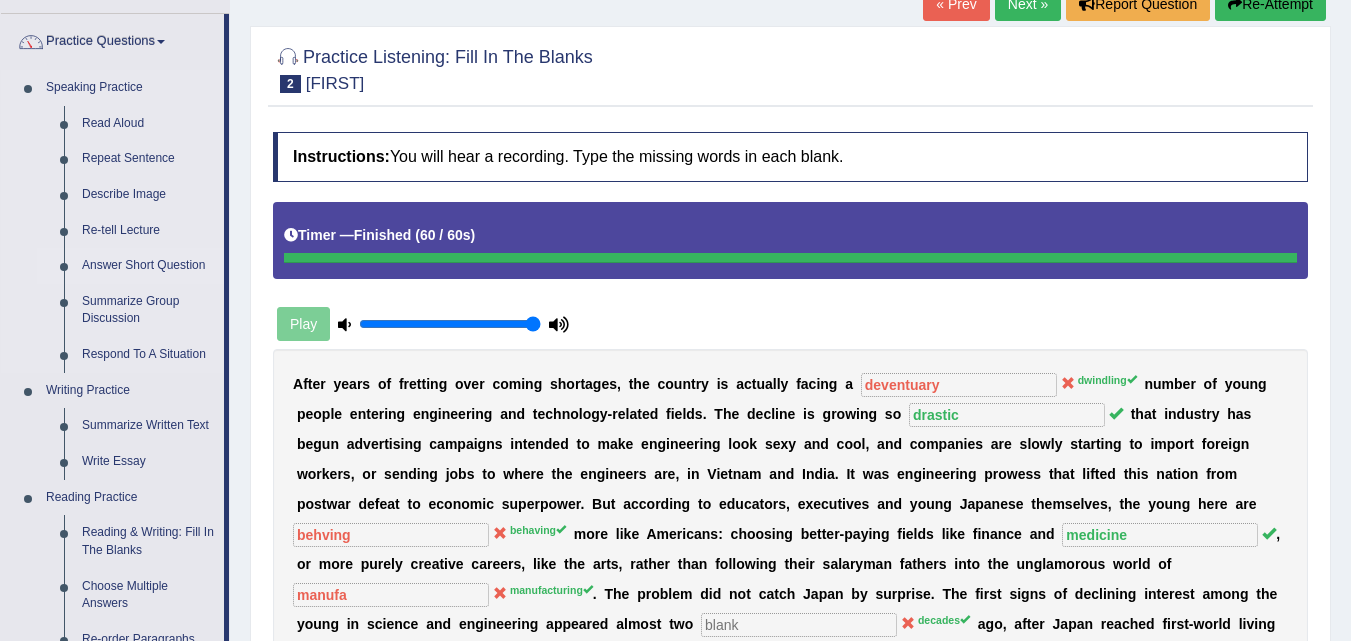scroll, scrollTop: 200, scrollLeft: 0, axis: vertical 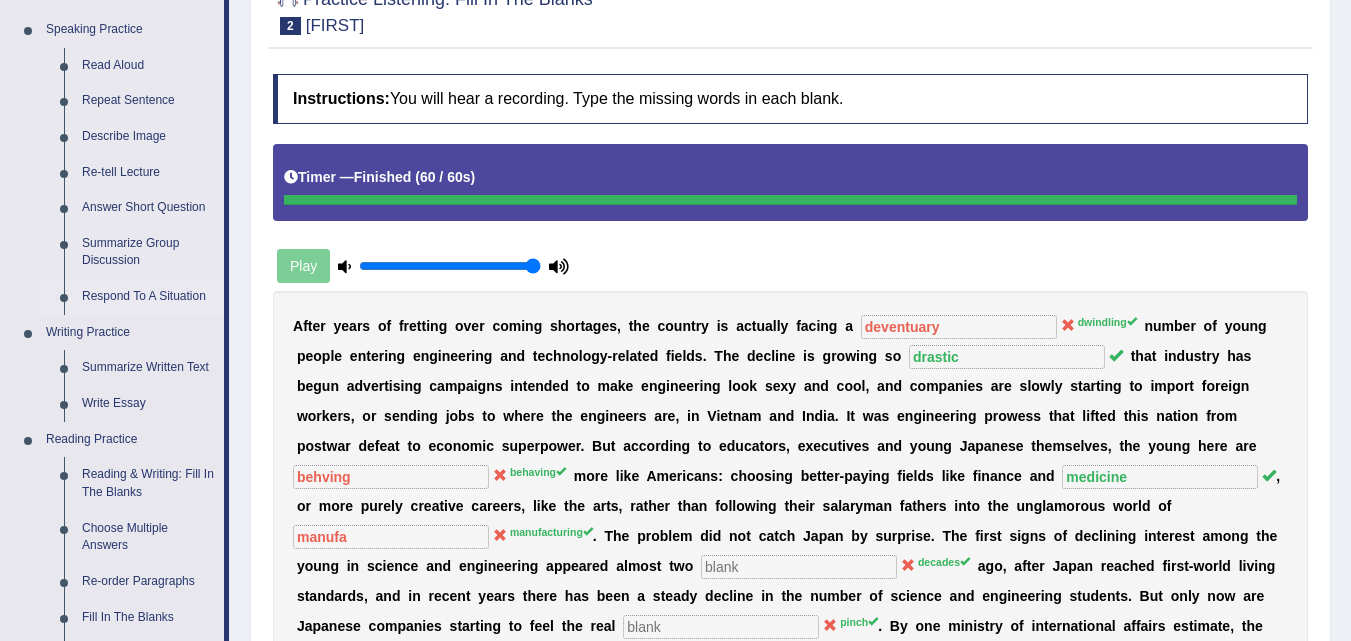 click on "Respond To A Situation" at bounding box center (148, 297) 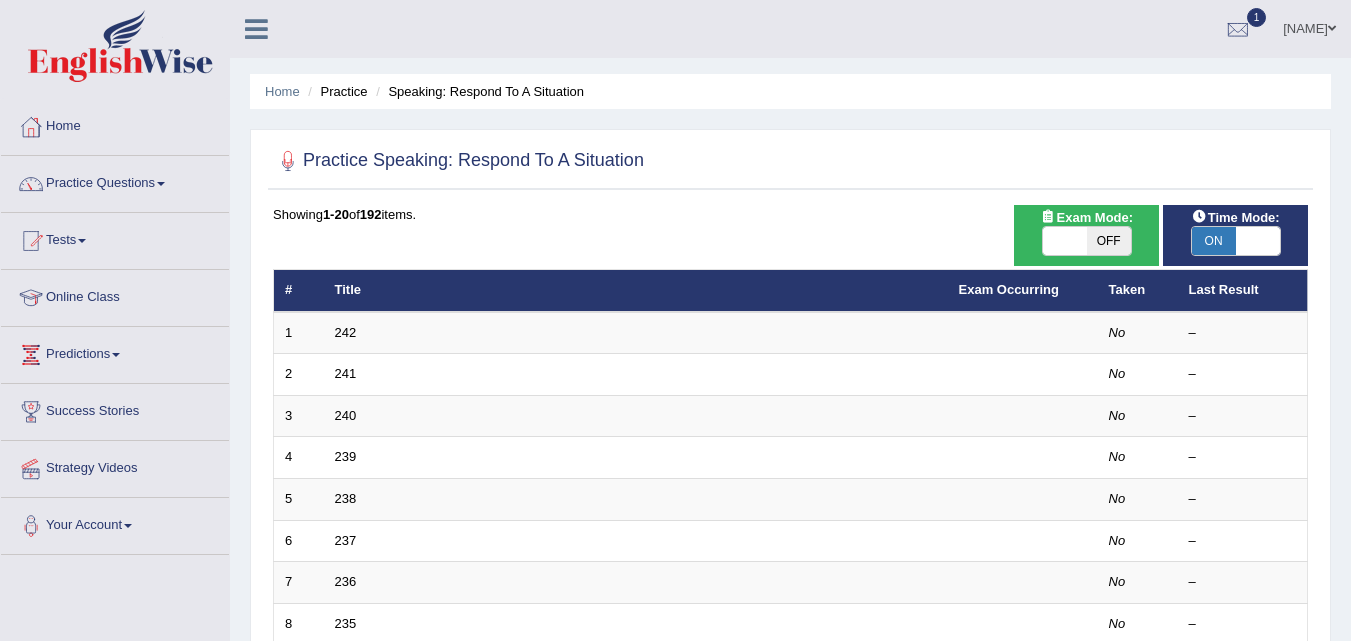 scroll, scrollTop: 500, scrollLeft: 0, axis: vertical 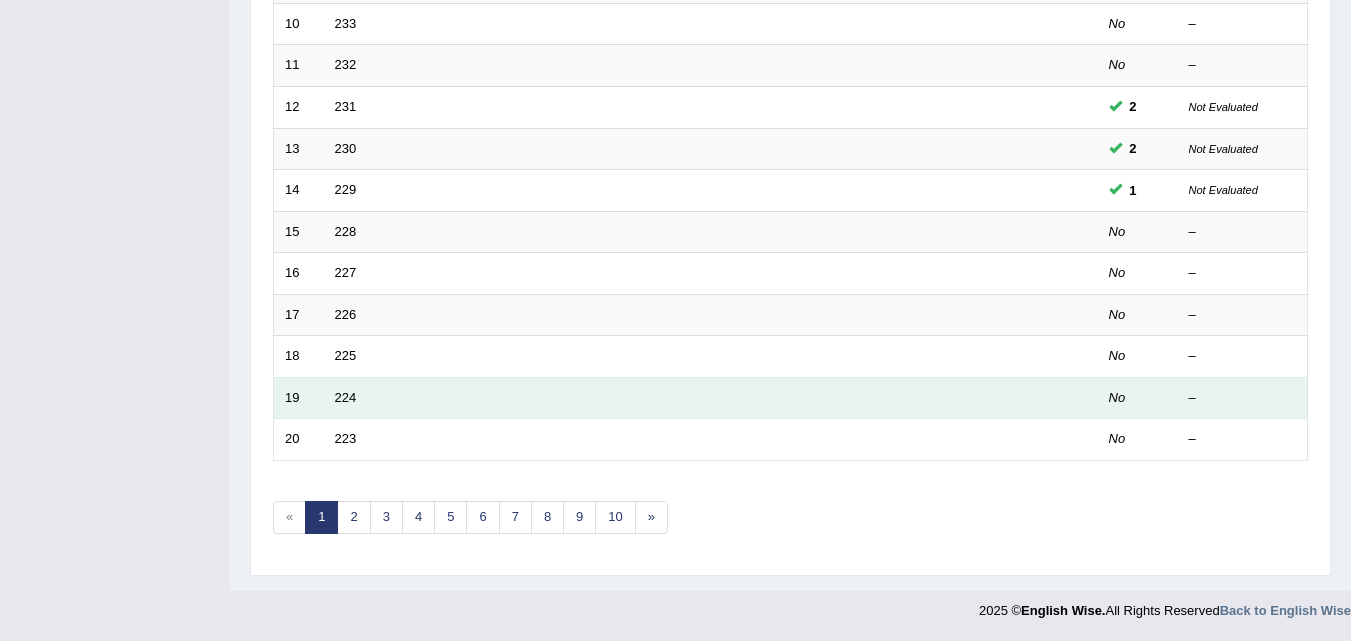 click on "19" at bounding box center [299, 398] 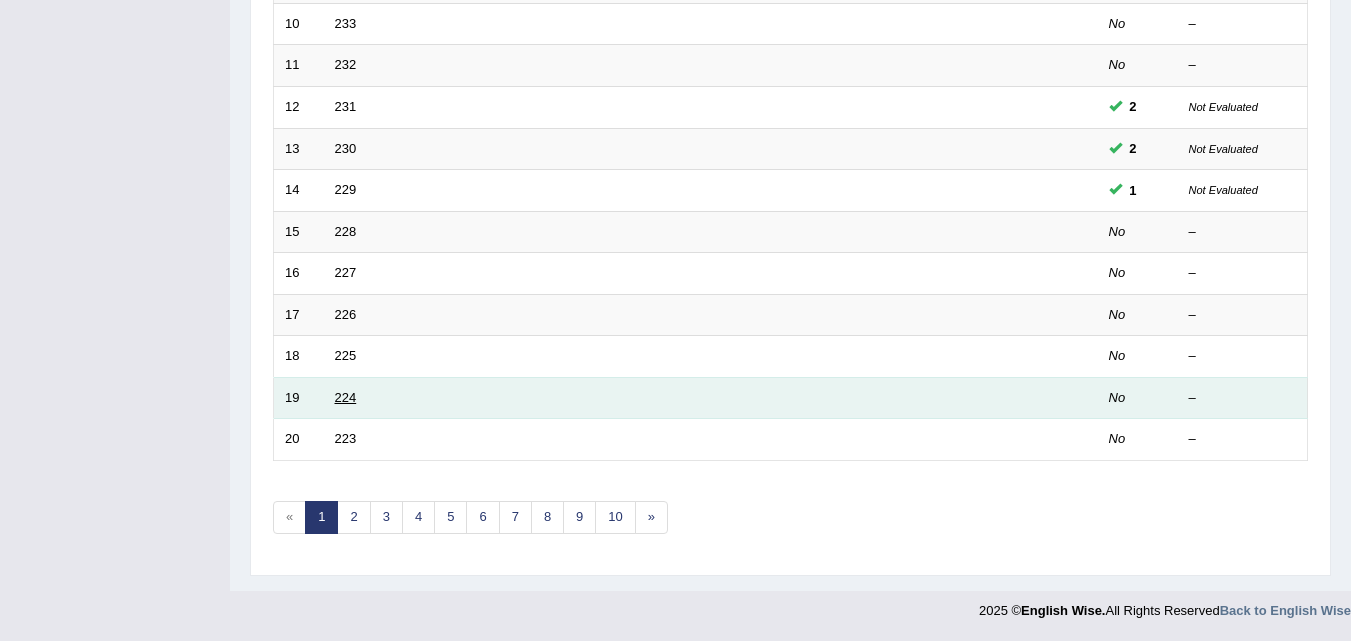 click on "224" at bounding box center [346, 397] 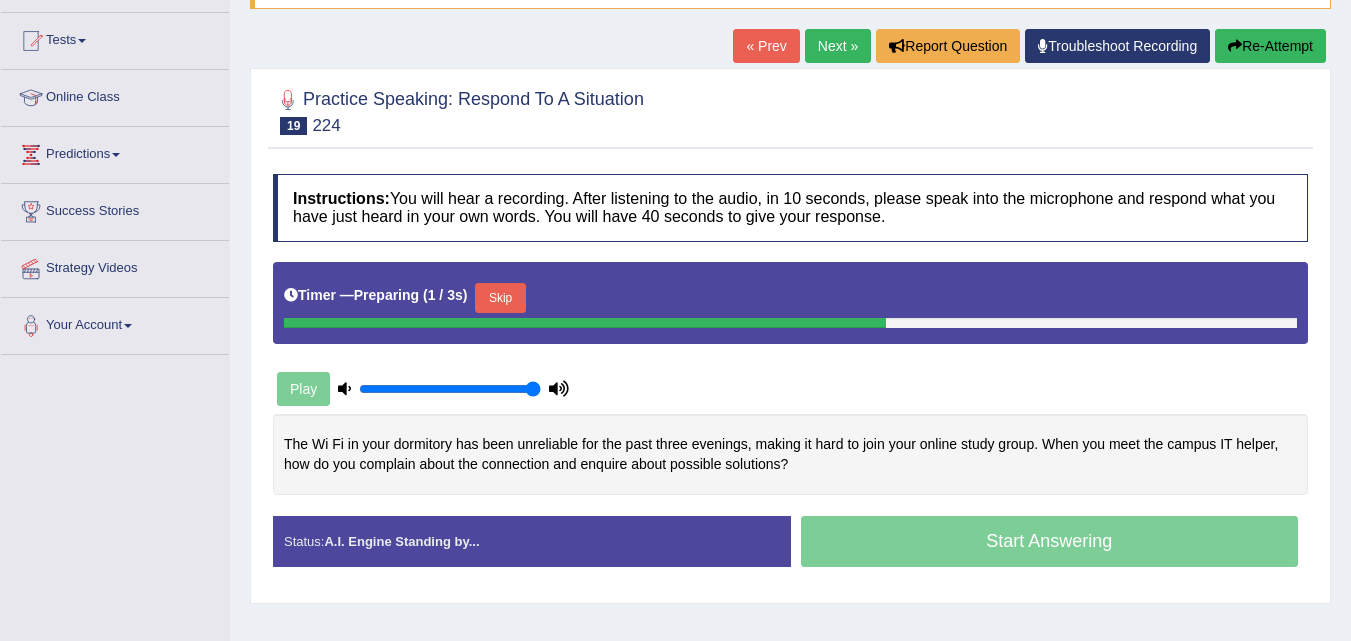 scroll, scrollTop: 200, scrollLeft: 0, axis: vertical 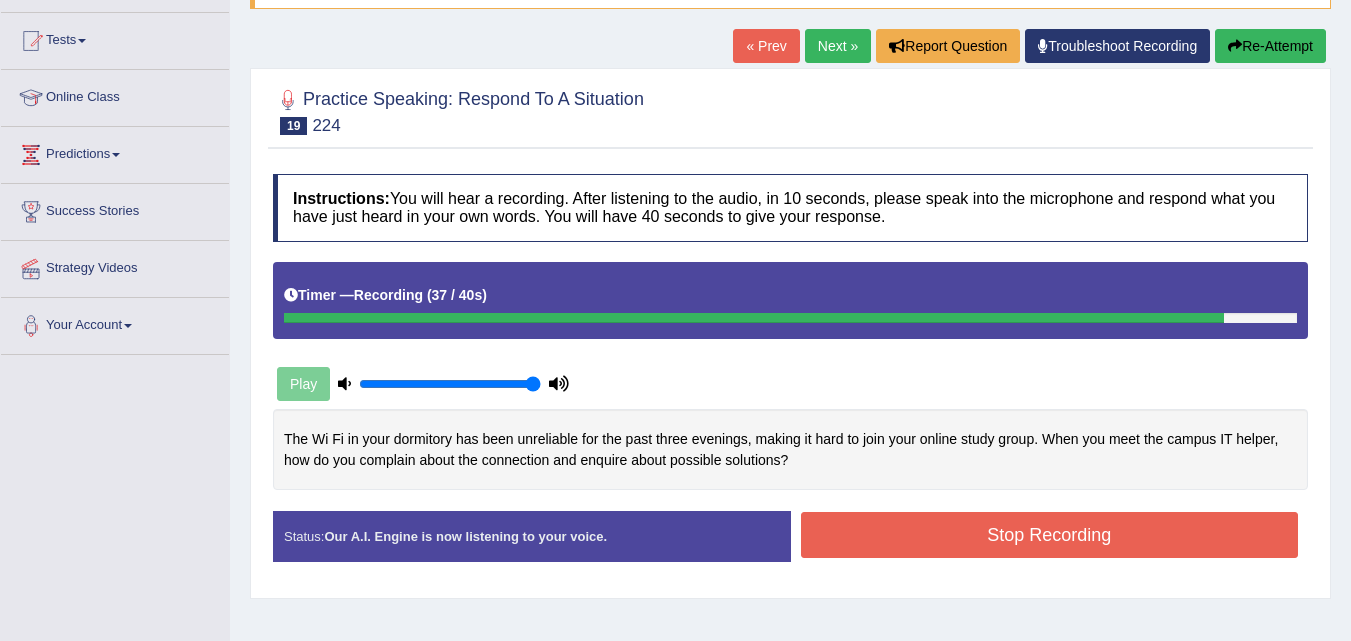 click on "Stop Recording" at bounding box center [1050, 535] 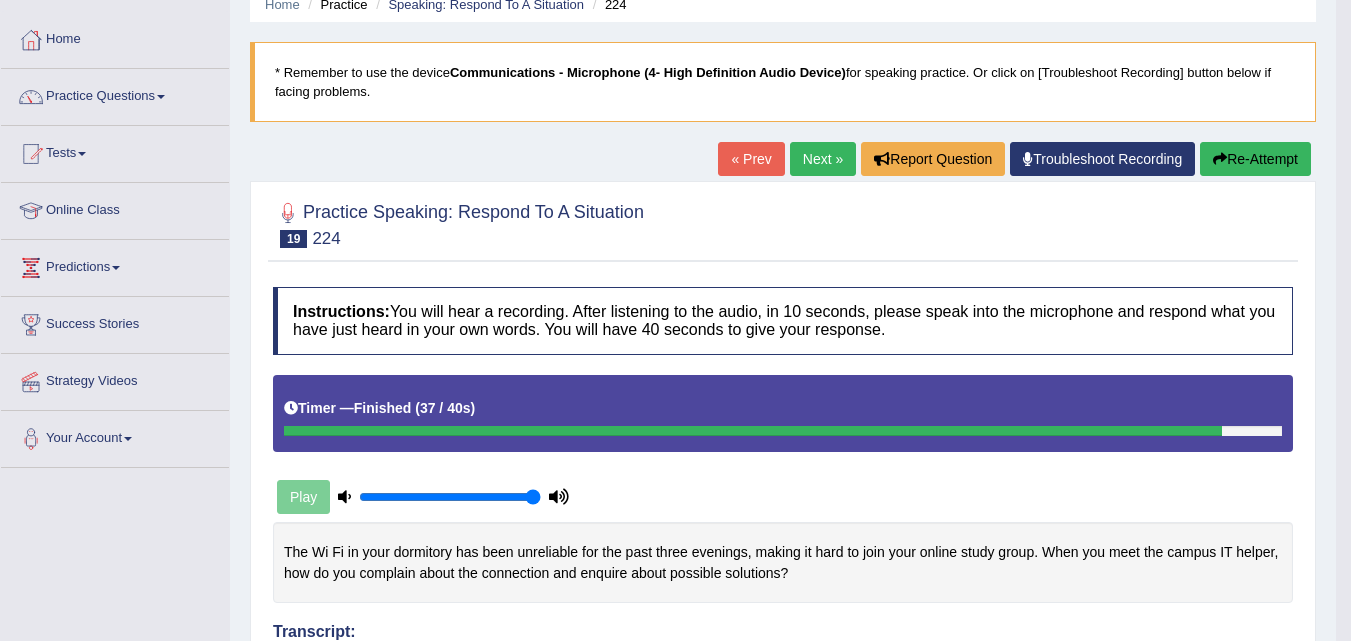 scroll, scrollTop: 0, scrollLeft: 0, axis: both 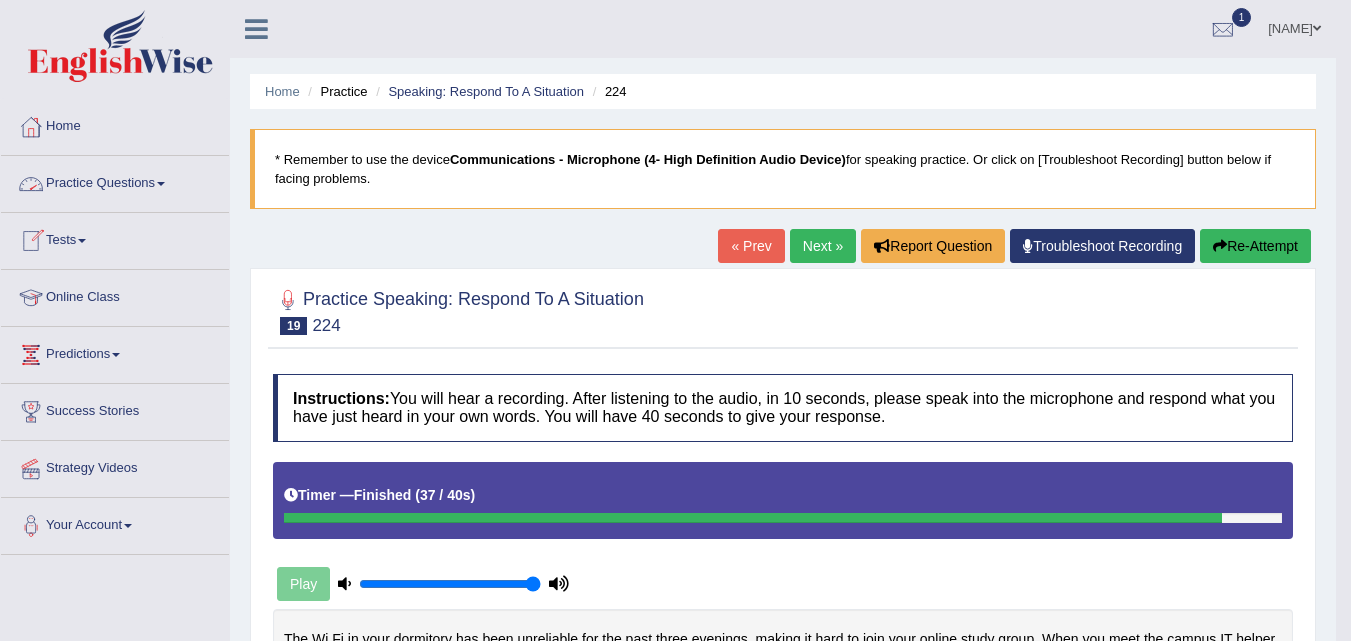 click on "Practice Questions" at bounding box center [115, 181] 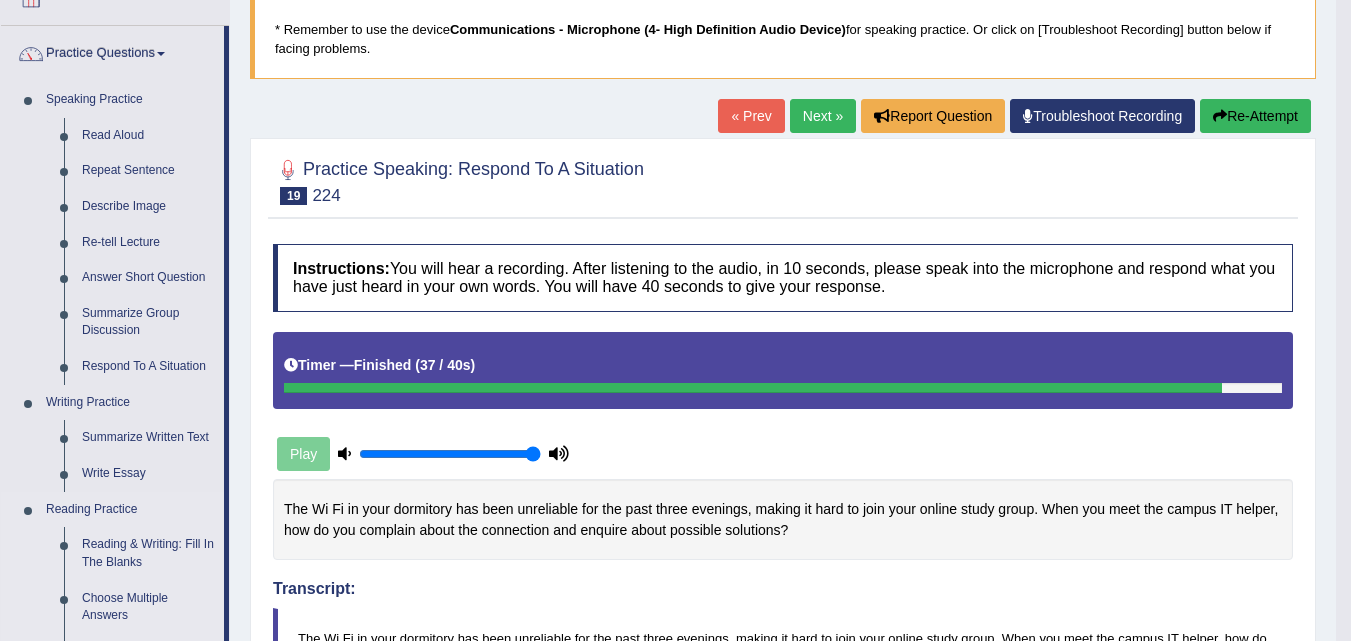 scroll, scrollTop: 200, scrollLeft: 0, axis: vertical 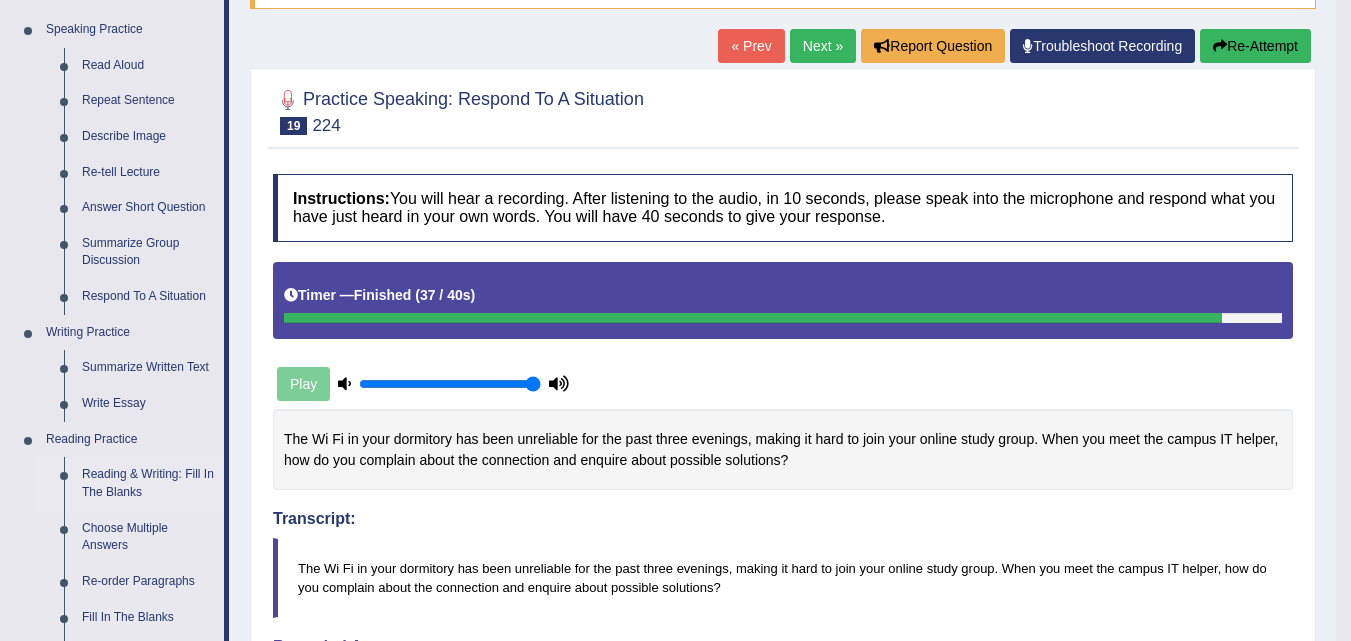 click on "Reading & Writing: Fill In The Blanks" at bounding box center [148, 483] 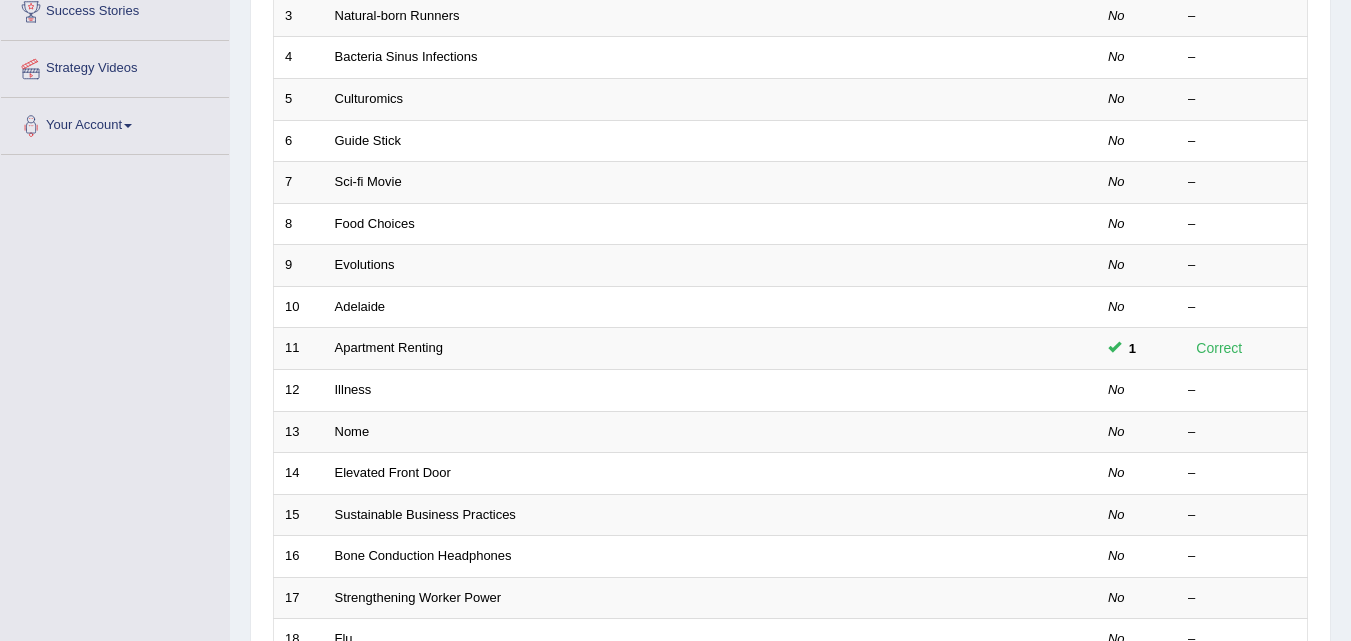 scroll, scrollTop: 400, scrollLeft: 0, axis: vertical 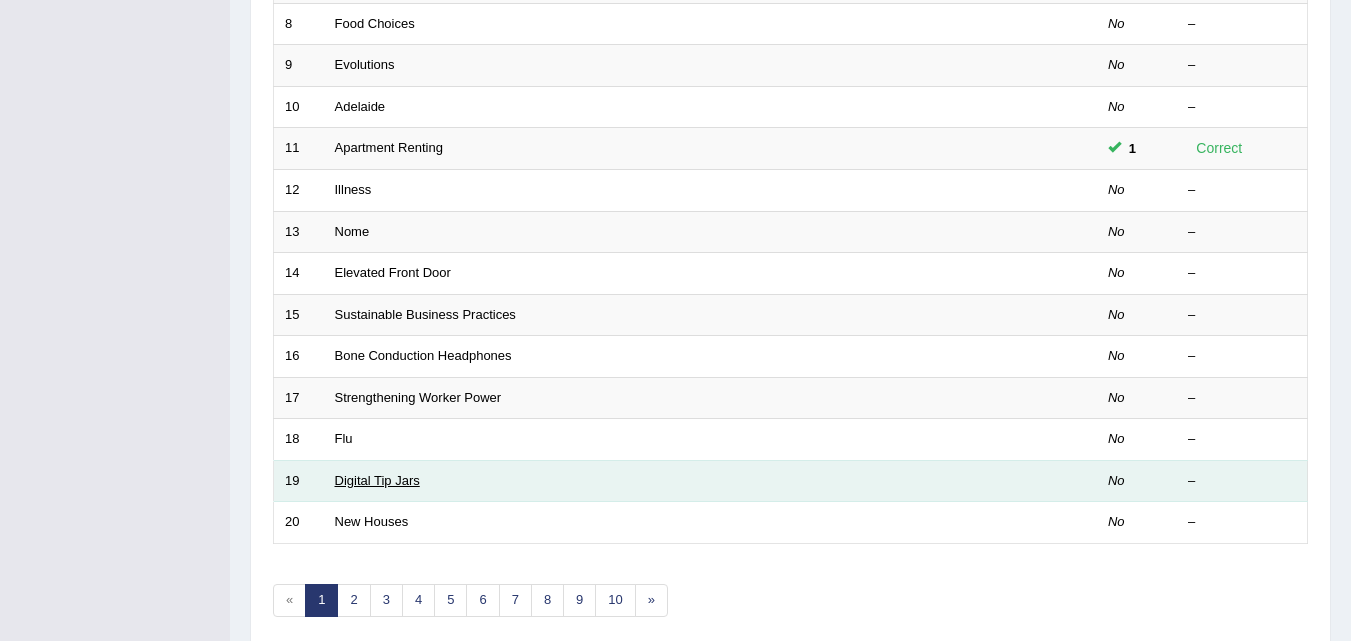 click on "Digital Tip Jars" at bounding box center (377, 480) 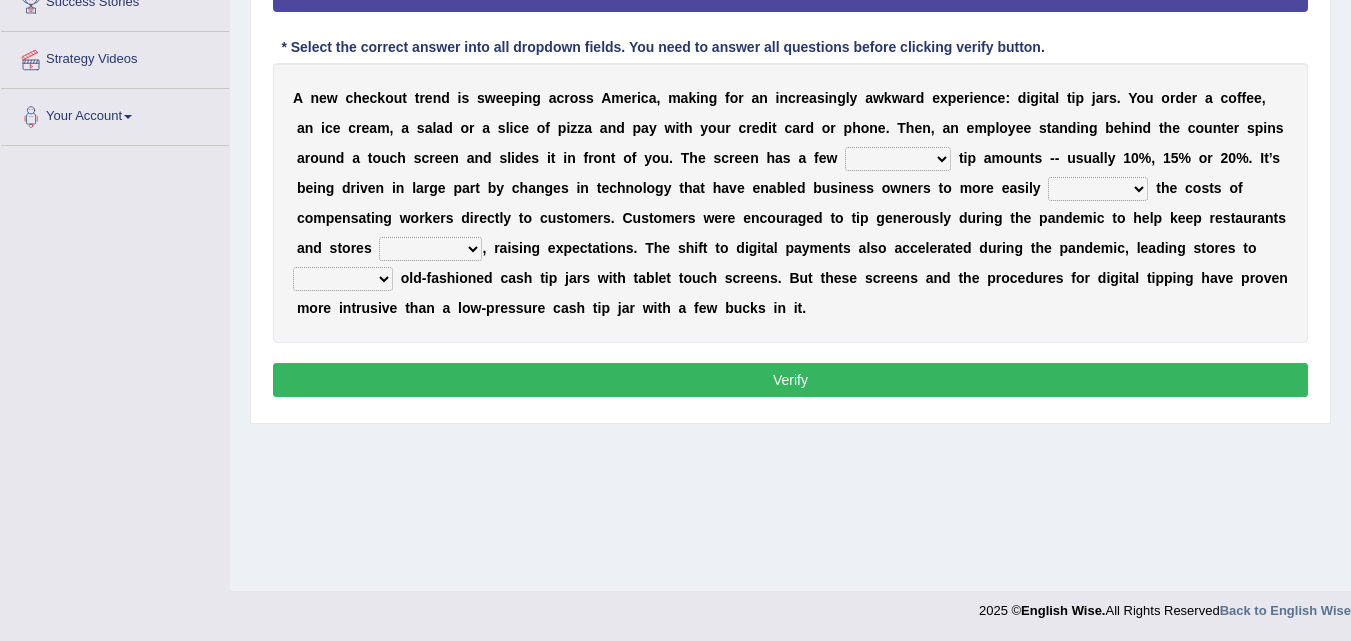 scroll, scrollTop: 409, scrollLeft: 0, axis: vertical 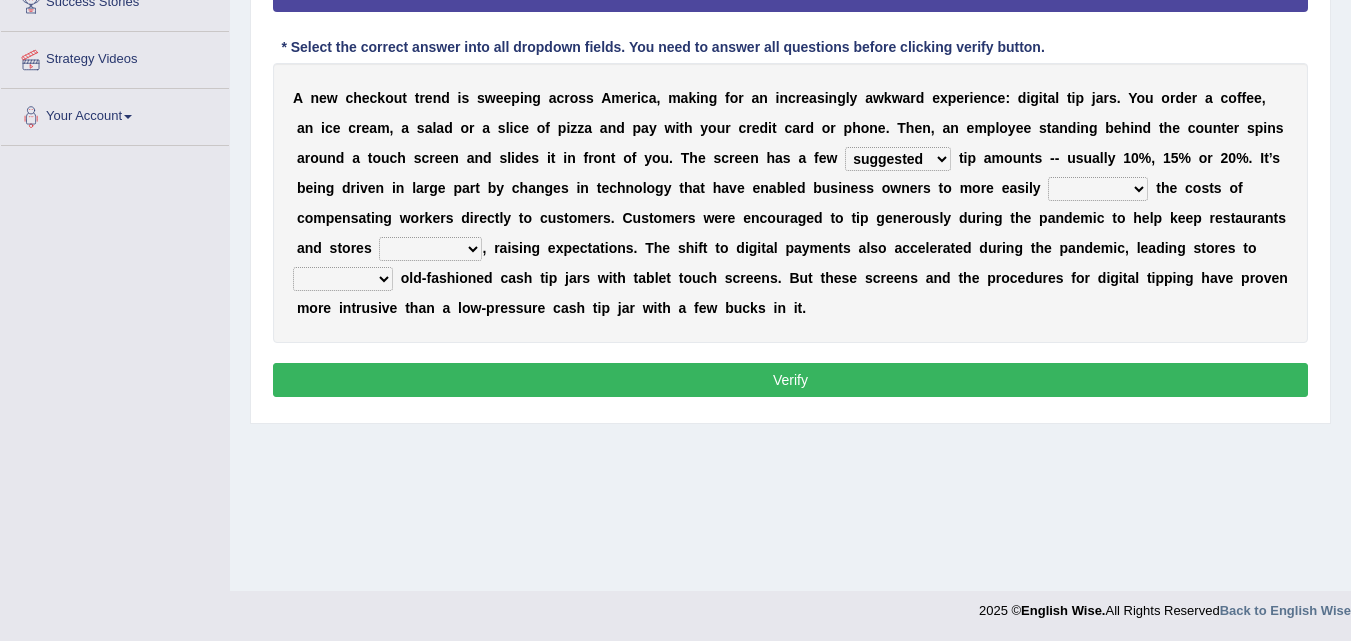 click on "suggested combined exceptional rigorous" at bounding box center (898, 159) 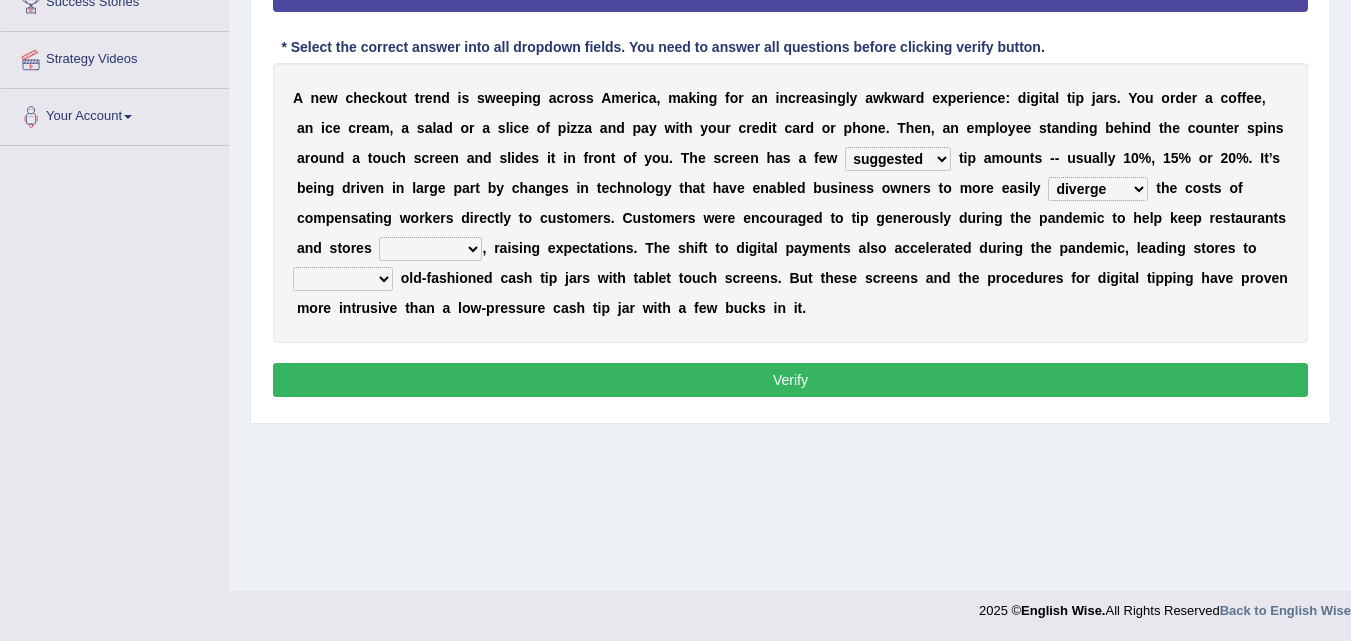 click on "abide covet diverge shift" at bounding box center [1098, 189] 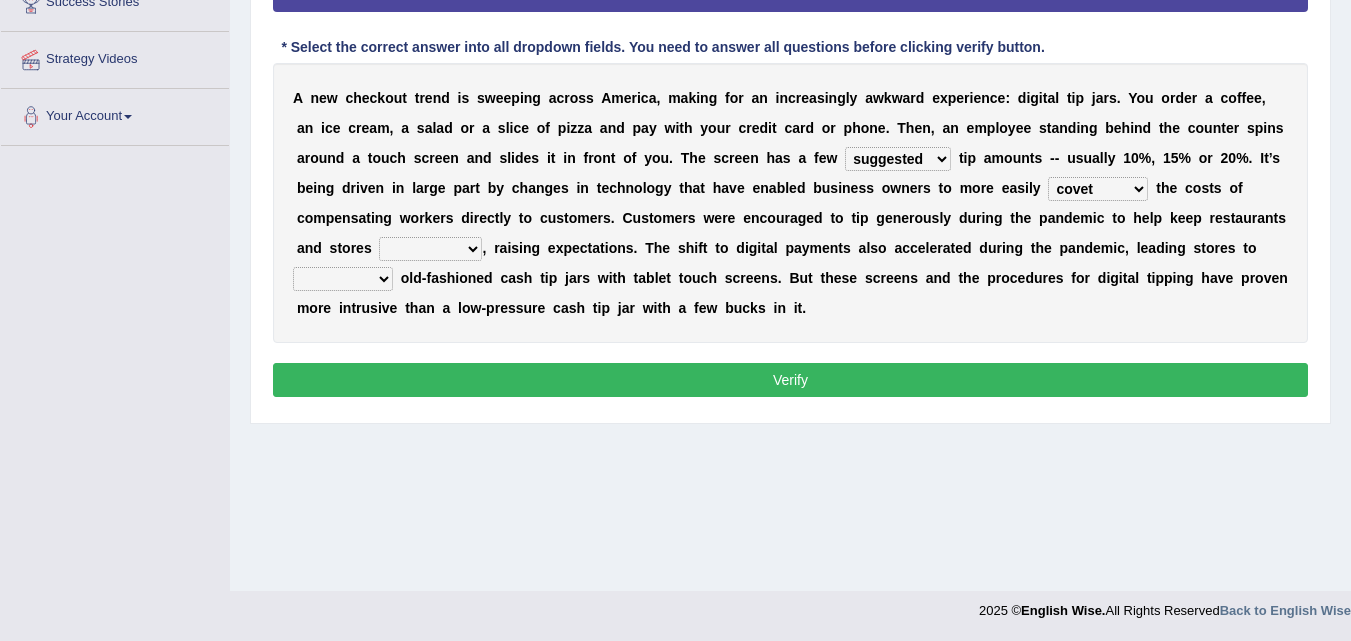click on "abide covet diverge shift" at bounding box center (1098, 189) 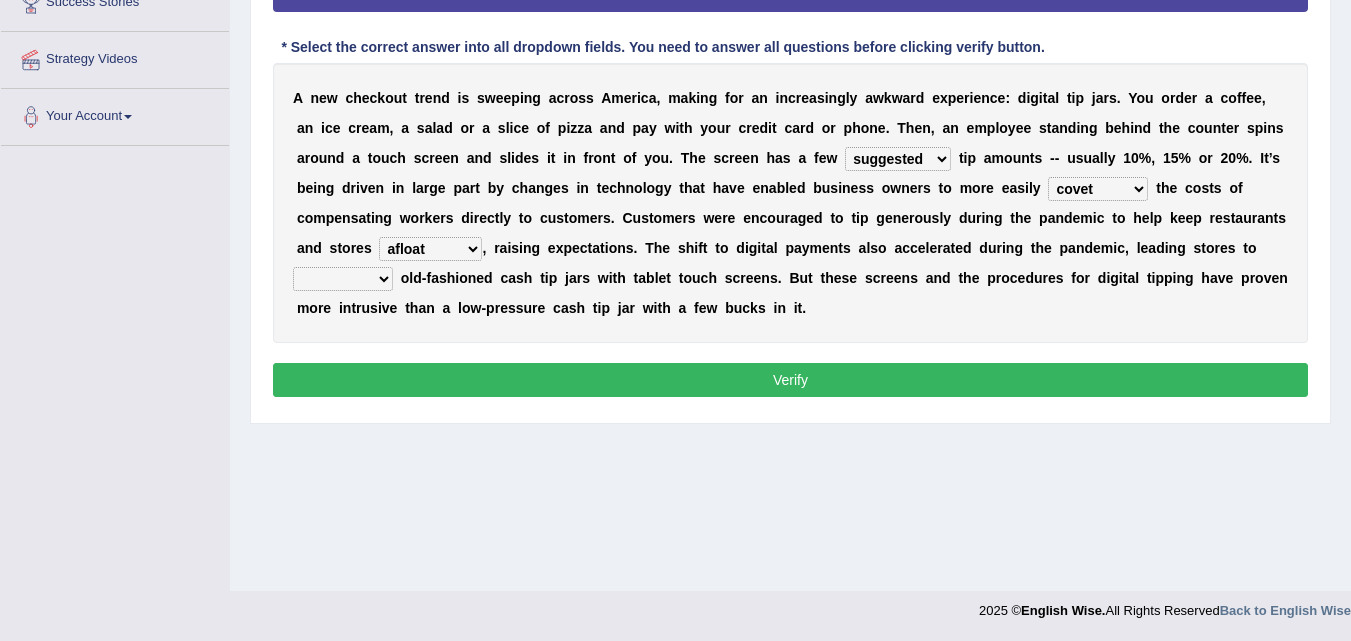 click on "afloat overlapped affable concise" at bounding box center (430, 249) 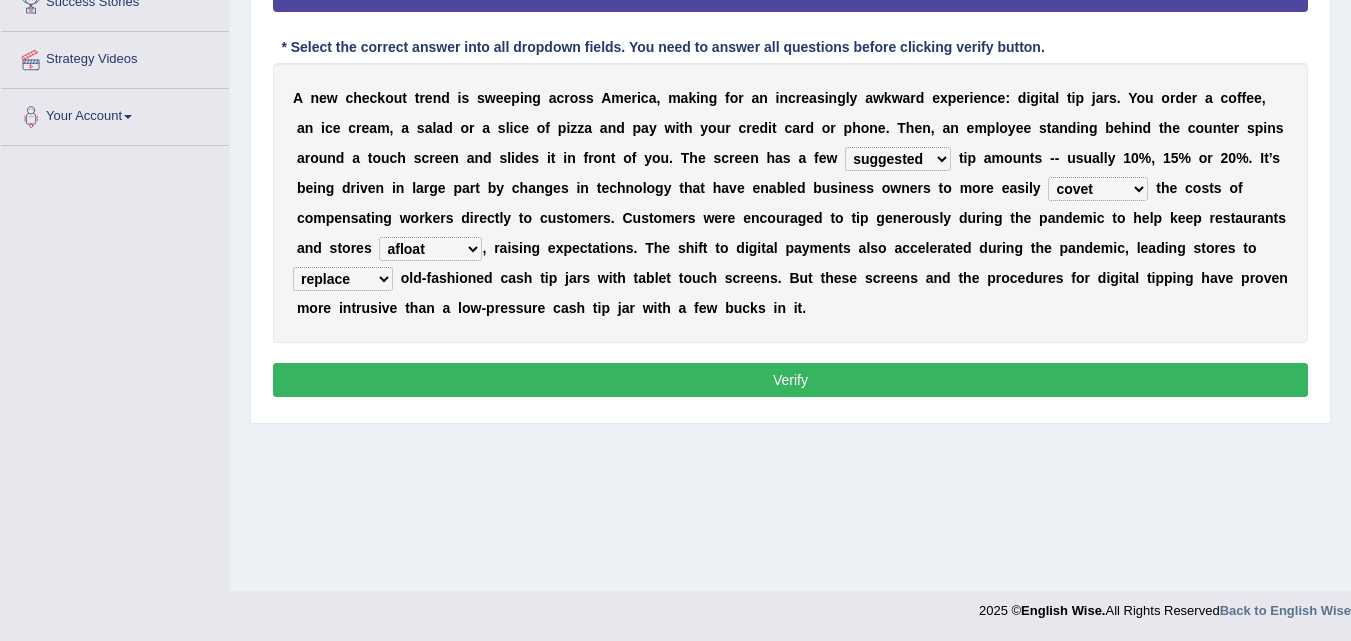 click on "replace exchange occupy retrieve" at bounding box center [343, 279] 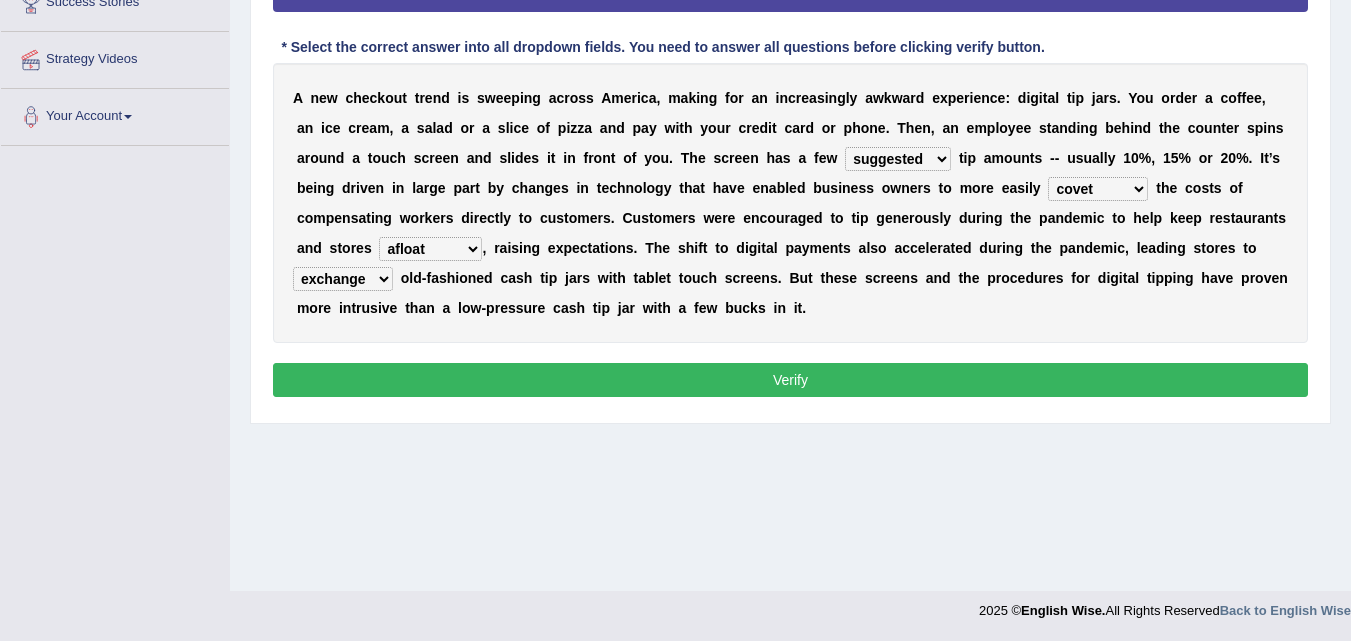 click on "replace exchange occupy retrieve" at bounding box center [343, 279] 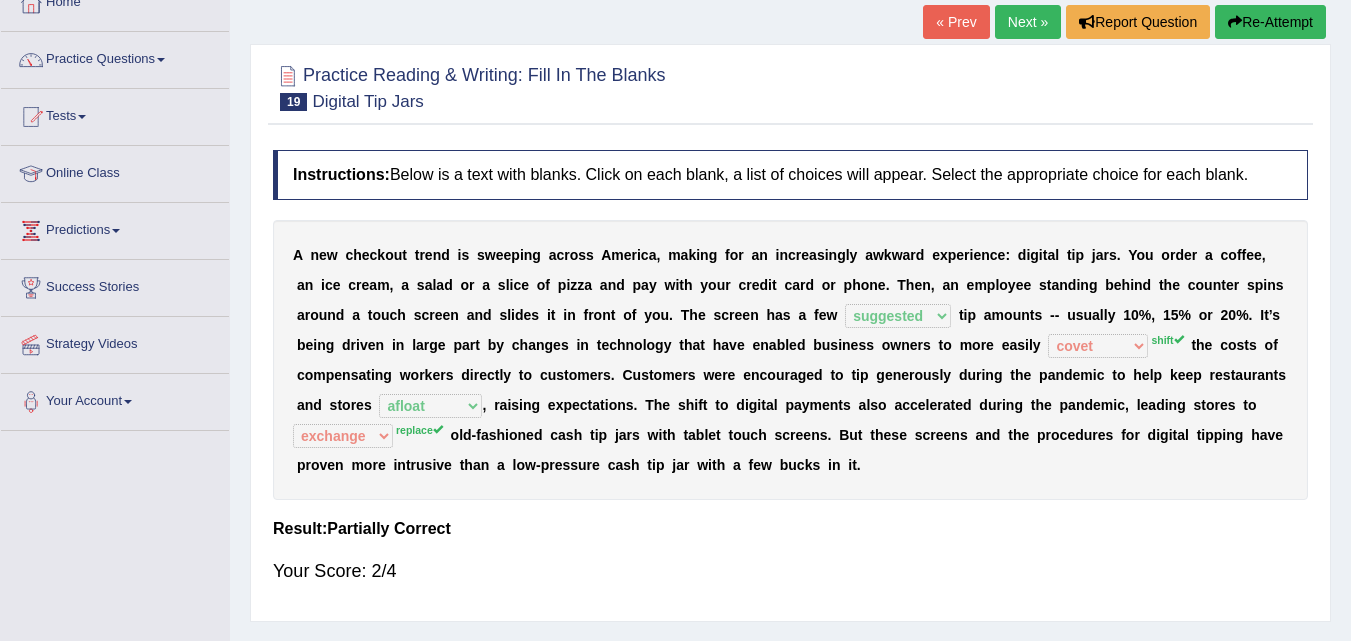 scroll, scrollTop: 109, scrollLeft: 0, axis: vertical 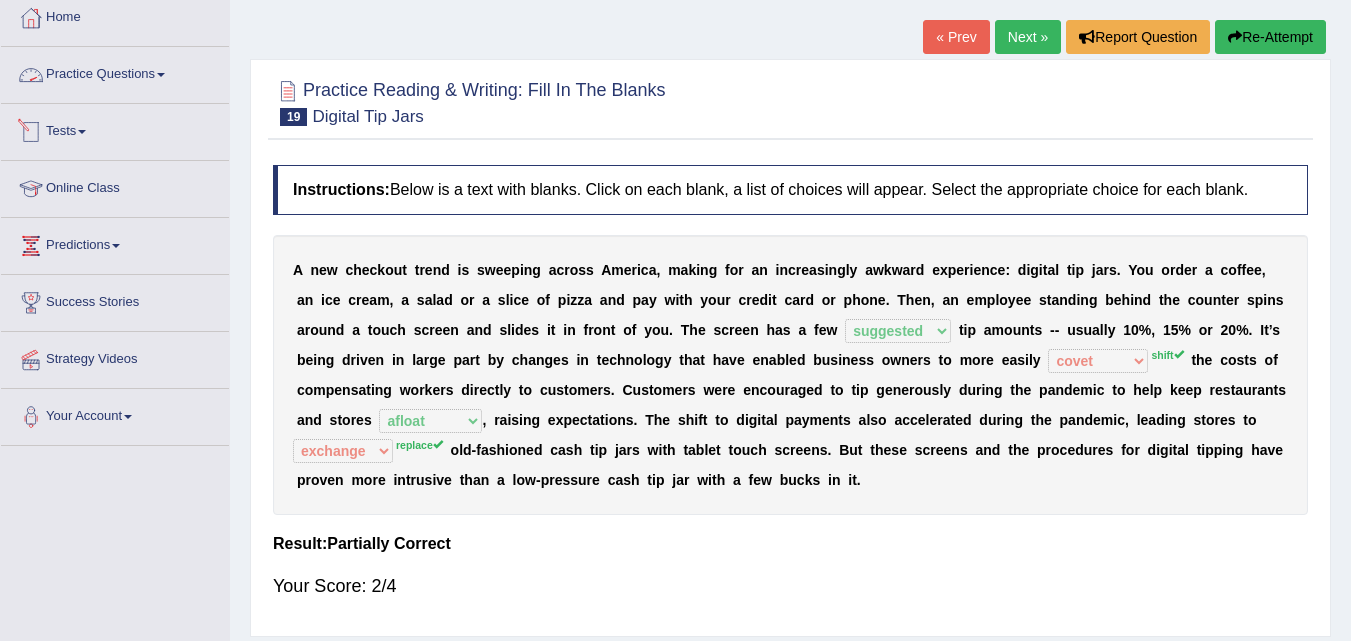 click at bounding box center (161, 75) 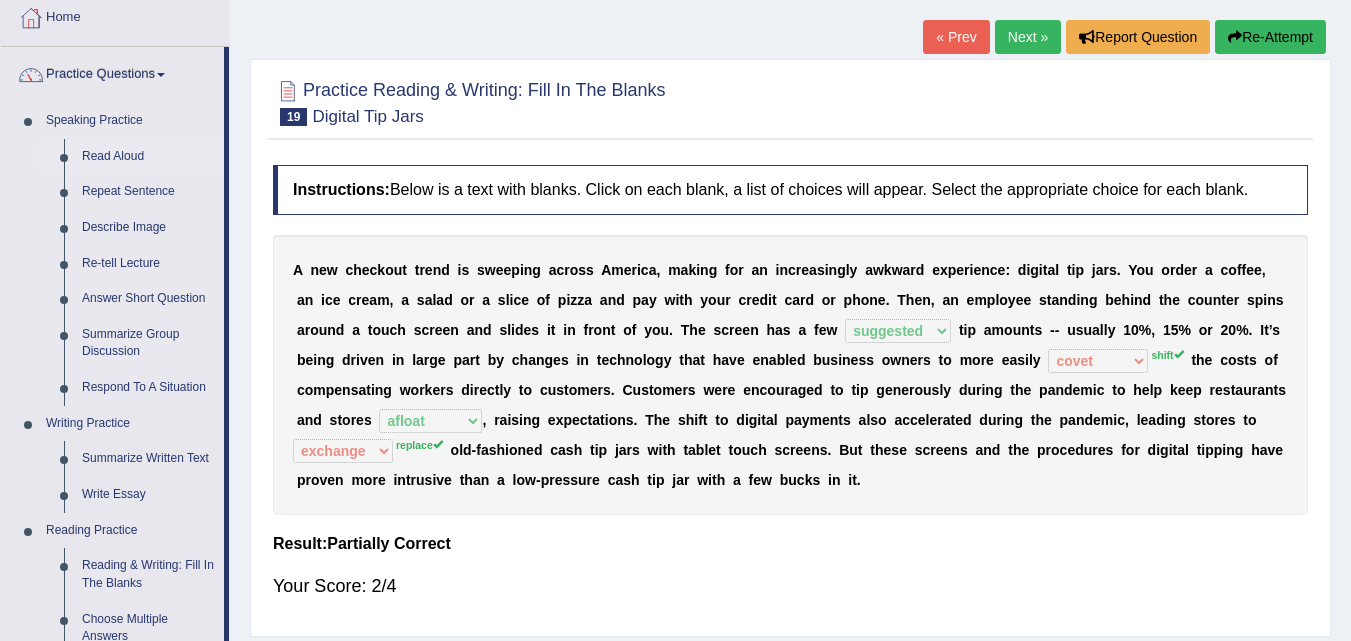 click on "Read Aloud" at bounding box center (148, 157) 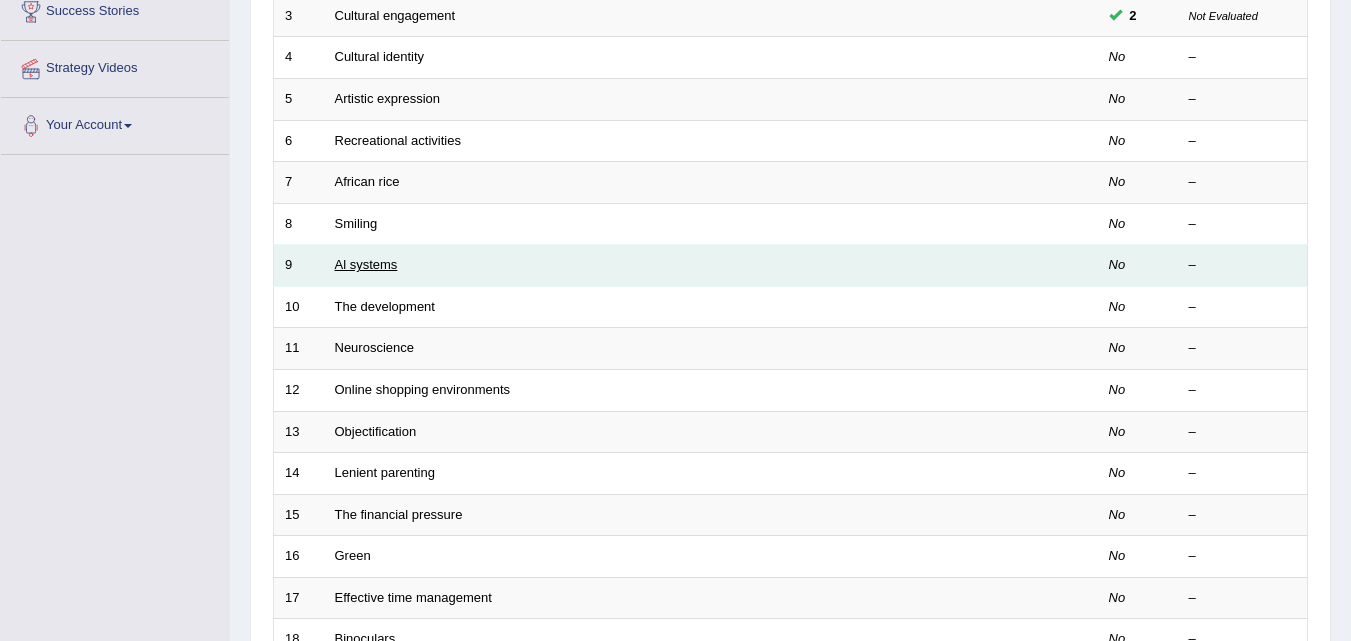 scroll, scrollTop: 400, scrollLeft: 0, axis: vertical 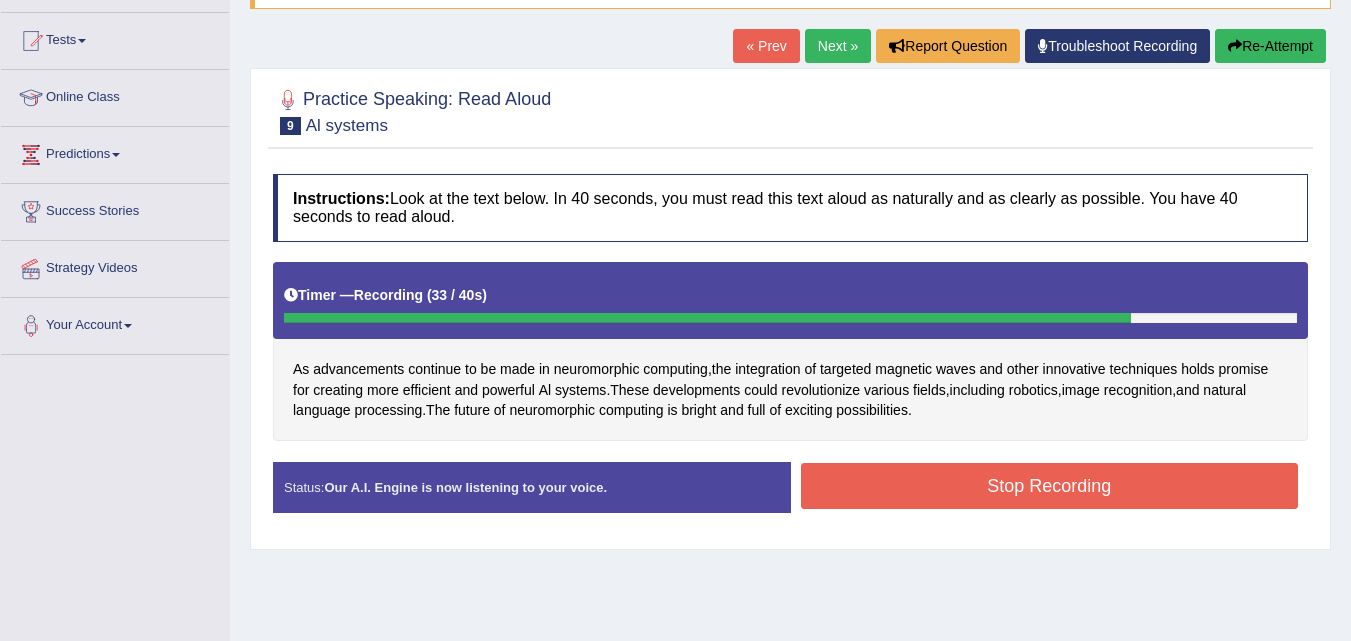 click on "Stop Recording" at bounding box center (1050, 486) 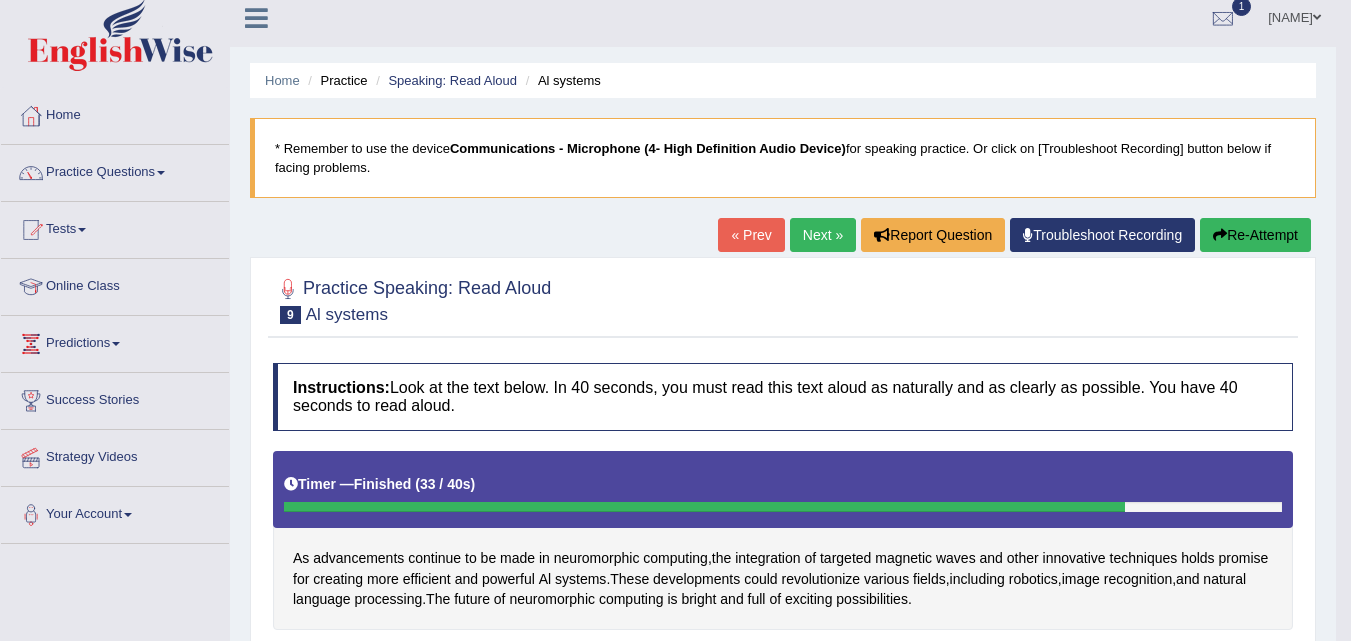 scroll, scrollTop: 0, scrollLeft: 0, axis: both 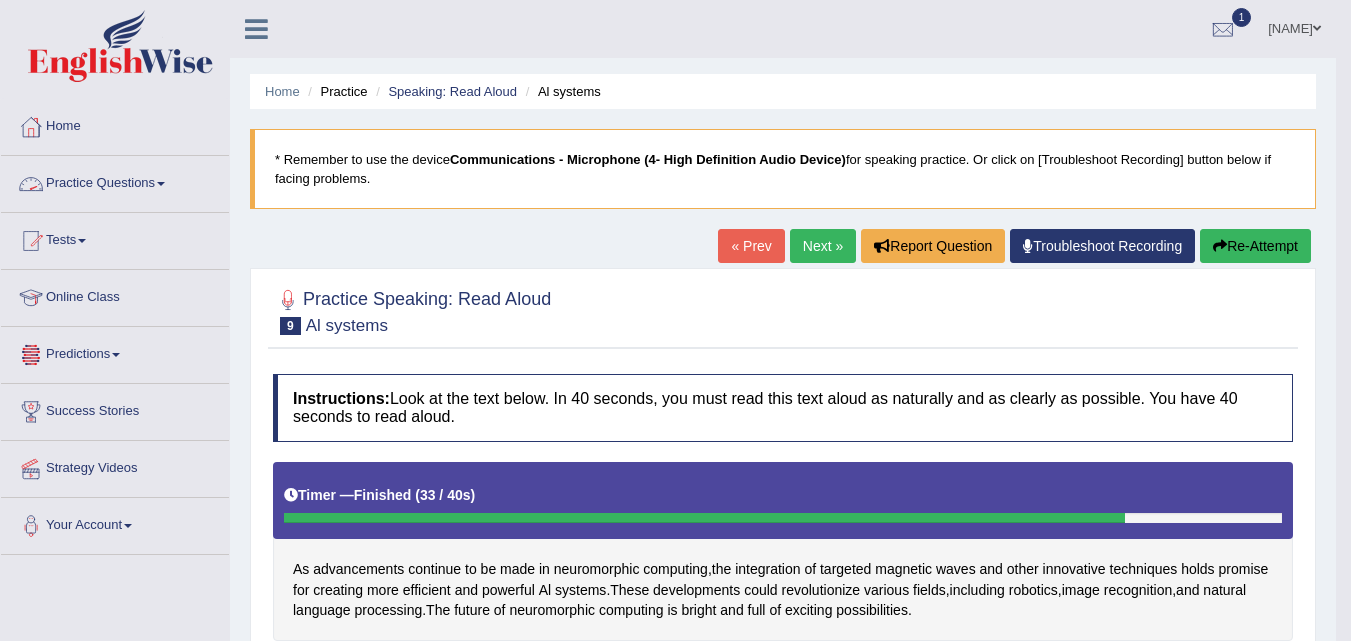 click on "Predictions" at bounding box center (115, 352) 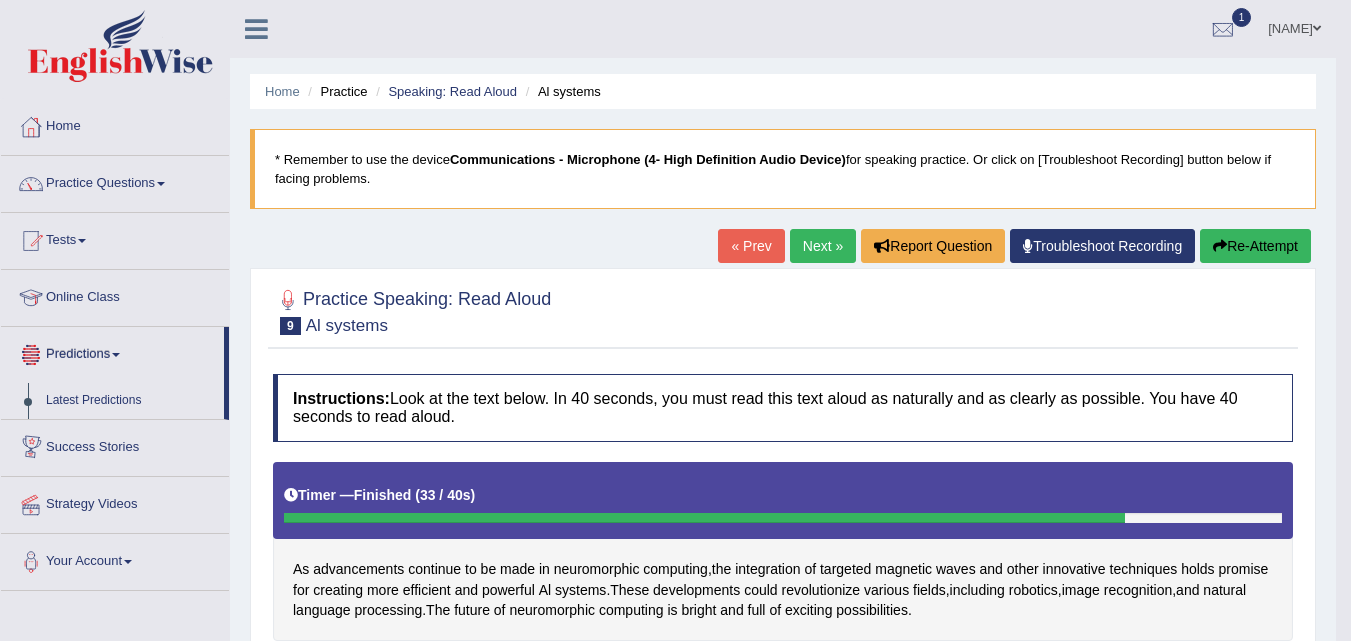 click on "Predictions" at bounding box center [112, 352] 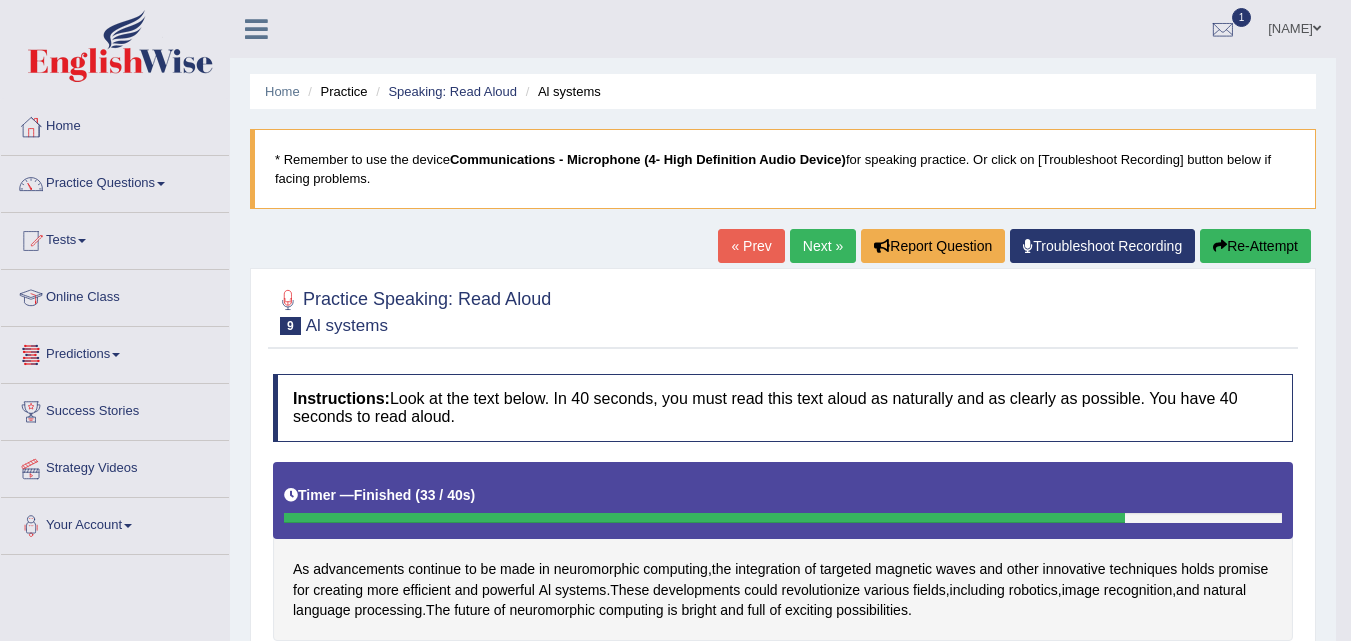 click on "Predictions" at bounding box center (115, 352) 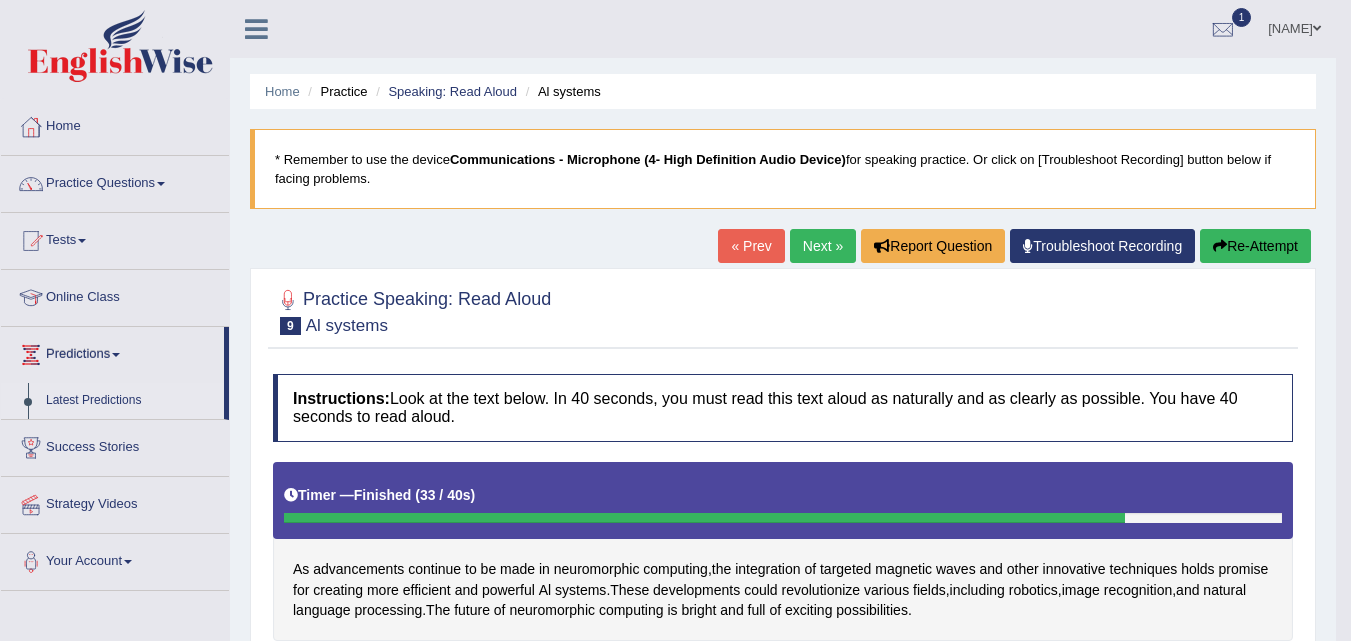 click on "Latest Predictions" at bounding box center [130, 401] 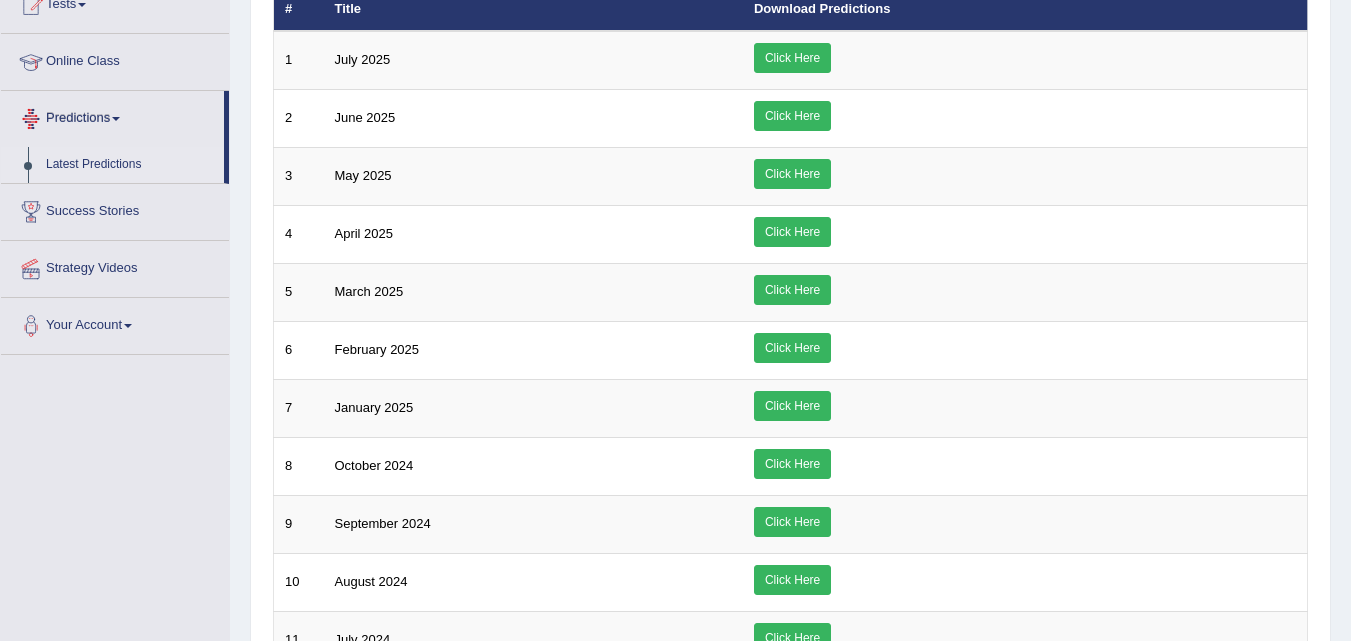 scroll, scrollTop: 236, scrollLeft: 0, axis: vertical 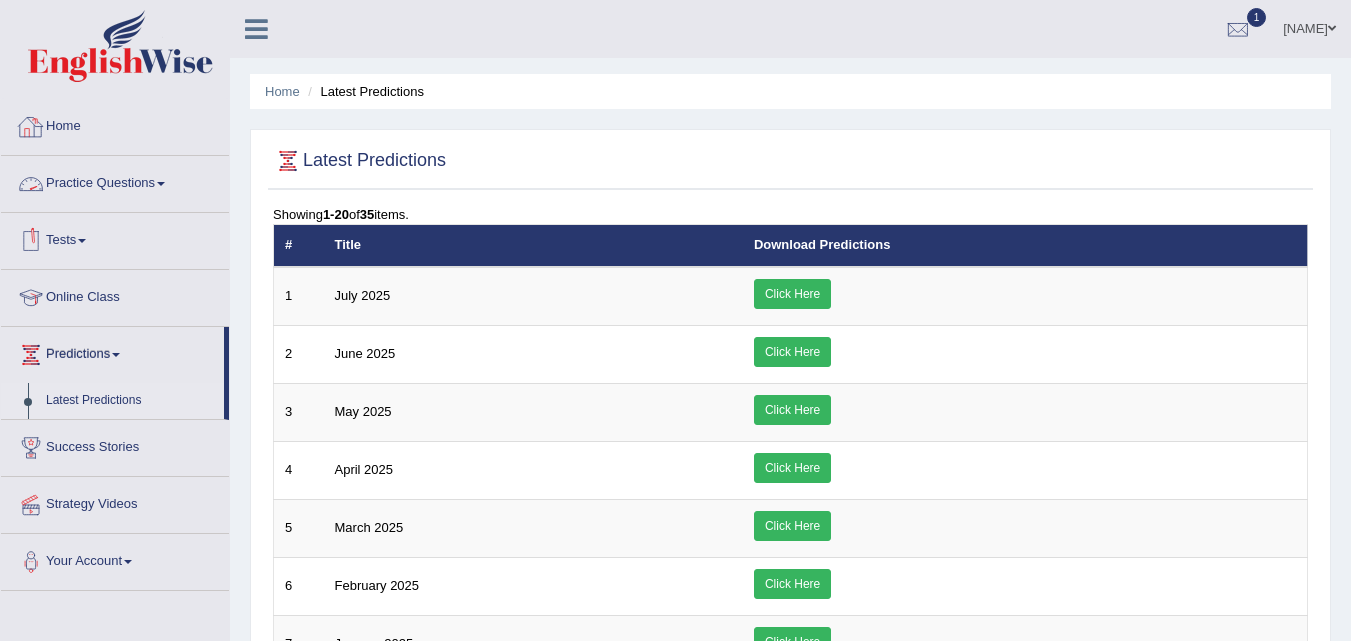 click on "Practice Questions" at bounding box center (115, 181) 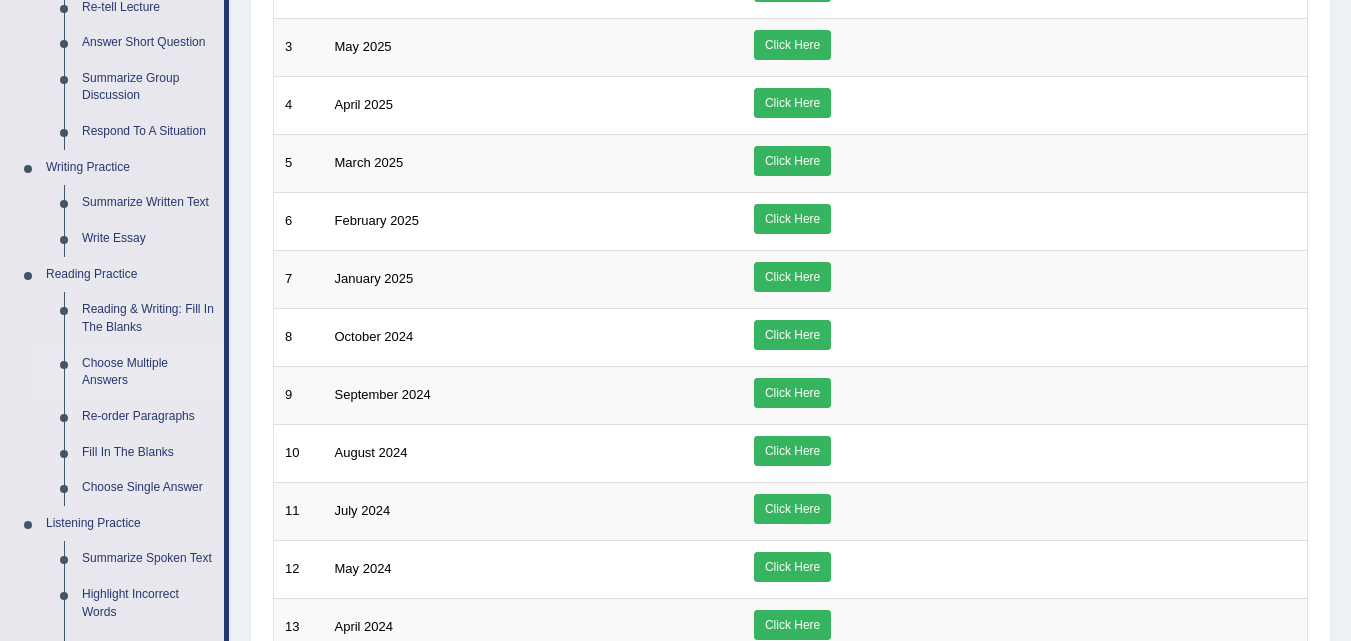 scroll, scrollTop: 400, scrollLeft: 0, axis: vertical 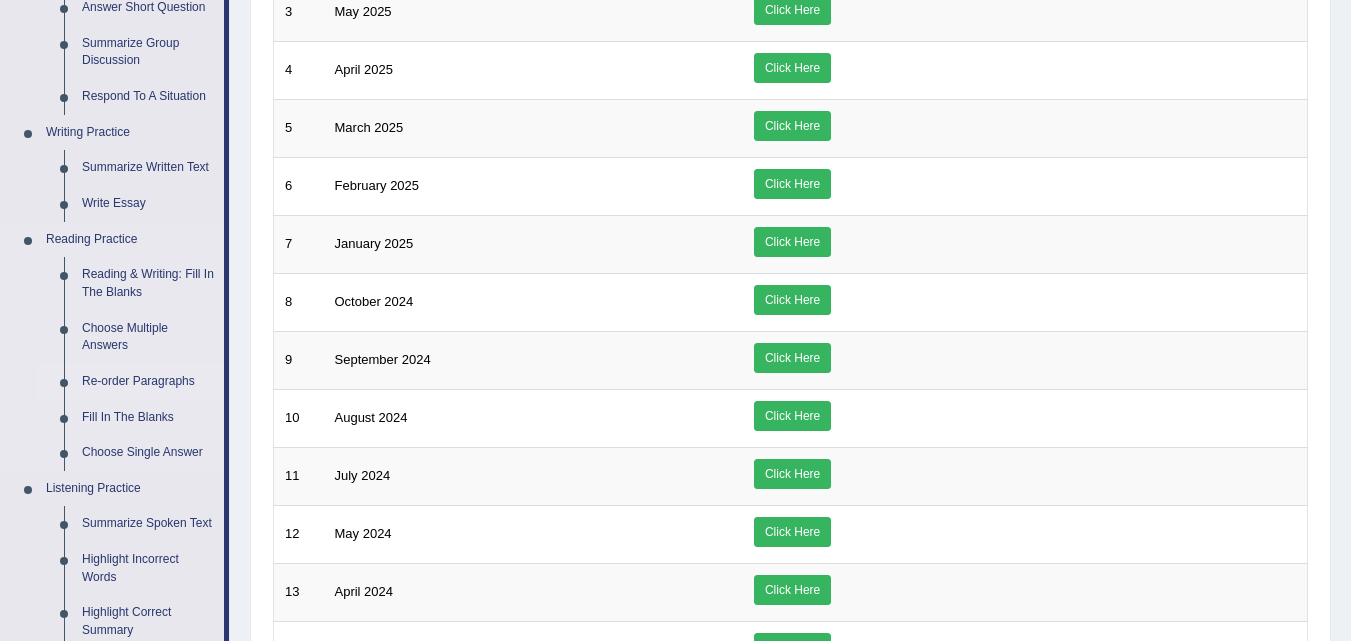 click on "Re-order Paragraphs" at bounding box center (148, 382) 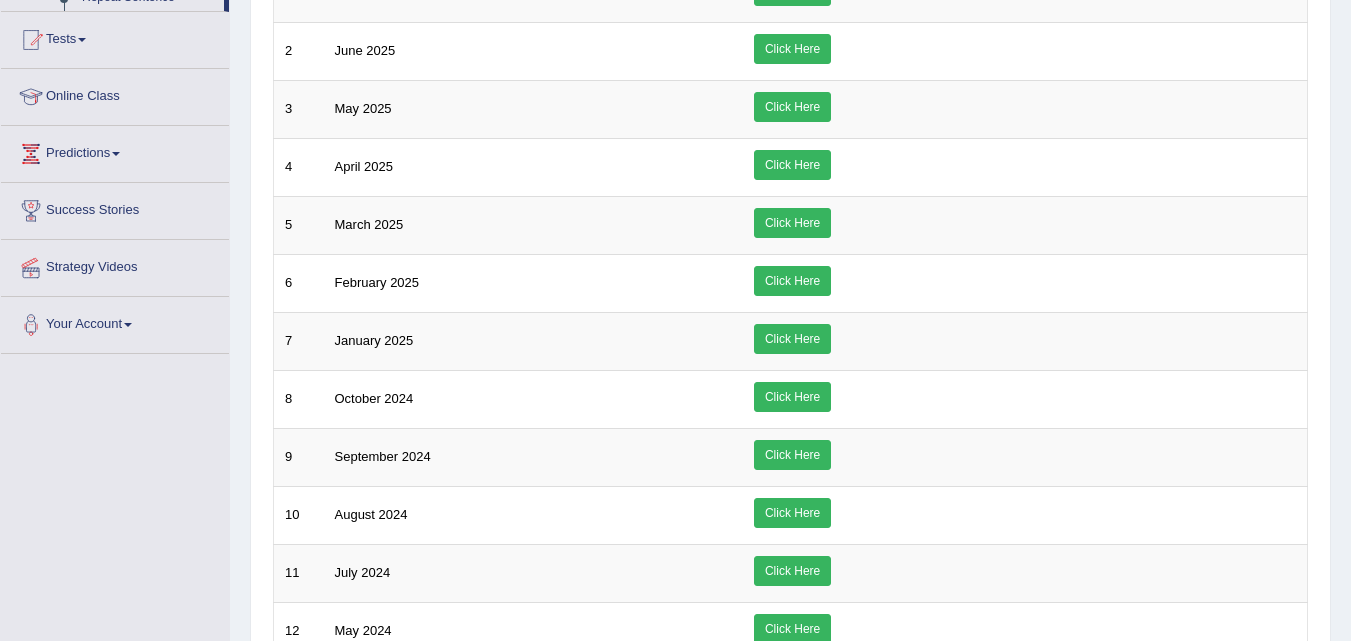 scroll, scrollTop: 397, scrollLeft: 0, axis: vertical 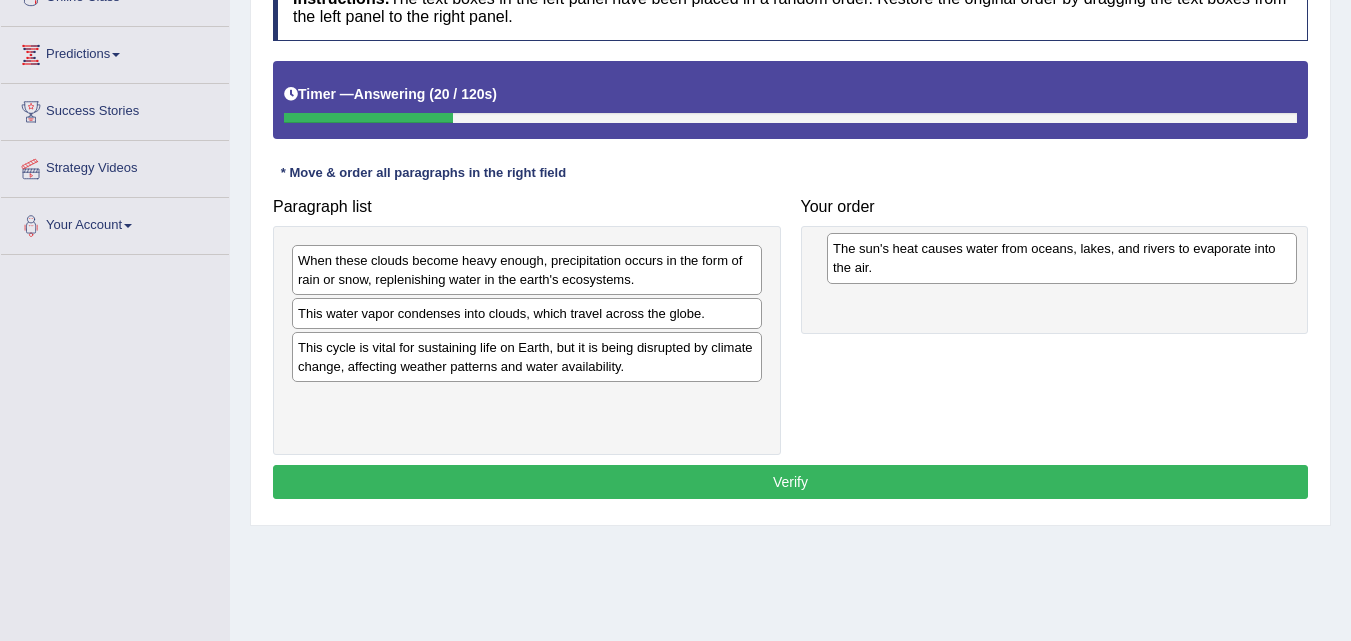 drag, startPoint x: 400, startPoint y: 411, endPoint x: 935, endPoint y: 259, distance: 556.1735 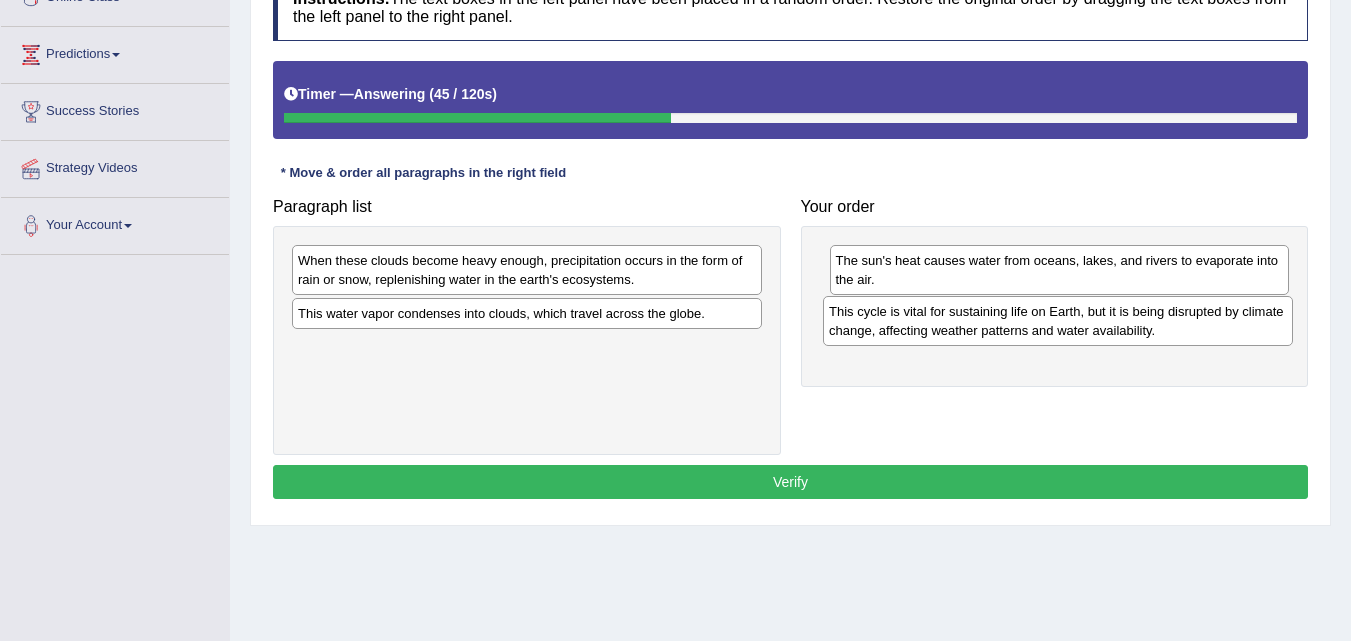 drag, startPoint x: 396, startPoint y: 363, endPoint x: 927, endPoint y: 327, distance: 532.21893 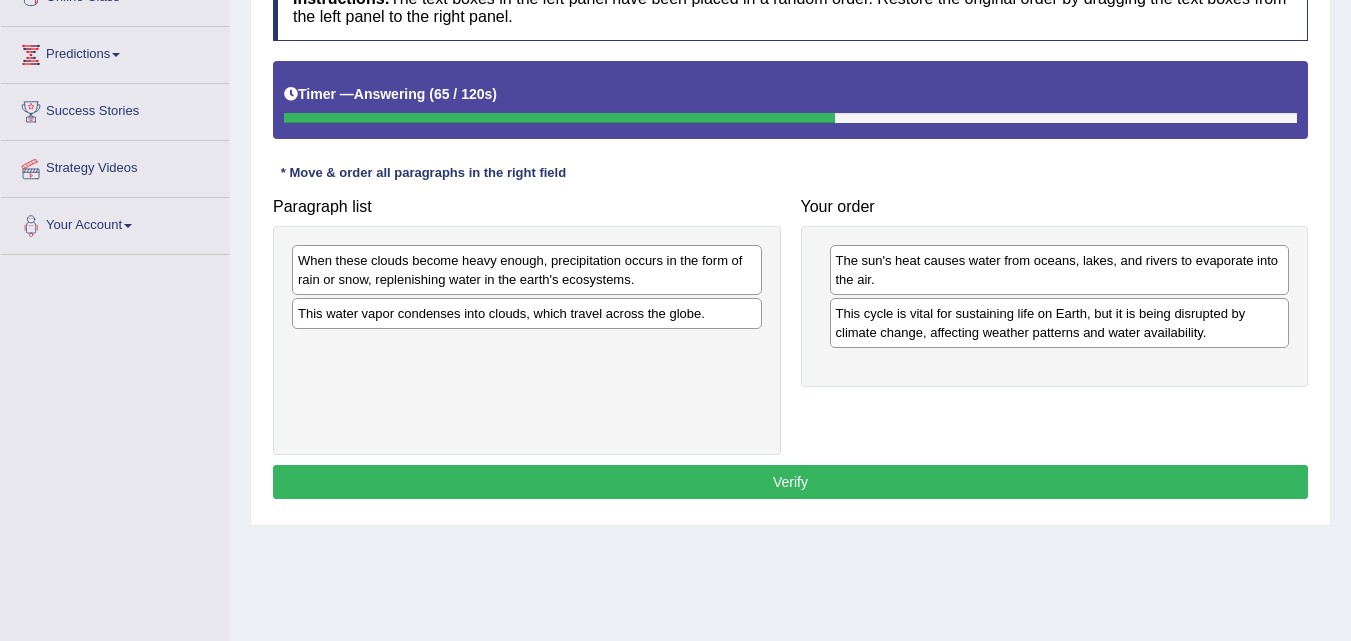 click on "This water vapor condenses into clouds, which travel across the globe." at bounding box center [527, 313] 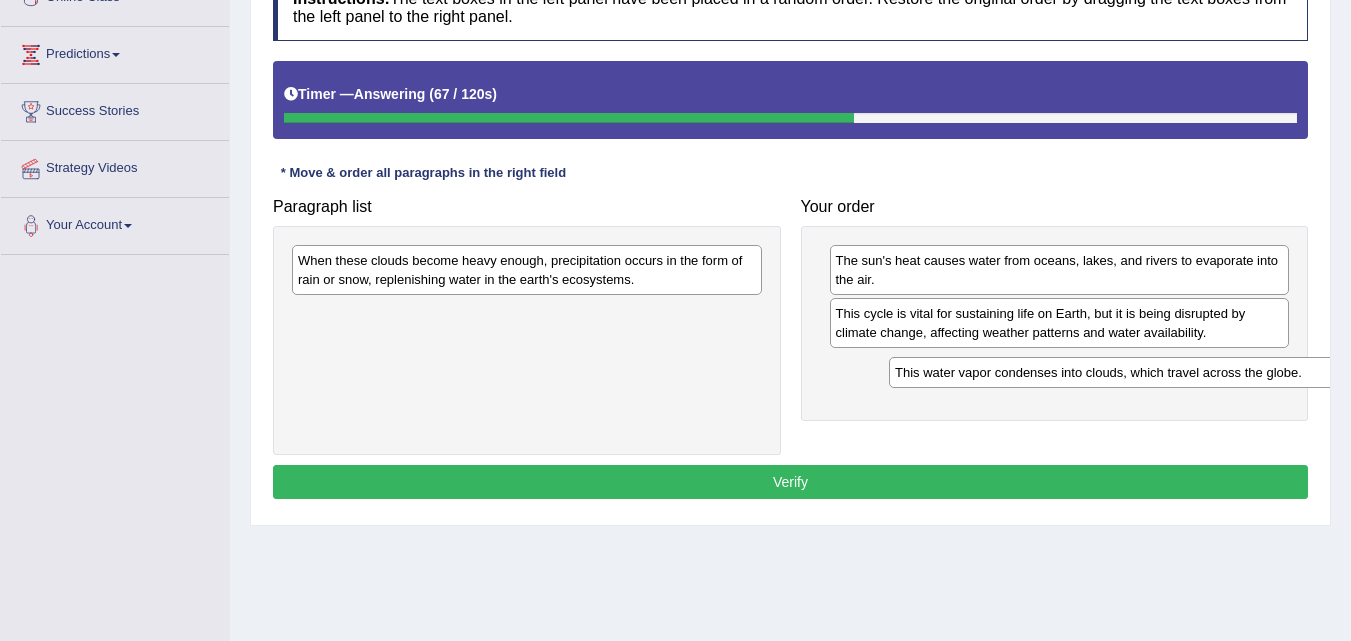 drag, startPoint x: 339, startPoint y: 322, endPoint x: 937, endPoint y: 381, distance: 600.9035 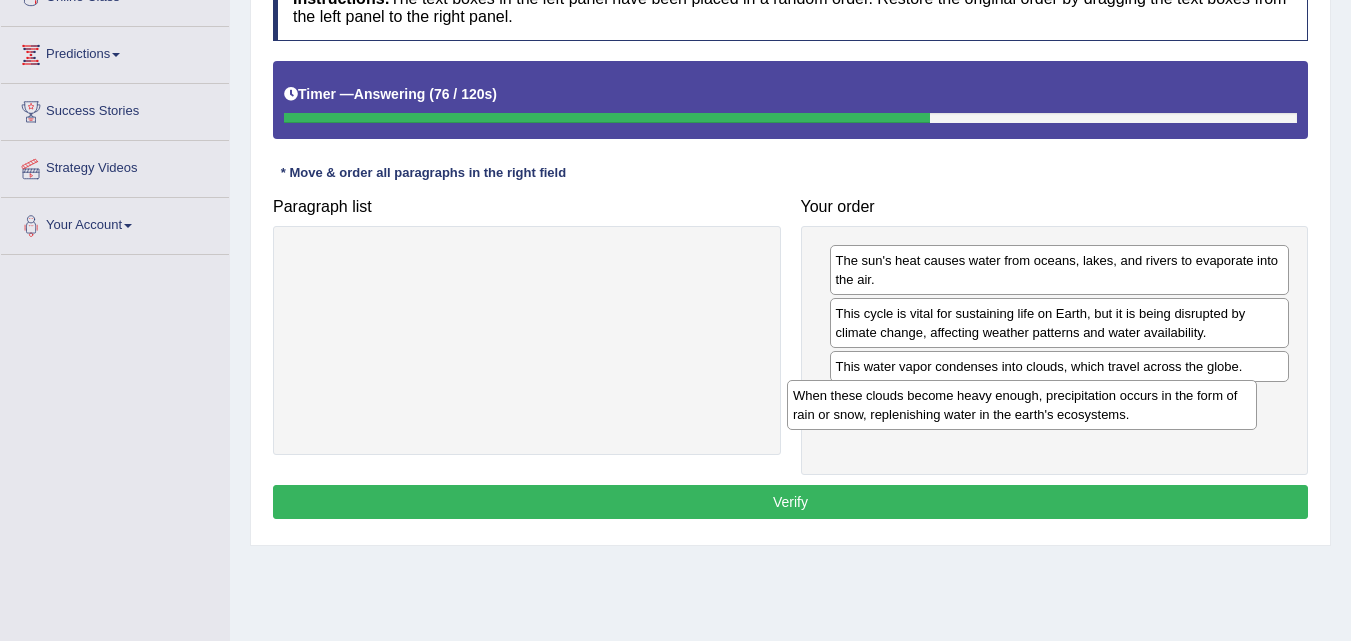 drag, startPoint x: 497, startPoint y: 277, endPoint x: 1002, endPoint y: 411, distance: 522.4758 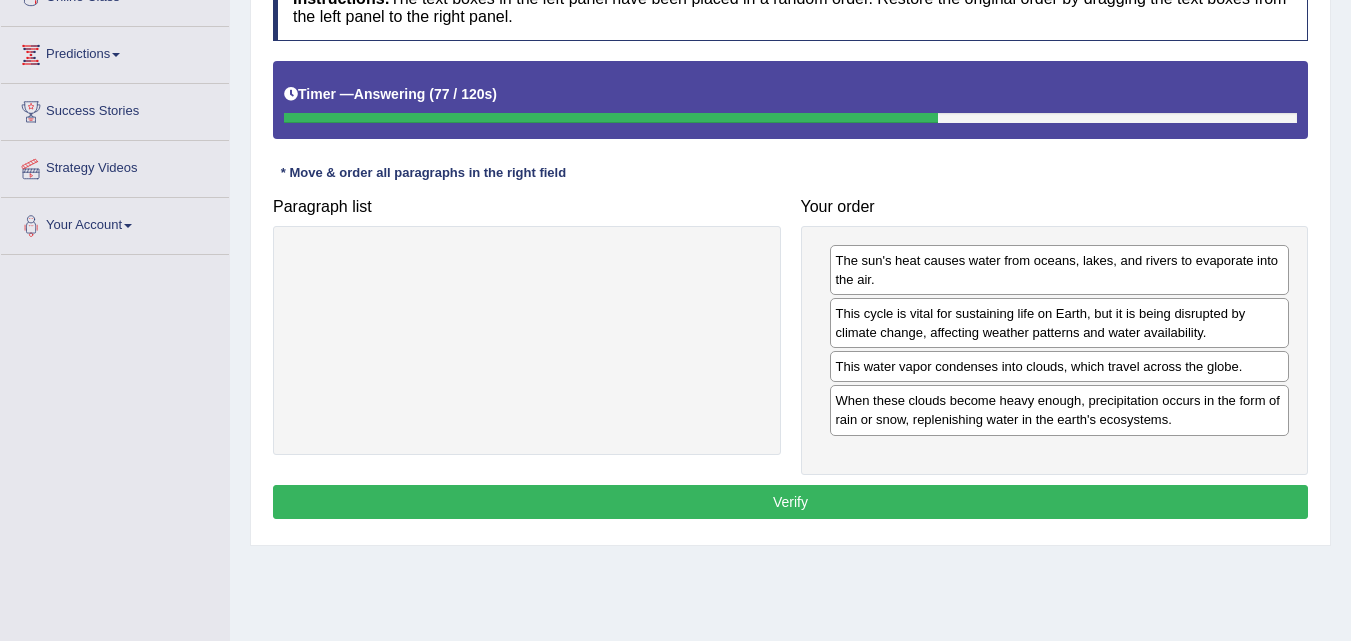 click on "Verify" at bounding box center (790, 502) 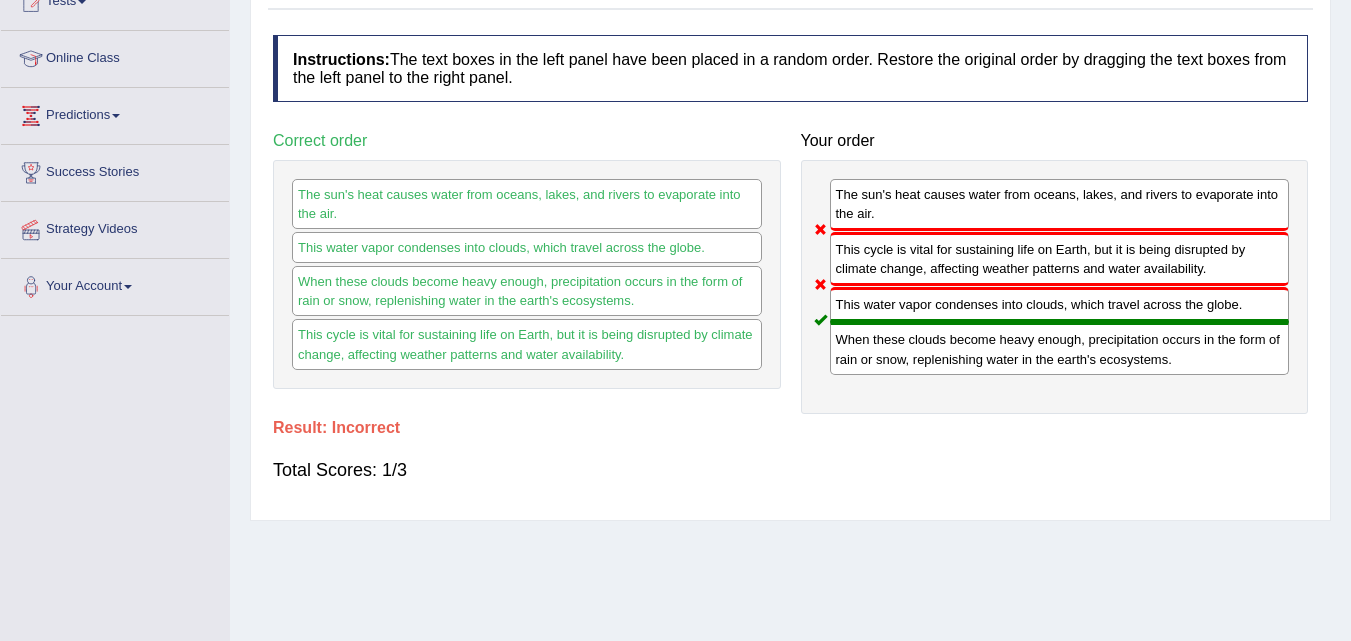 scroll, scrollTop: 0, scrollLeft: 0, axis: both 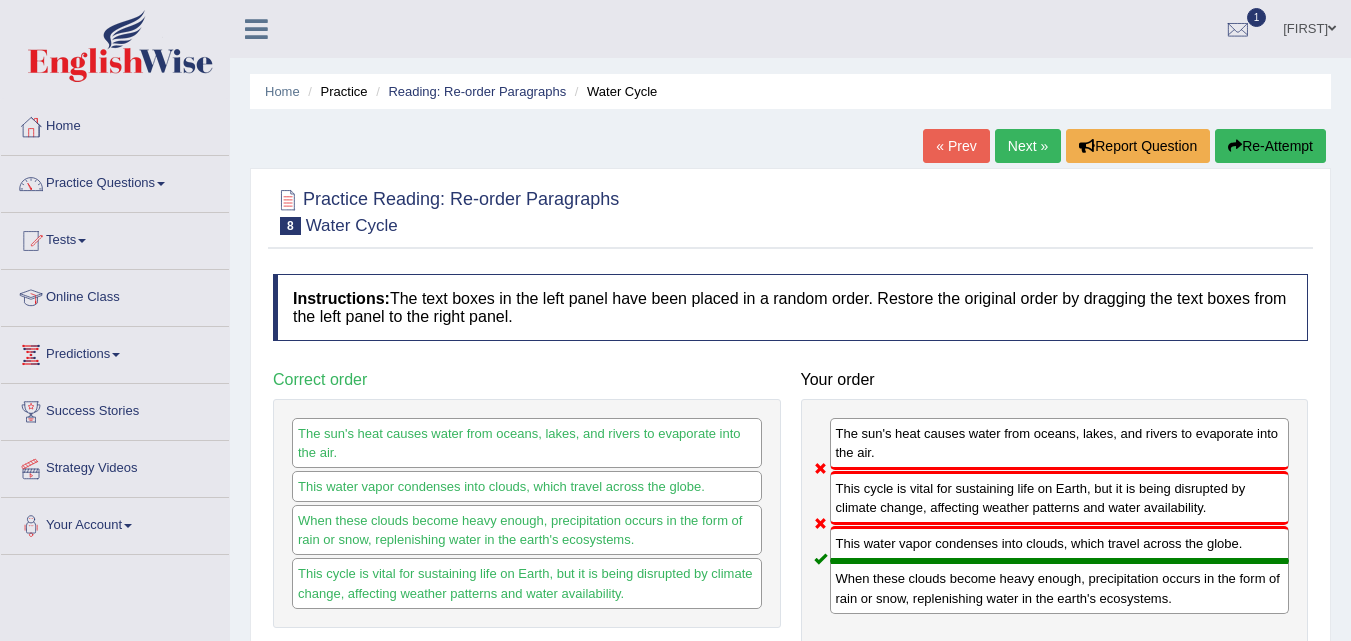 click on "Re-Attempt" at bounding box center (1270, 146) 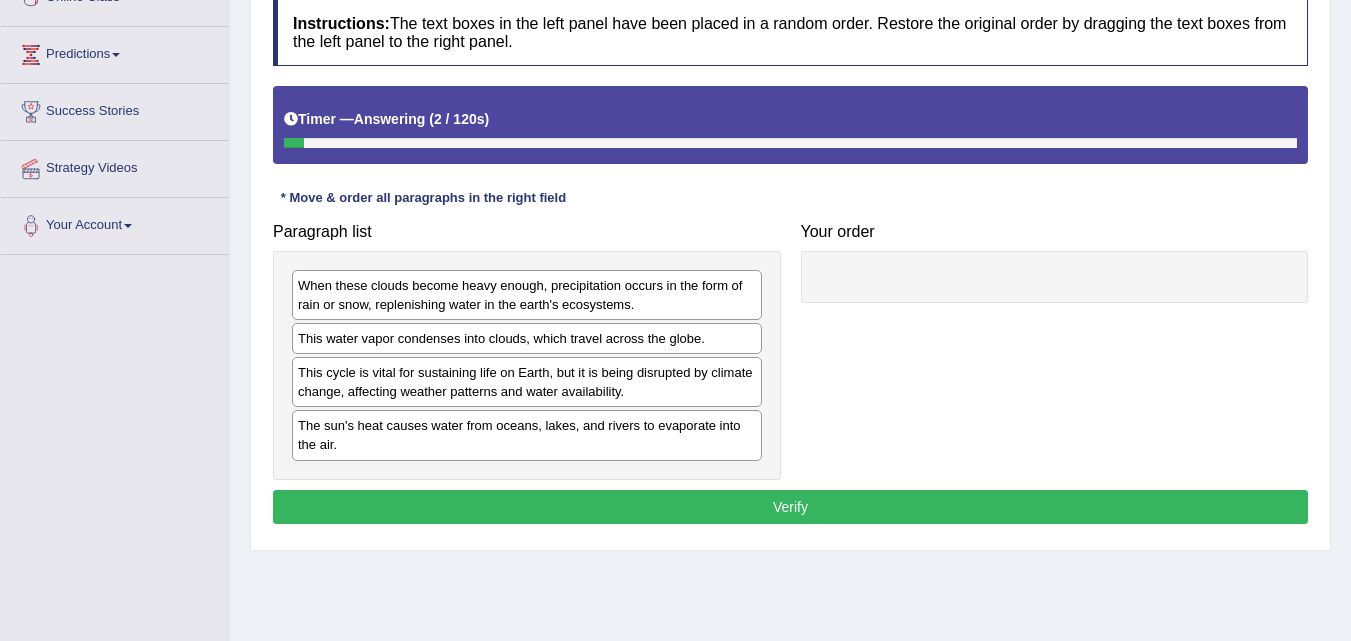 scroll, scrollTop: 300, scrollLeft: 0, axis: vertical 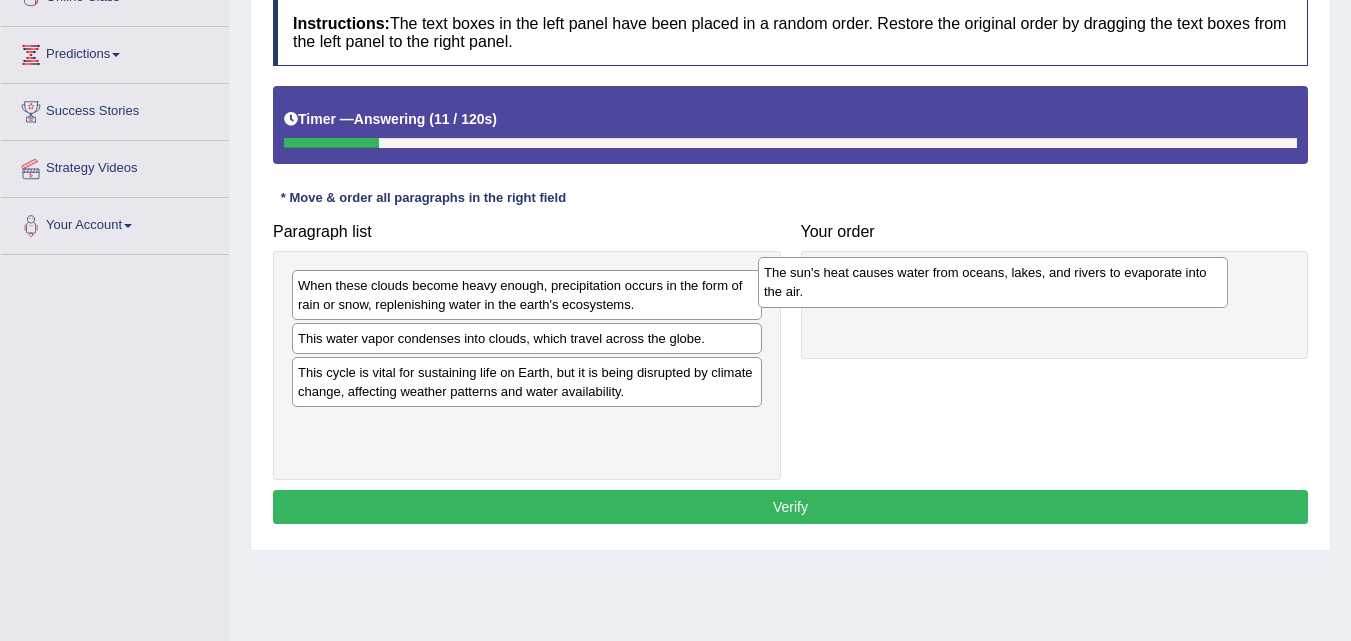 drag, startPoint x: 425, startPoint y: 441, endPoint x: 891, endPoint y: 288, distance: 490.47427 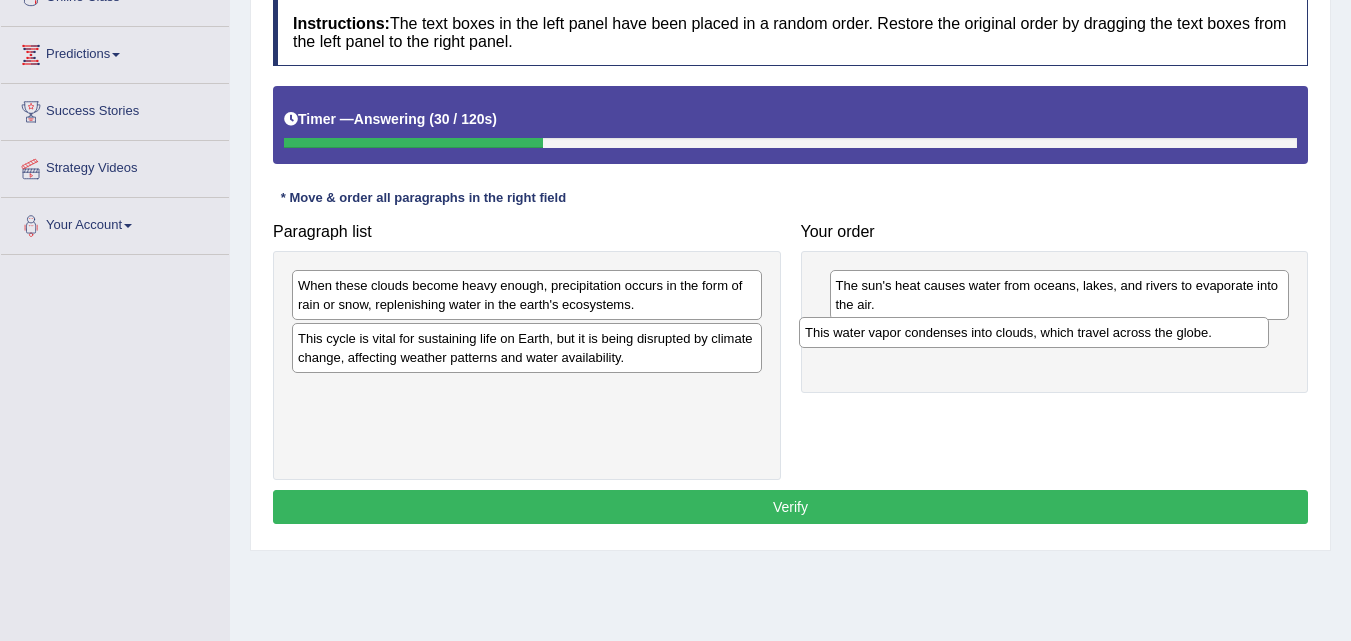 drag, startPoint x: 314, startPoint y: 346, endPoint x: 821, endPoint y: 340, distance: 507.0355 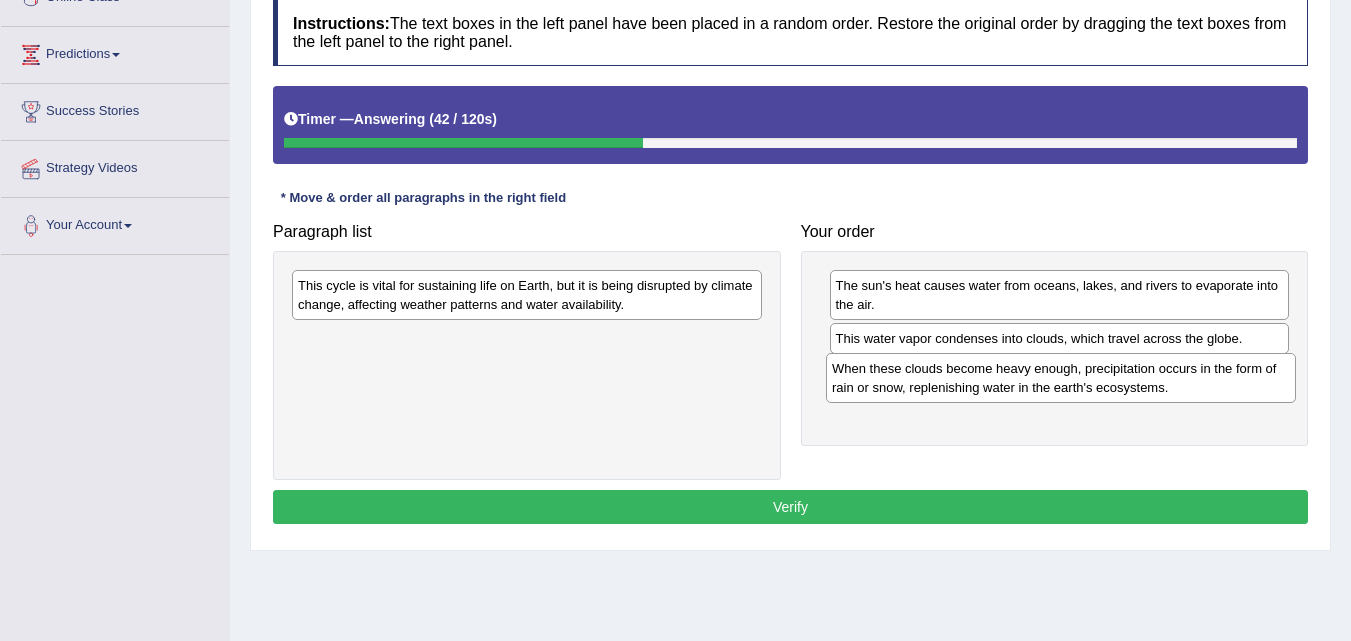 drag, startPoint x: 469, startPoint y: 304, endPoint x: 1003, endPoint y: 387, distance: 540.41187 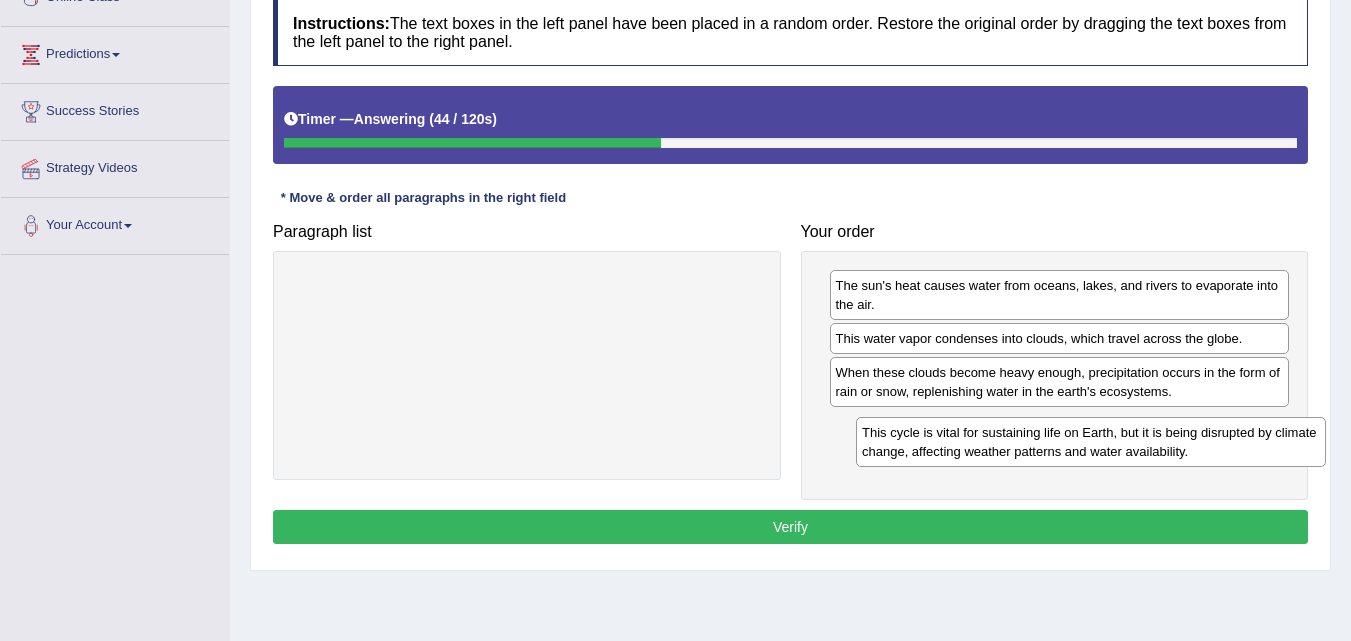 drag, startPoint x: 473, startPoint y: 299, endPoint x: 1037, endPoint y: 446, distance: 582.84216 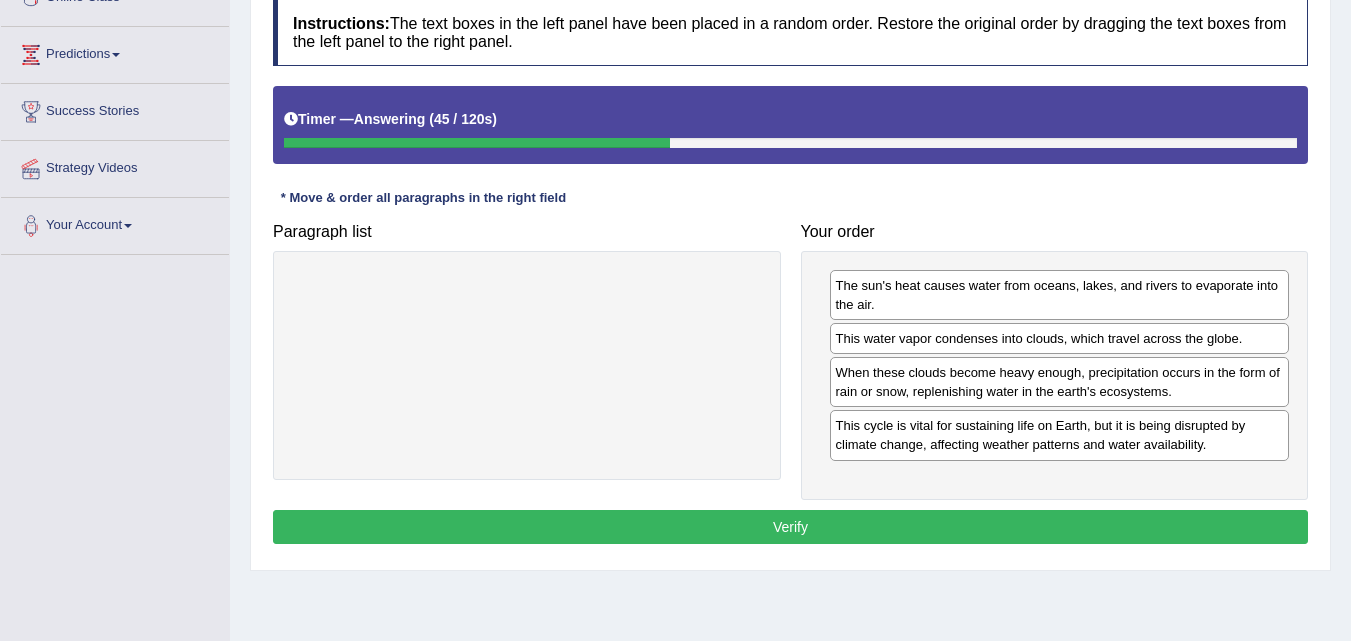 click on "Verify" at bounding box center (790, 527) 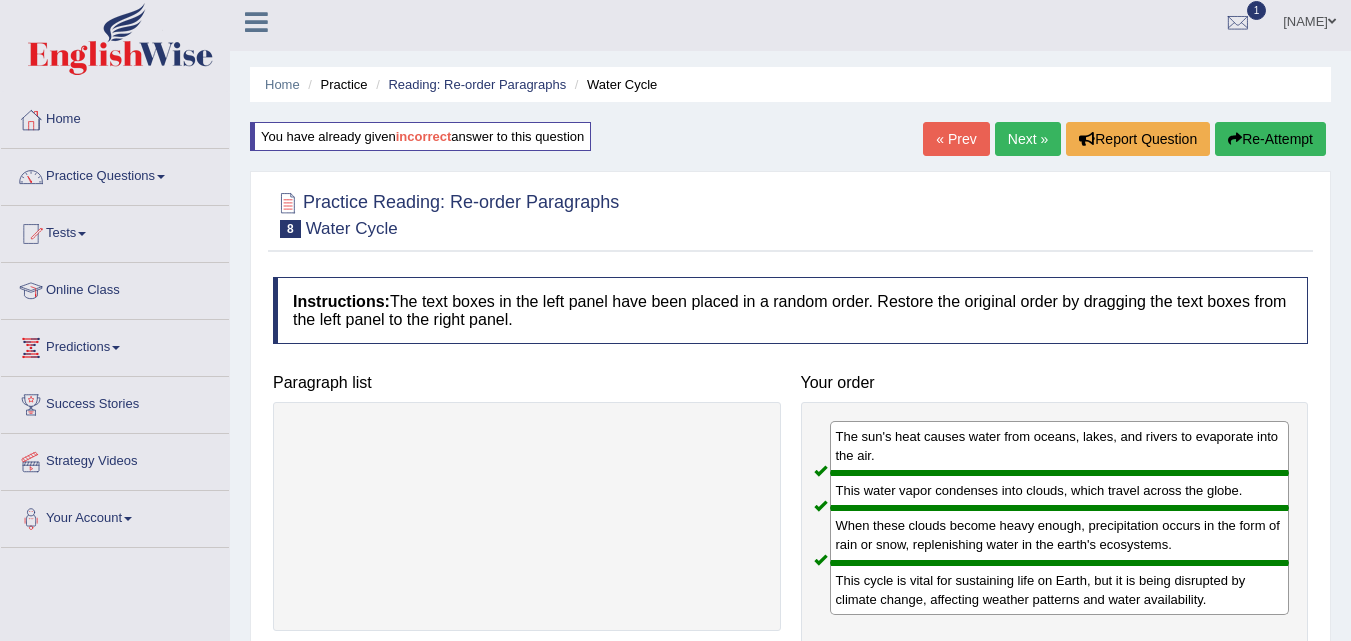 scroll, scrollTop: 0, scrollLeft: 0, axis: both 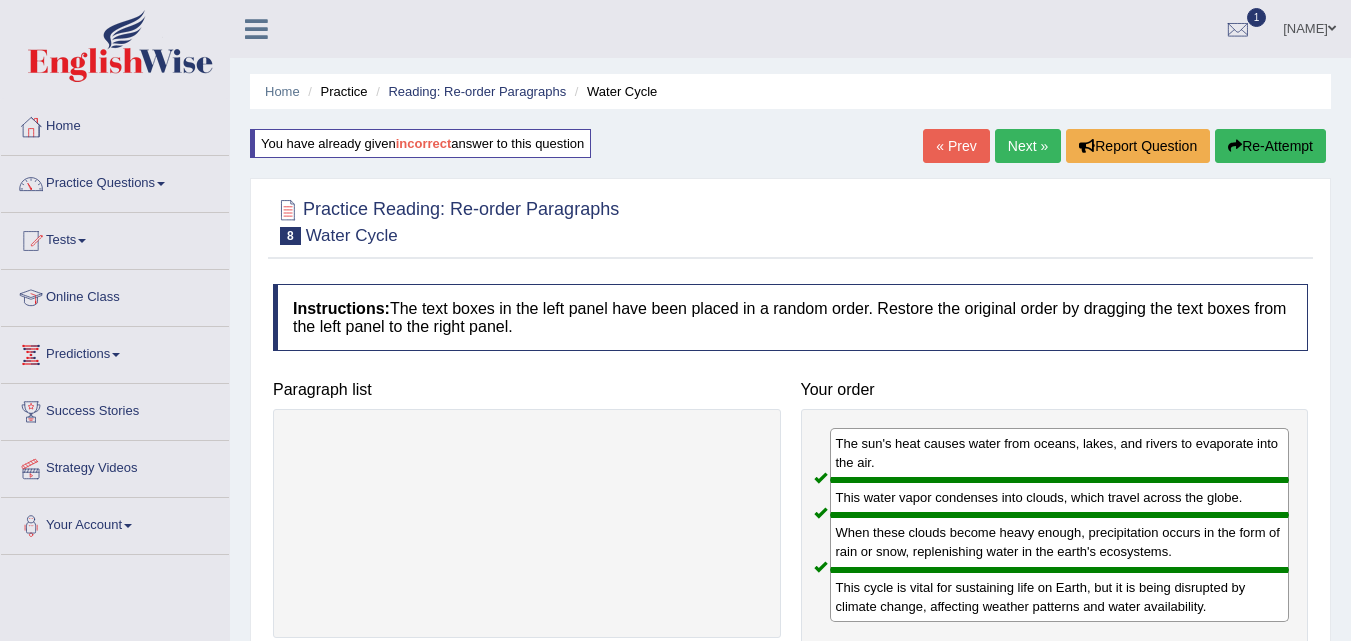 click on "Next »" at bounding box center (1028, 146) 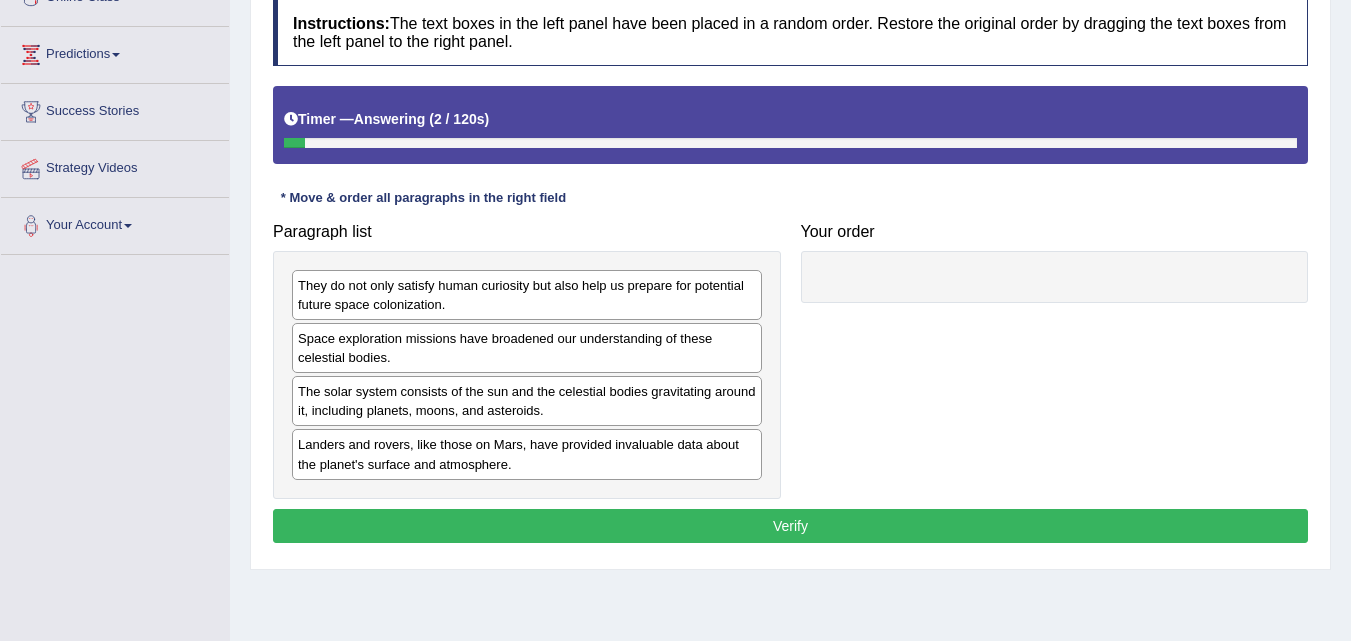 scroll, scrollTop: 300, scrollLeft: 0, axis: vertical 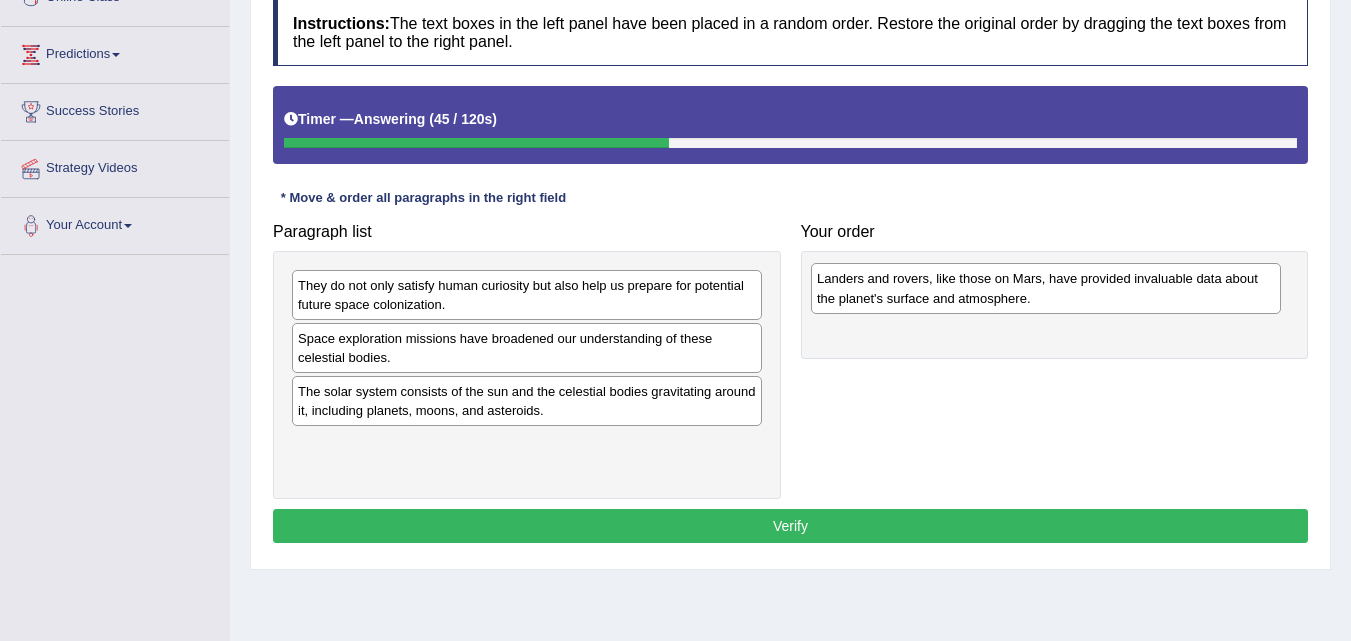 drag, startPoint x: 382, startPoint y: 456, endPoint x: 901, endPoint y: 283, distance: 547.07404 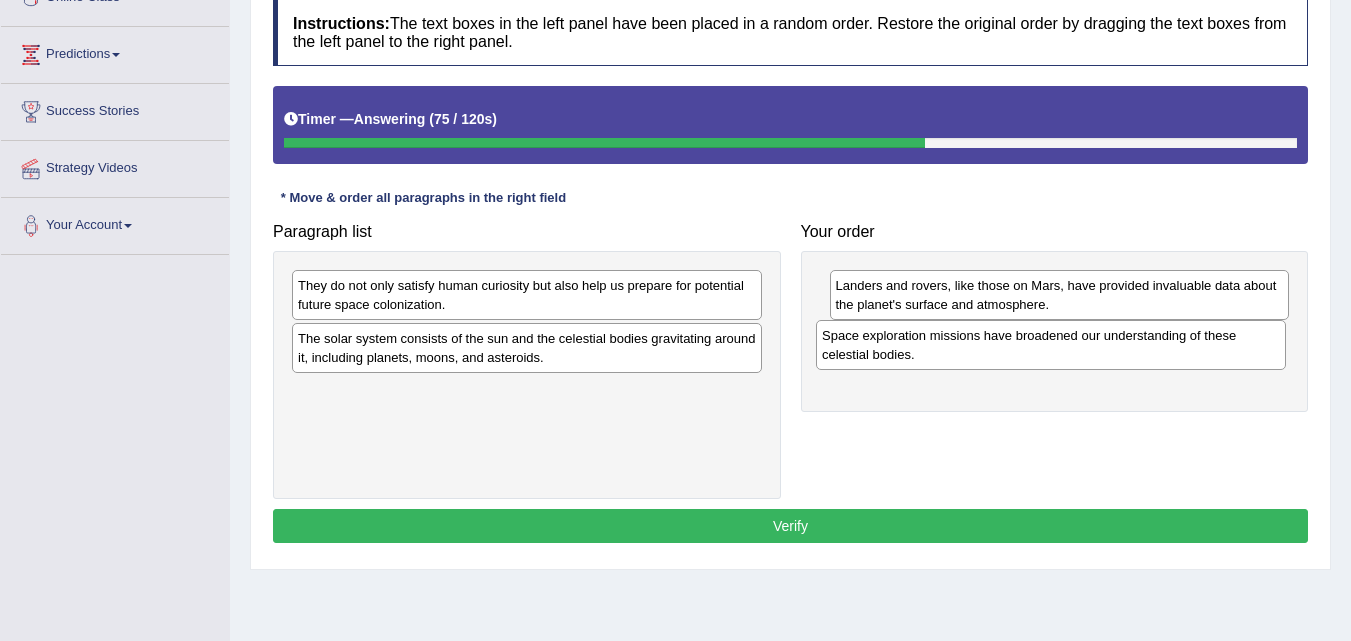 drag, startPoint x: 410, startPoint y: 365, endPoint x: 934, endPoint y: 362, distance: 524.0086 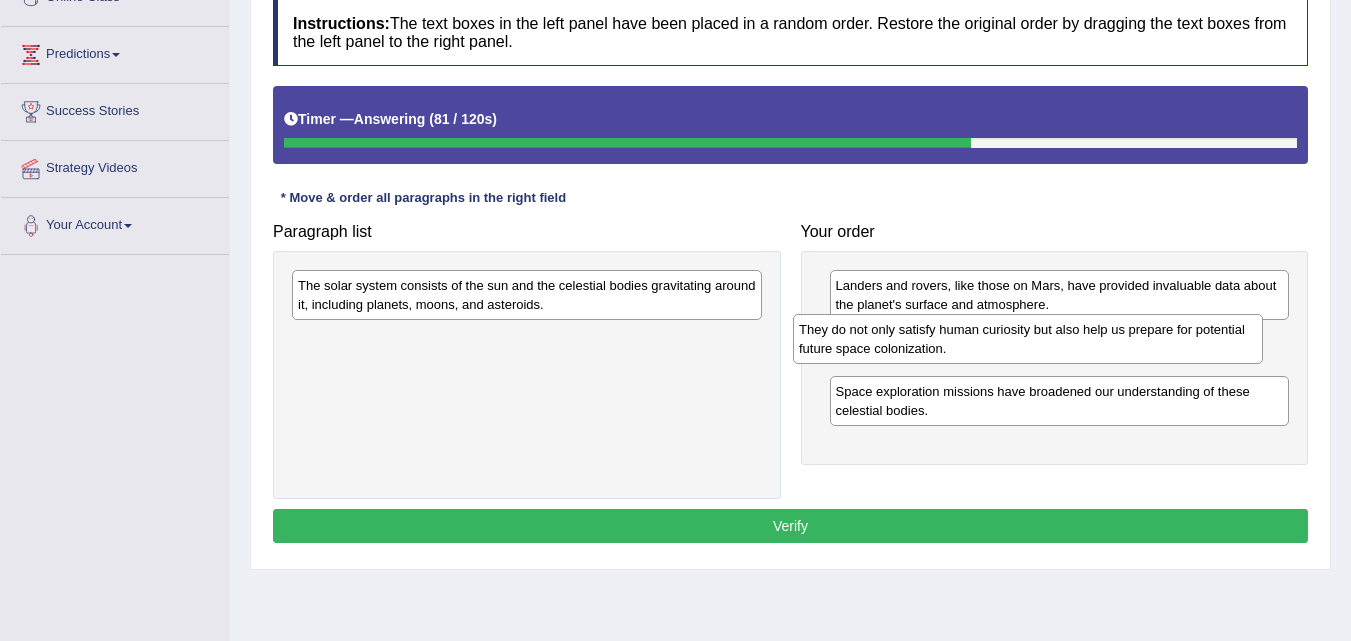 drag, startPoint x: 429, startPoint y: 305, endPoint x: 930, endPoint y: 350, distance: 503.0169 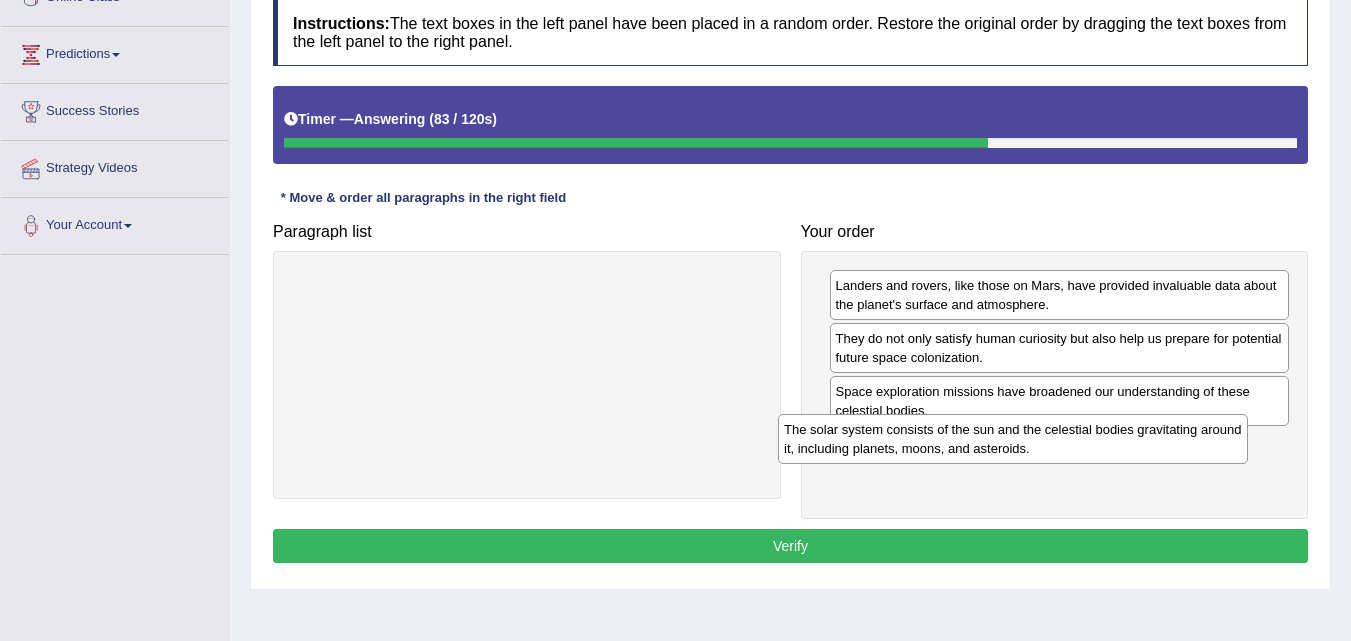 drag, startPoint x: 398, startPoint y: 292, endPoint x: 897, endPoint y: 436, distance: 519.3621 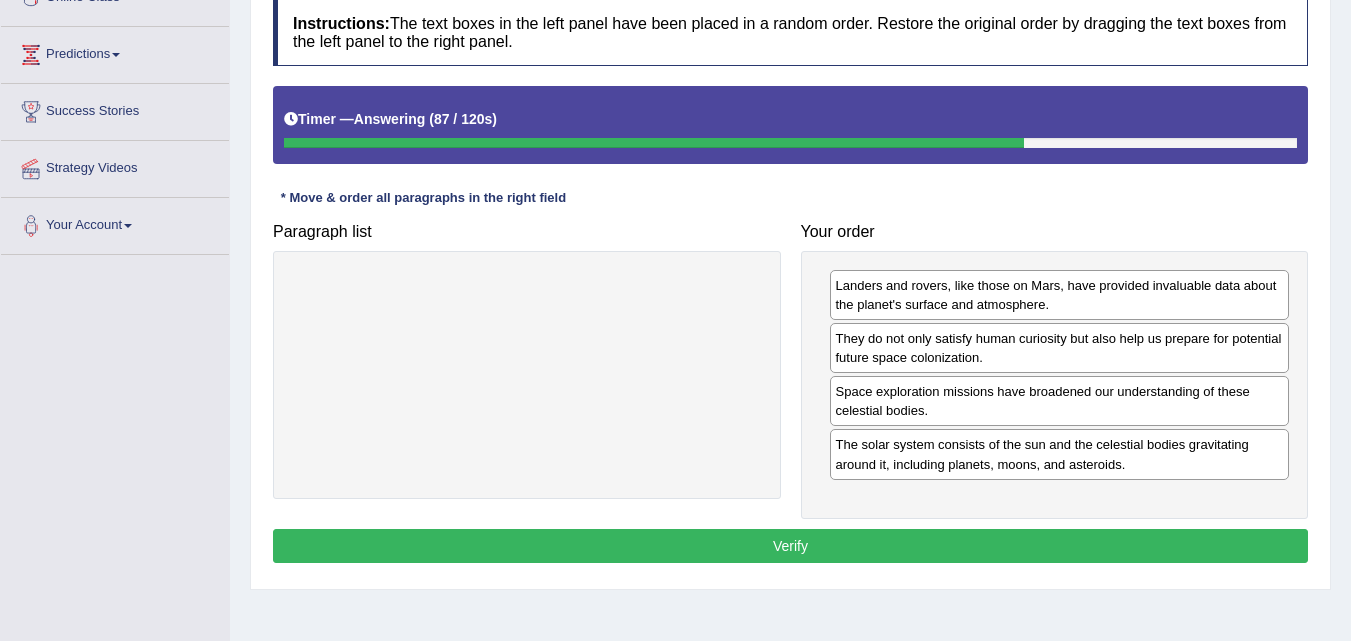 click on "Verify" at bounding box center [790, 546] 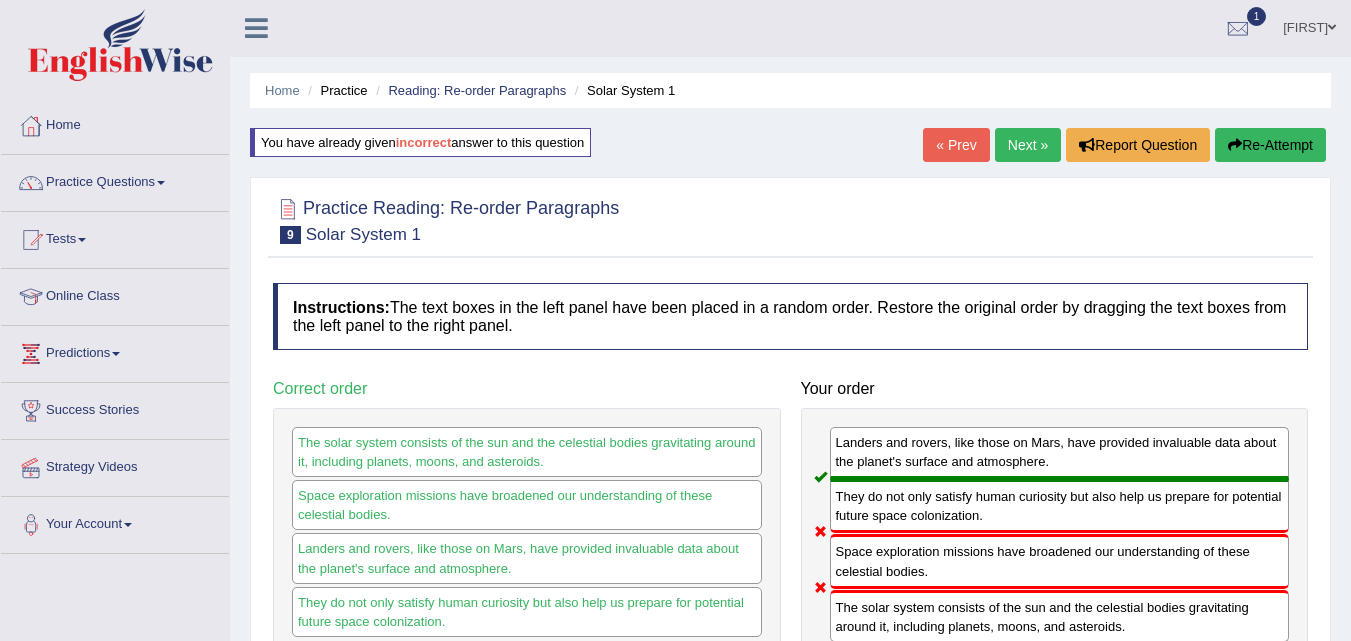 scroll, scrollTop: 0, scrollLeft: 0, axis: both 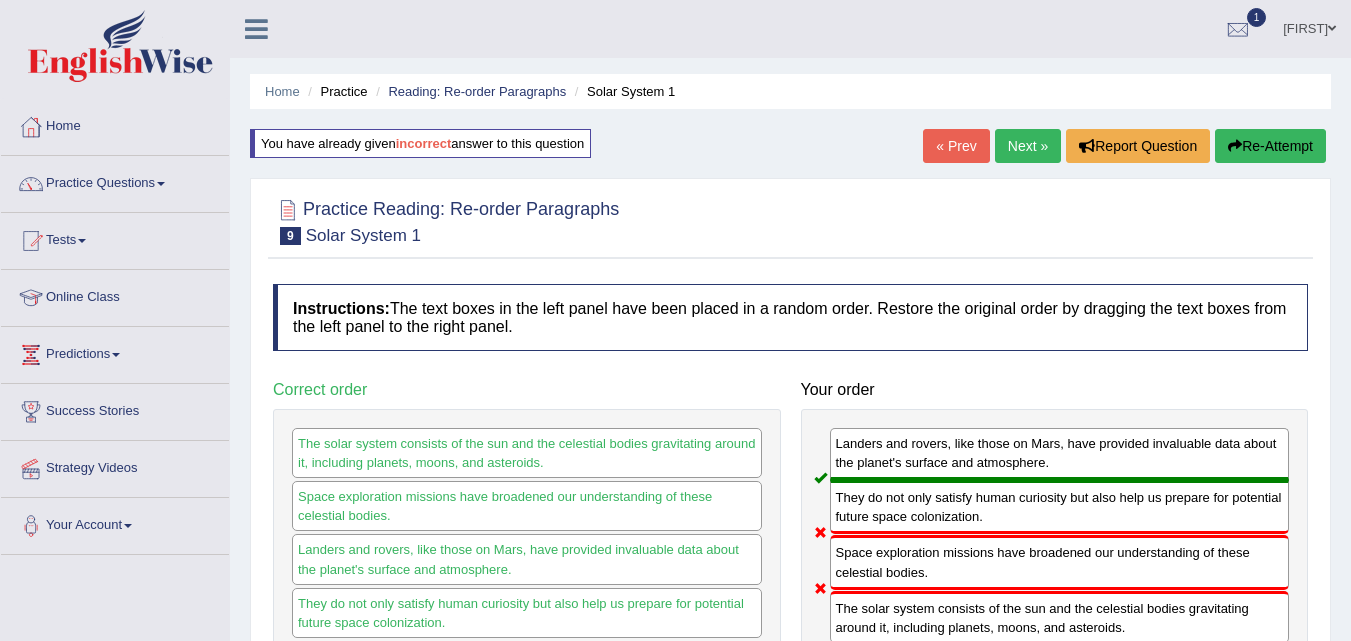 click on "Re-Attempt" at bounding box center [1270, 146] 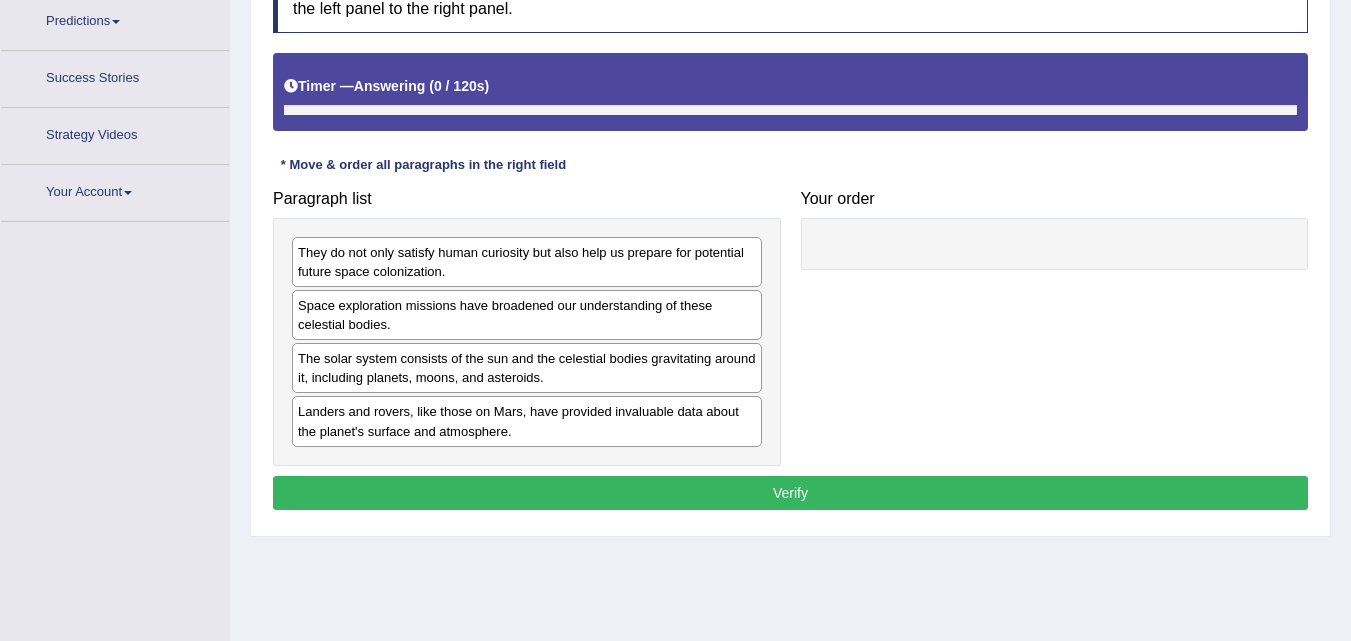 scroll, scrollTop: 333, scrollLeft: 0, axis: vertical 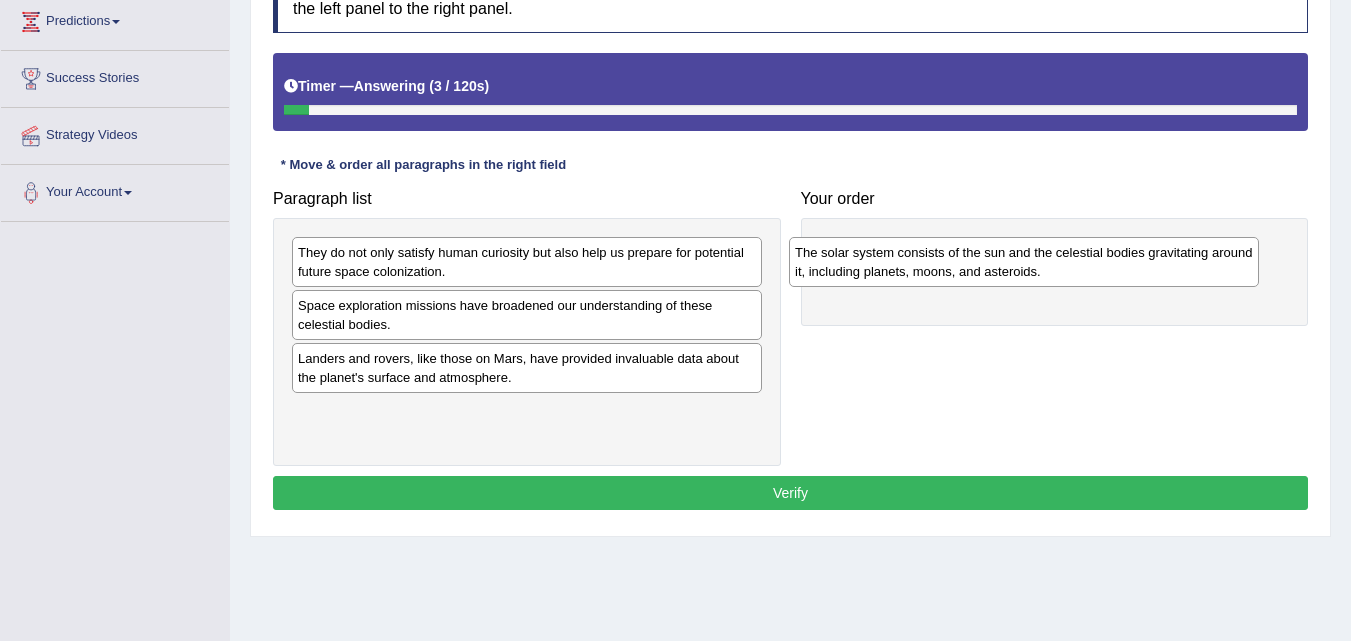 drag, startPoint x: 329, startPoint y: 377, endPoint x: 826, endPoint y: 271, distance: 508.17813 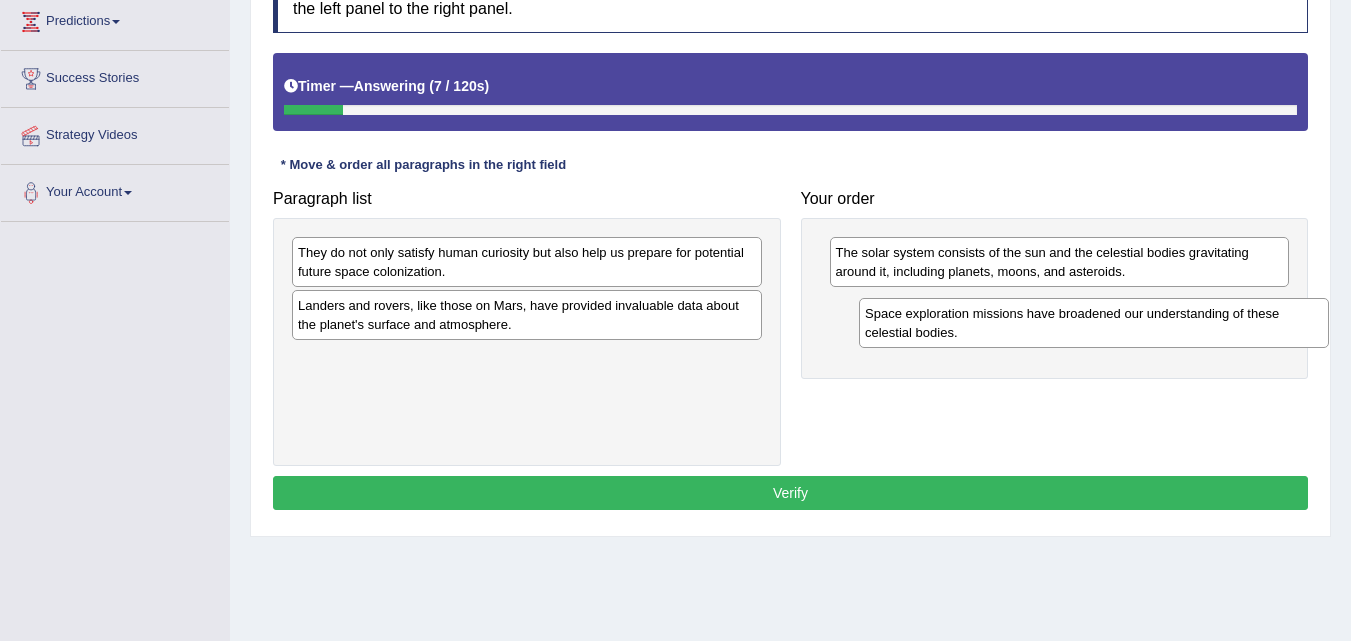 drag, startPoint x: 339, startPoint y: 321, endPoint x: 901, endPoint y: 330, distance: 562.0721 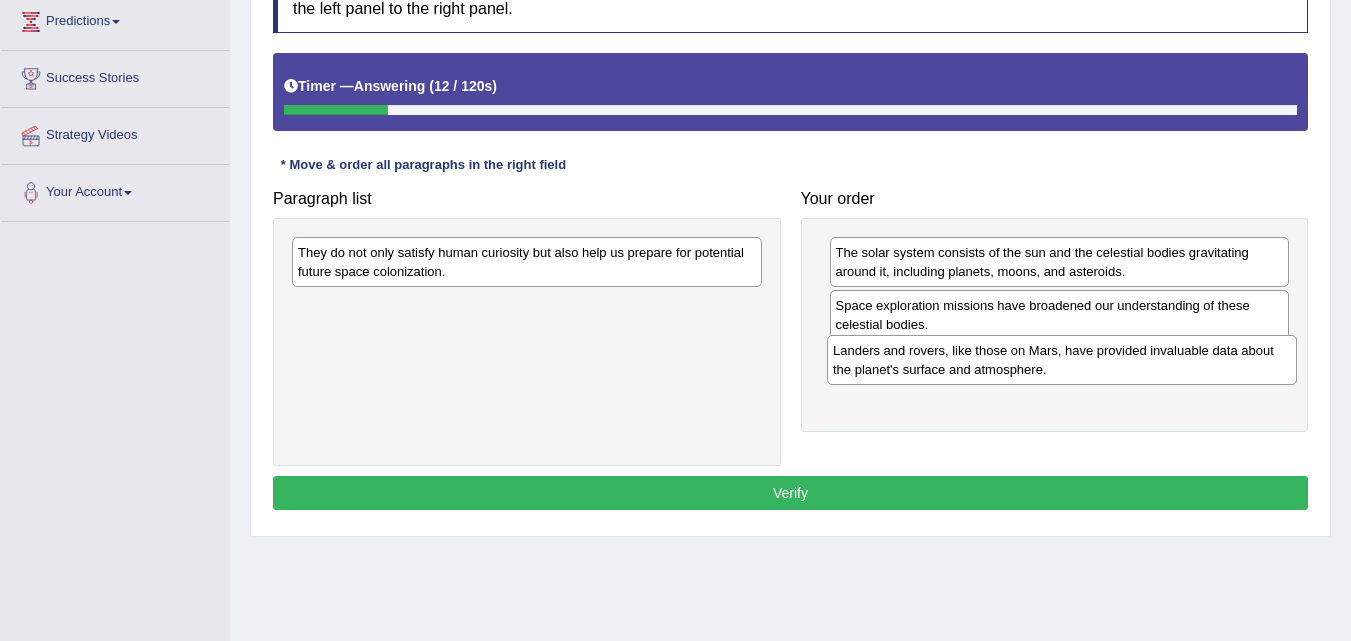 drag, startPoint x: 380, startPoint y: 323, endPoint x: 915, endPoint y: 368, distance: 536.88916 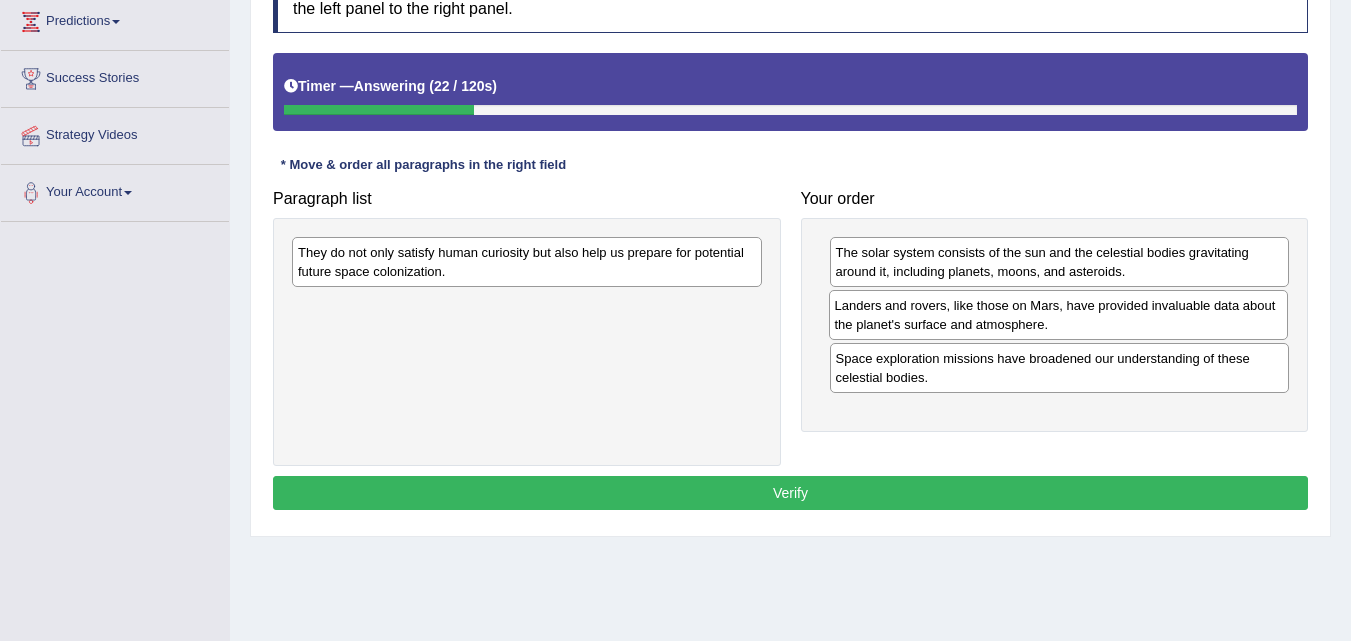 drag, startPoint x: 1054, startPoint y: 380, endPoint x: 1053, endPoint y: 327, distance: 53.009434 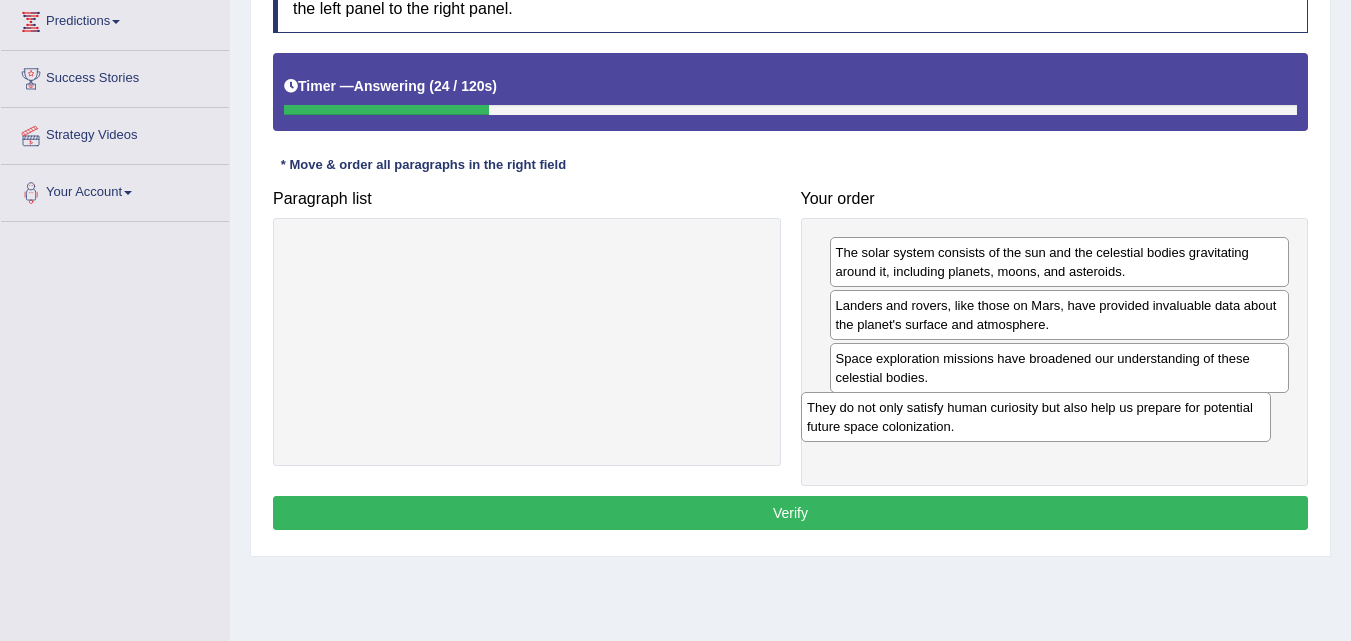 drag, startPoint x: 512, startPoint y: 260, endPoint x: 1022, endPoint y: 414, distance: 532.74384 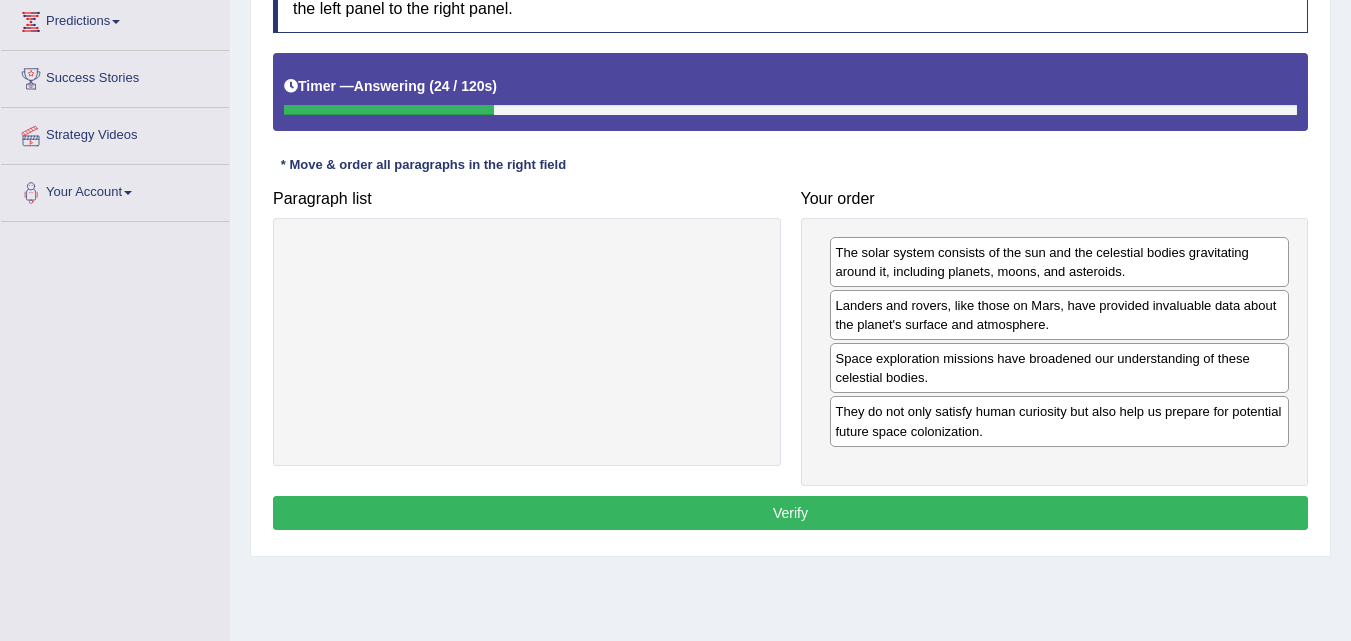 click on "Verify" at bounding box center [790, 513] 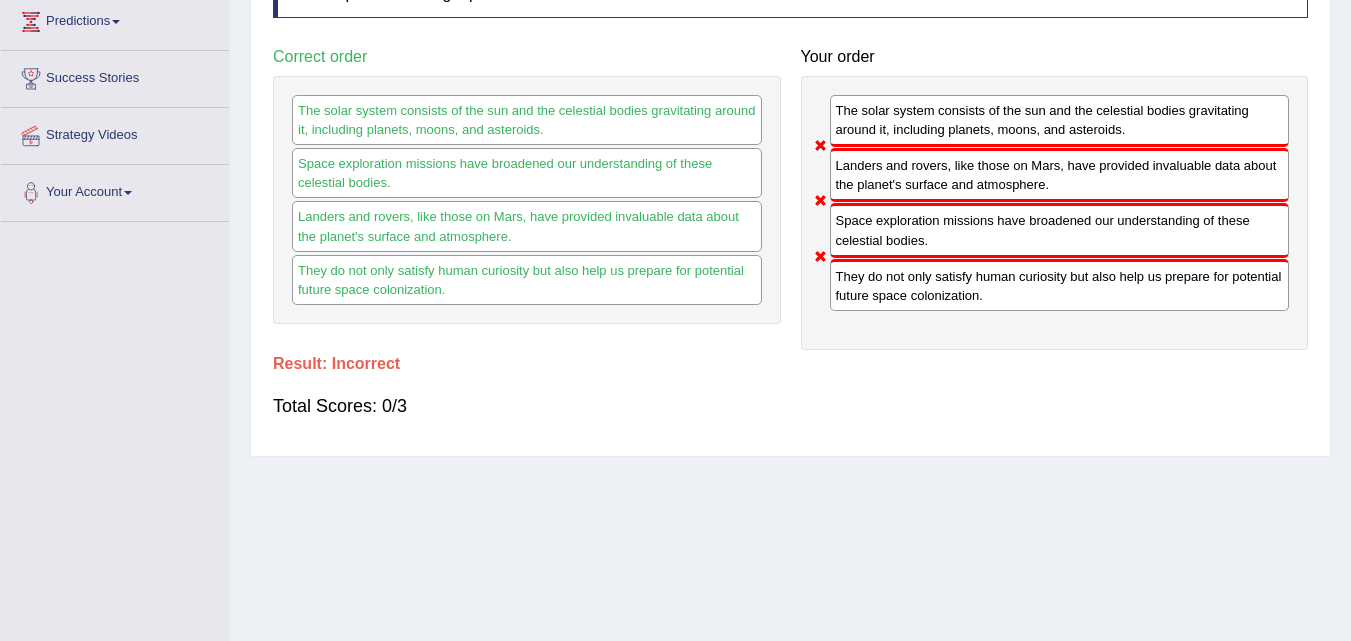 scroll, scrollTop: 0, scrollLeft: 0, axis: both 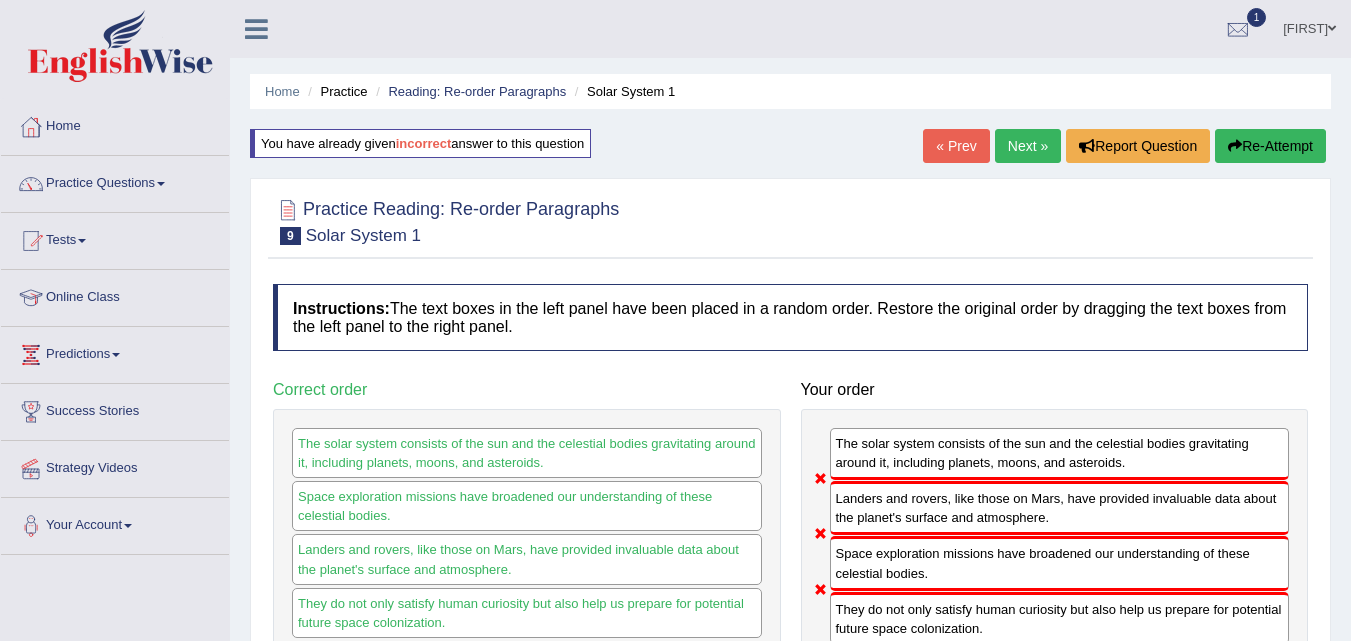 click on "Re-Attempt" at bounding box center [1270, 146] 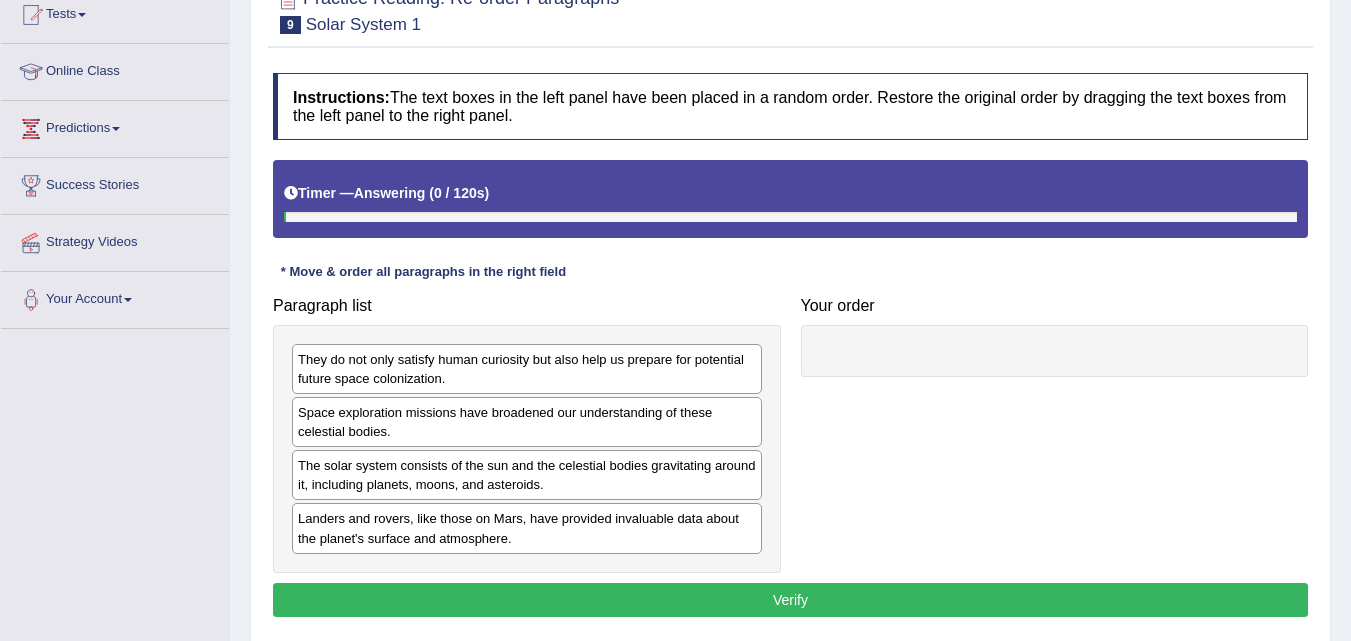 scroll, scrollTop: 0, scrollLeft: 0, axis: both 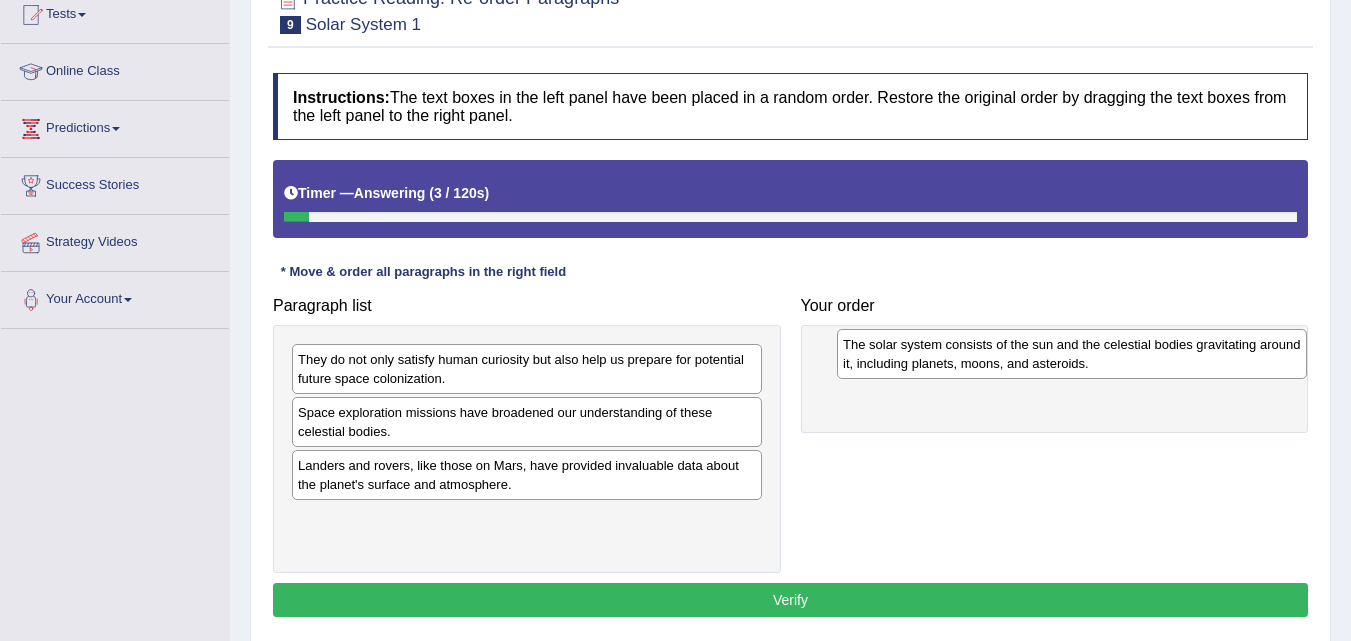 drag, startPoint x: 409, startPoint y: 485, endPoint x: 899, endPoint y: 366, distance: 504.243 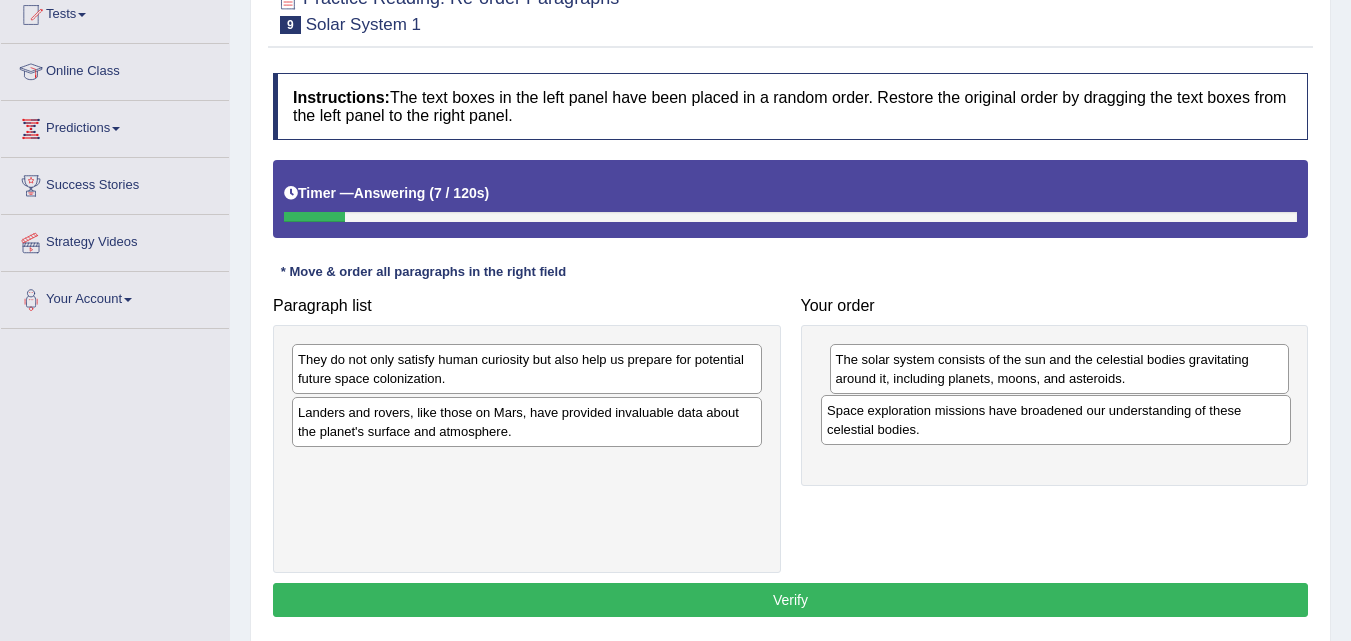 drag, startPoint x: 332, startPoint y: 433, endPoint x: 846, endPoint y: 436, distance: 514.0087 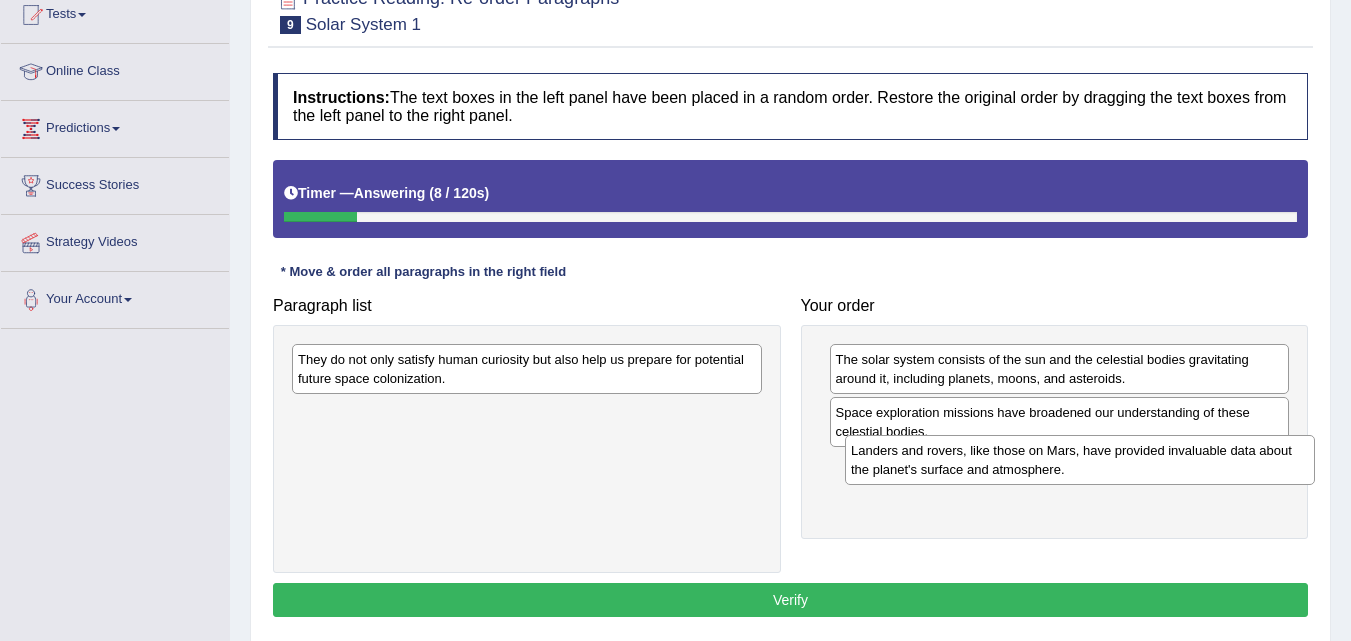drag, startPoint x: 352, startPoint y: 436, endPoint x: 912, endPoint y: 471, distance: 561.0927 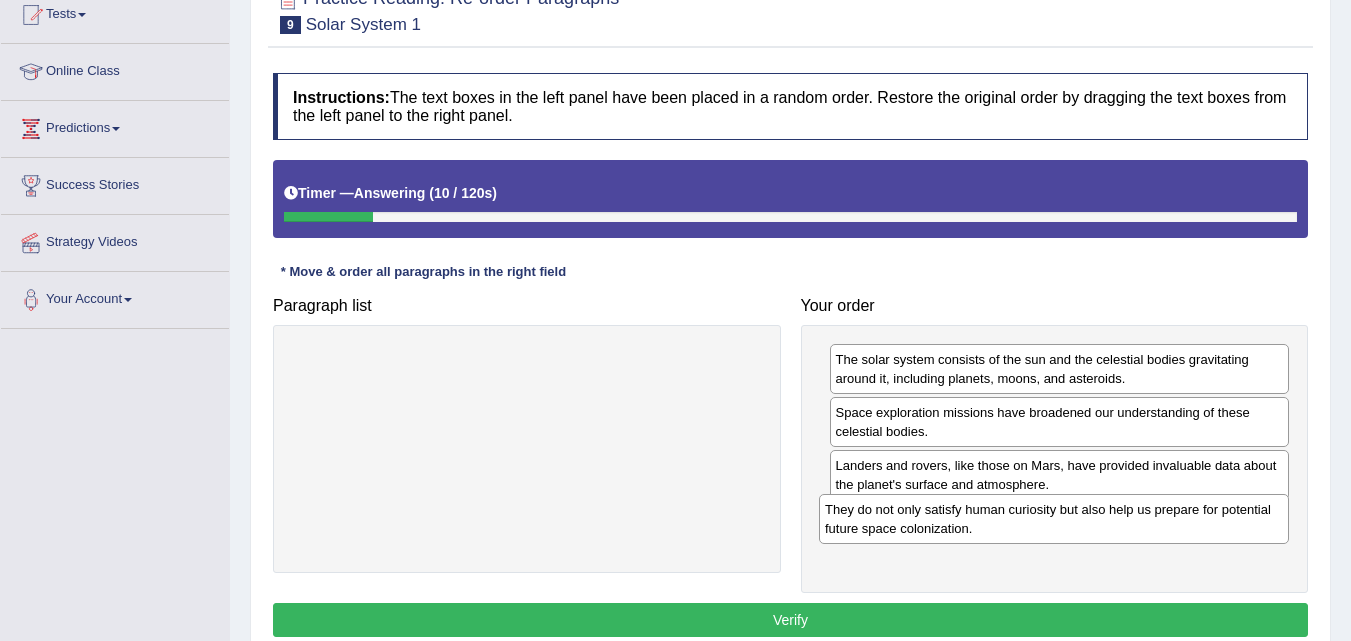 drag, startPoint x: 518, startPoint y: 437, endPoint x: 959, endPoint y: 516, distance: 448.02008 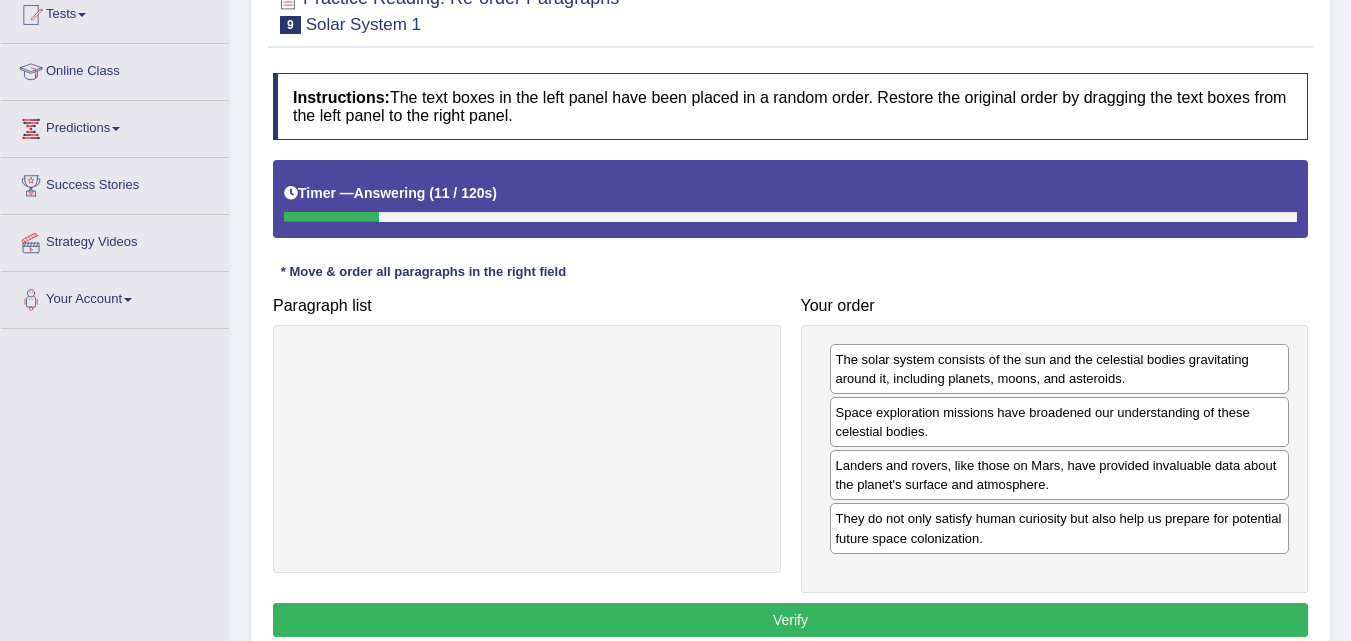 click on "Verify" at bounding box center [790, 620] 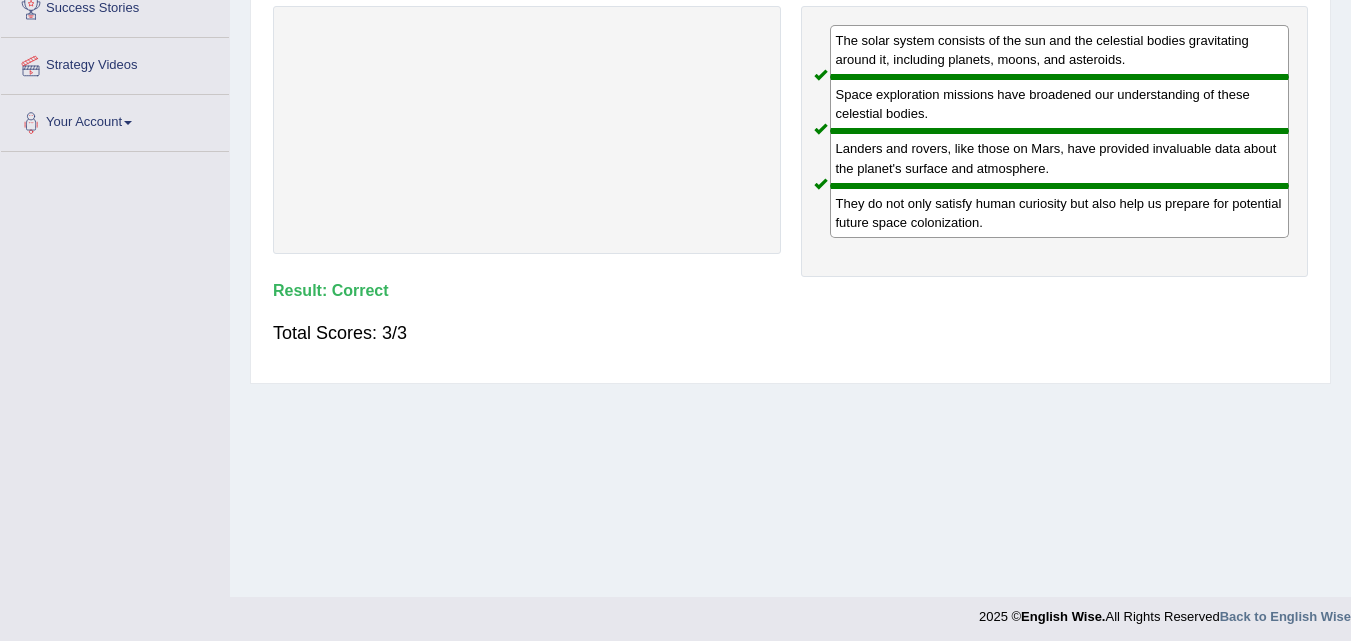 scroll, scrollTop: 409, scrollLeft: 0, axis: vertical 